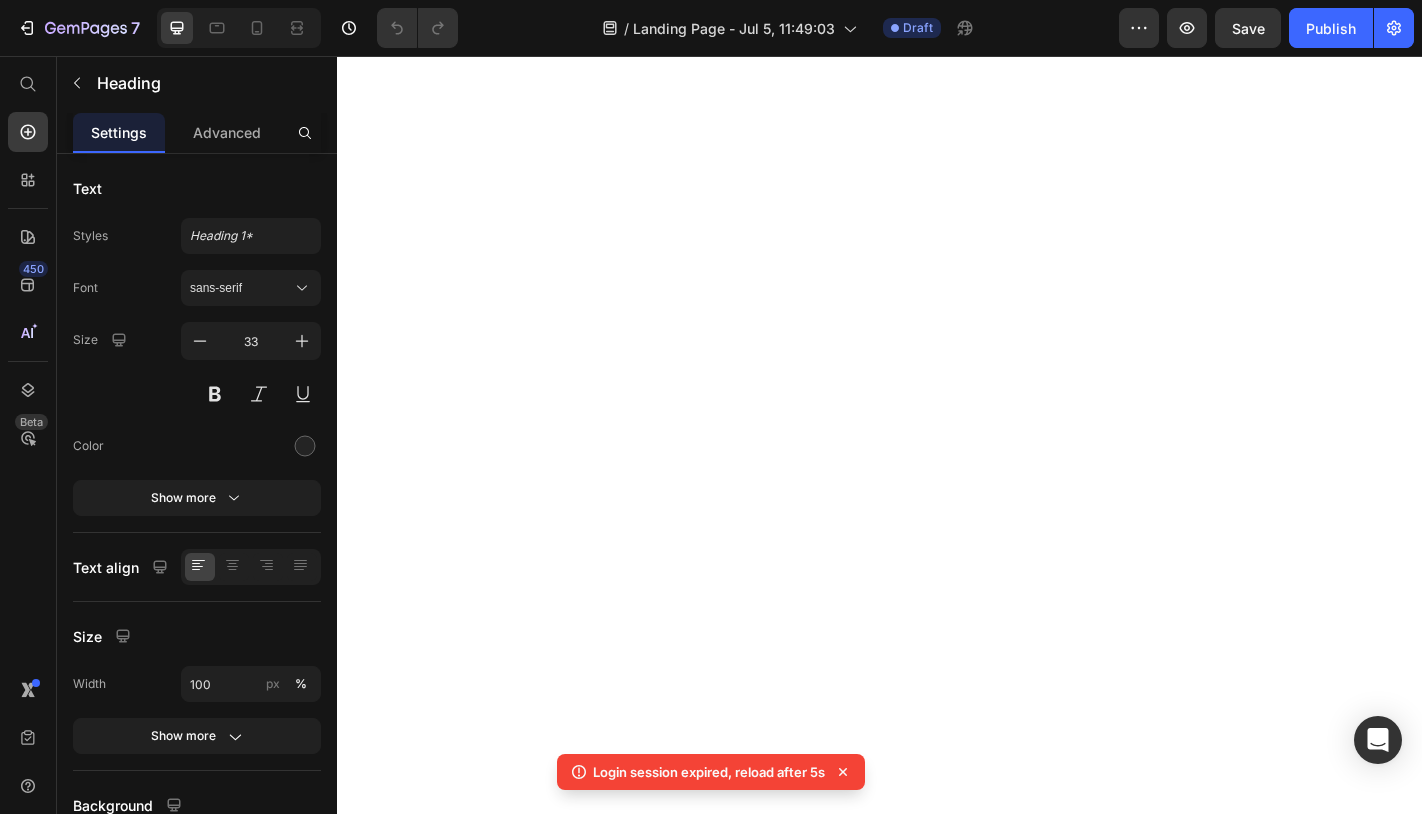 scroll, scrollTop: 0, scrollLeft: 0, axis: both 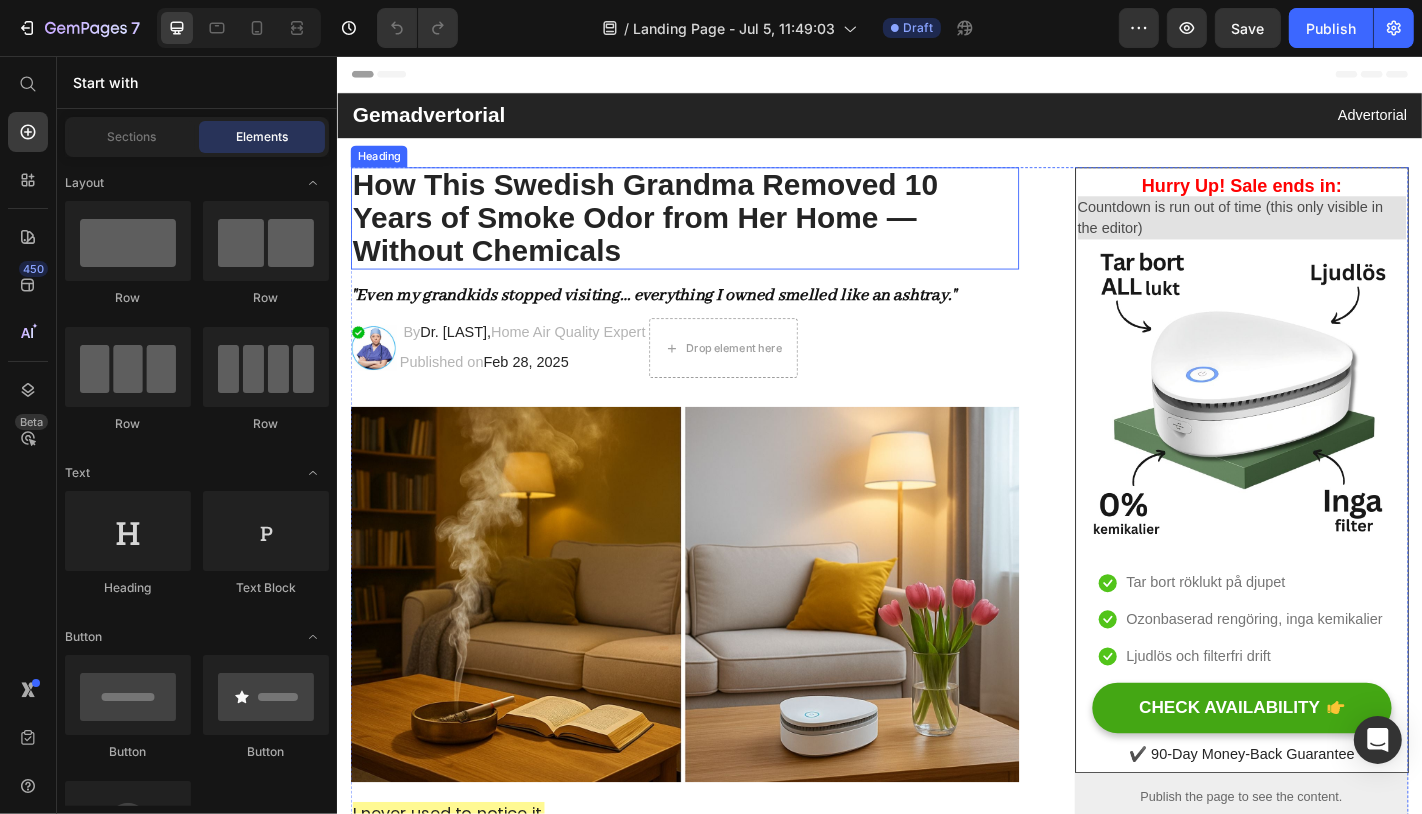 click on "How This Swedish Grandma Removed 10 Years of Smoke Odor from Her Home — Without Chemicals" at bounding box center (720, 235) 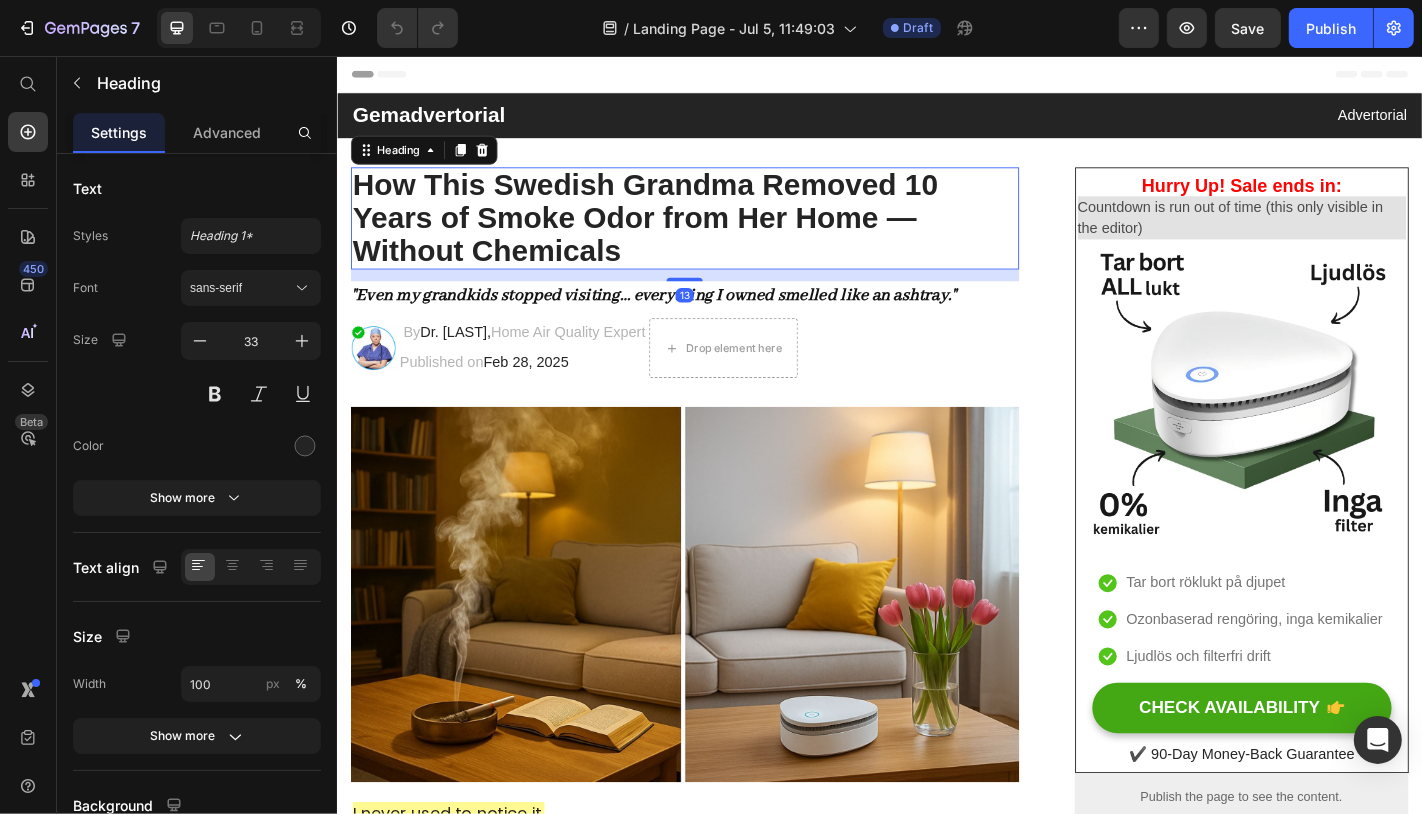 click on "How This Swedish Grandma Removed 10 Years of Smoke Odor from Her Home — Without Chemicals" at bounding box center [720, 235] 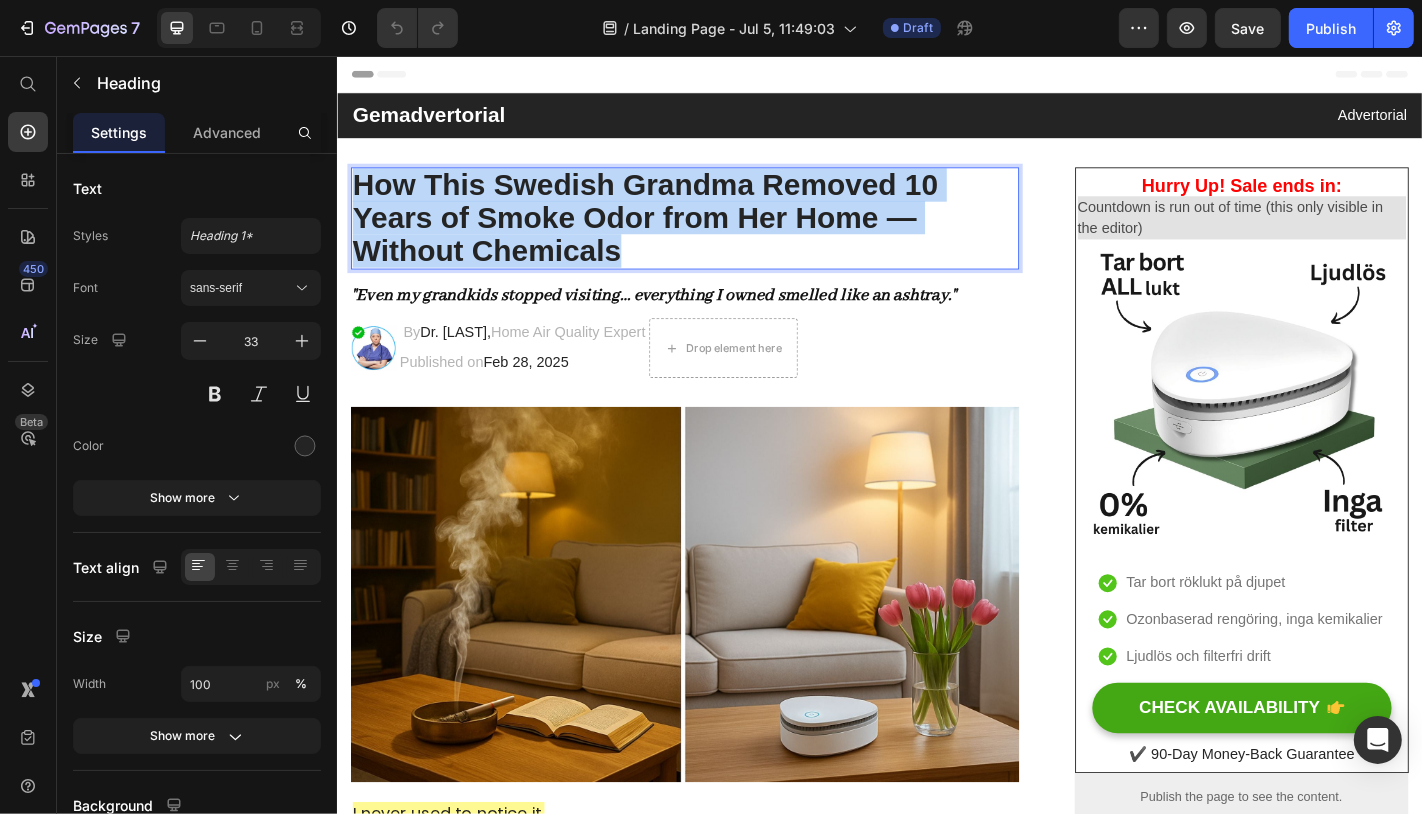 click on "How This Swedish Grandma Removed 10 Years of Smoke Odor from Her Home — Without Chemicals" at bounding box center [720, 235] 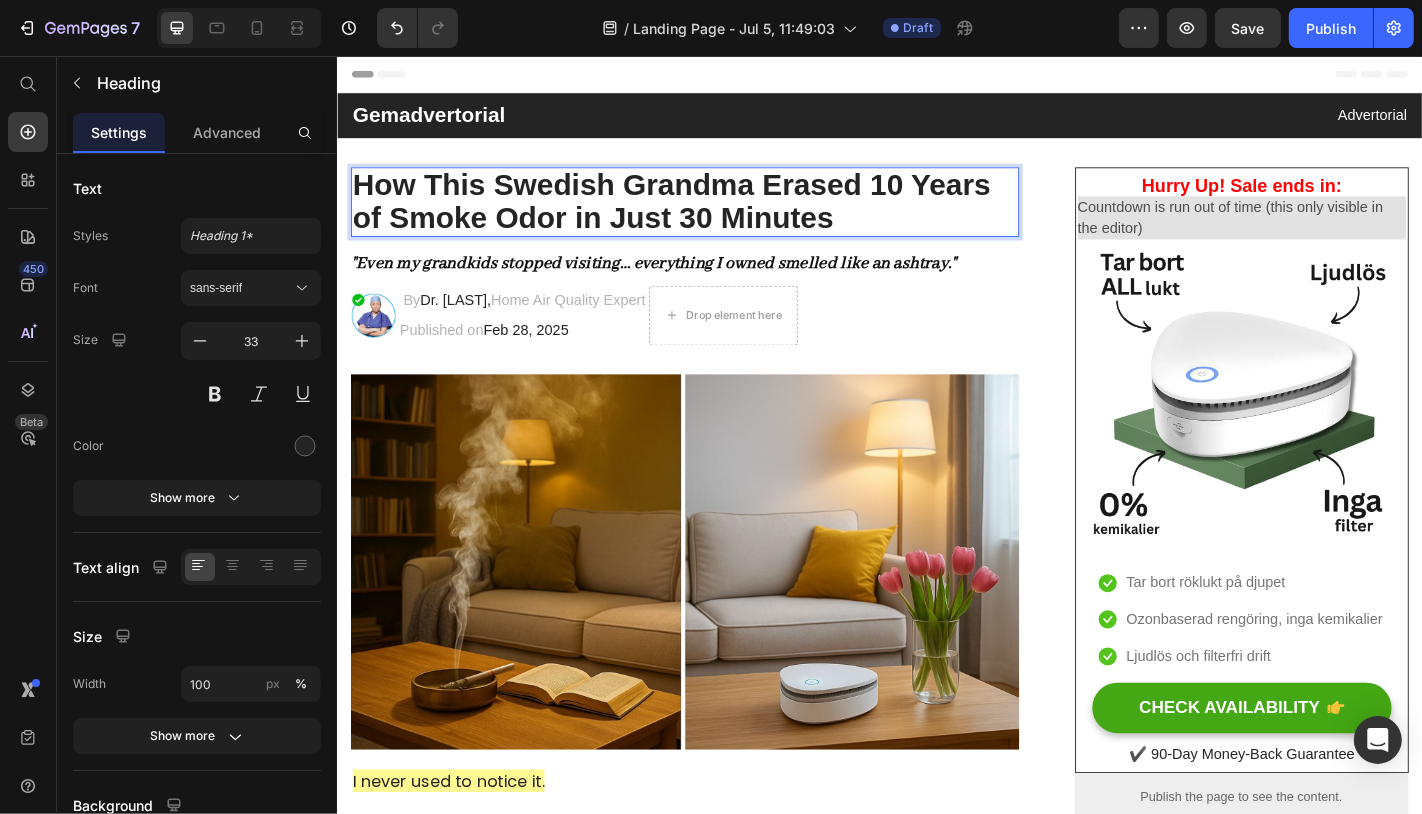 click on "How This Swedish Grandma Erased 10 Years of Smoke Odor in Just 30 Minutes" at bounding box center (720, 217) 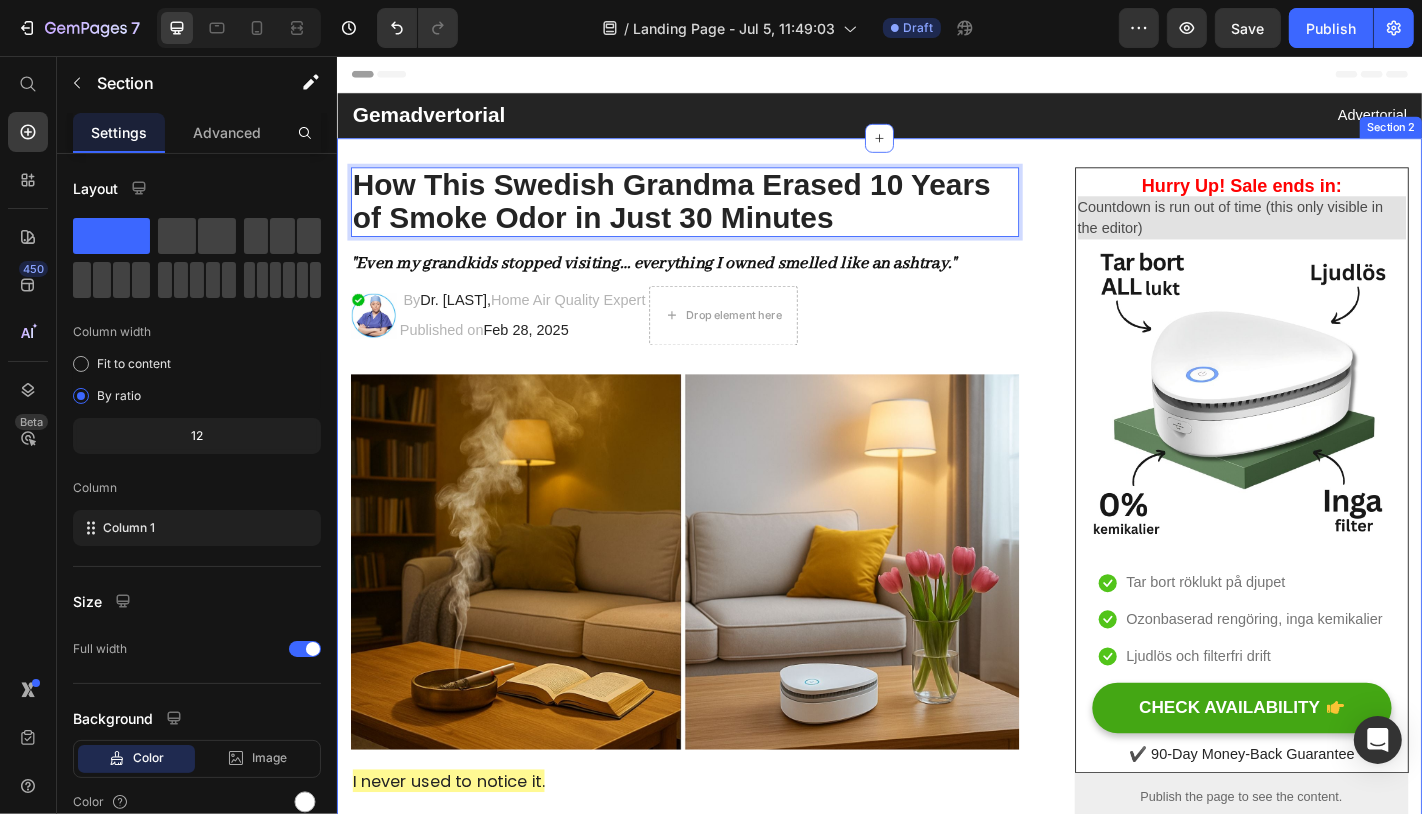 click on "How This Swedish Grandma Erased 10 Years of Smoke Odor in Just 30 Minutes Heading   13 "Even my grandkids stopped visiting… everything I owned smelled like an ashtray." Heading Image By  Dr. [LAST],  Home Air Quality Expert Text block Published on  Feb 28, 2025 Text block
Drop element here Row Image I never used to notice it. But then one day, my niece walked in, scrunched her nose, and said: Text block “Why does it smell like an ashtray in here?” Text Block Image I wanted to disappear. I had just cleaned the living room the day before. I had sprayed air freshener. Opened the windows. Even burned one of those overpriced candles that are supposed to “absorb odor.” But it didn’t matter. The smell was still there. Deep in the curtains… the sofa… even the walls, it felt like. And the worst part? I was nose-blind. I couldn’t even smell it anymore — but everyone else could. Every time someone visited, I felt this rising panic: "Can they smell it?" Text block Image They" at bounding box center (936, 5287) 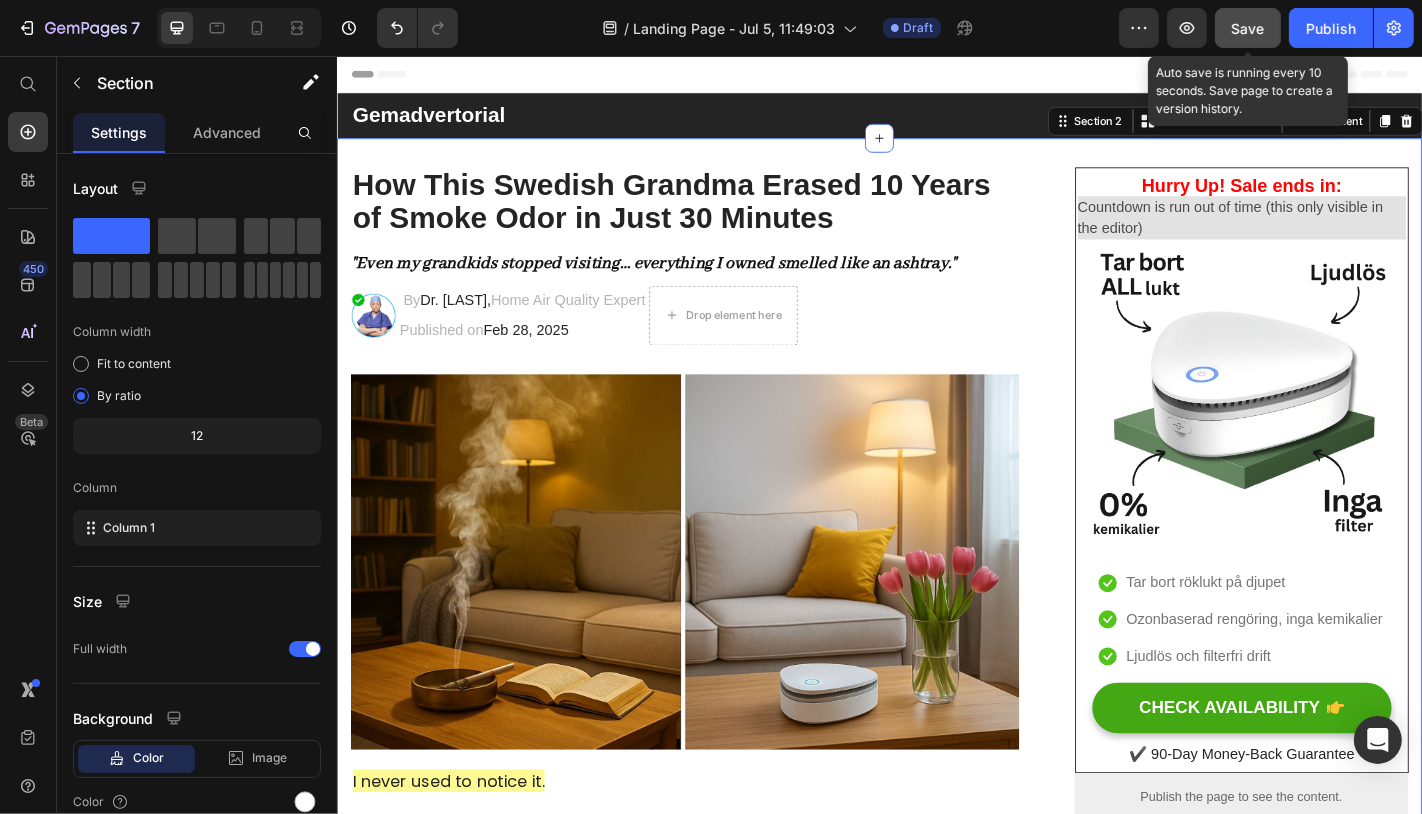click on "Save" at bounding box center [1248, 28] 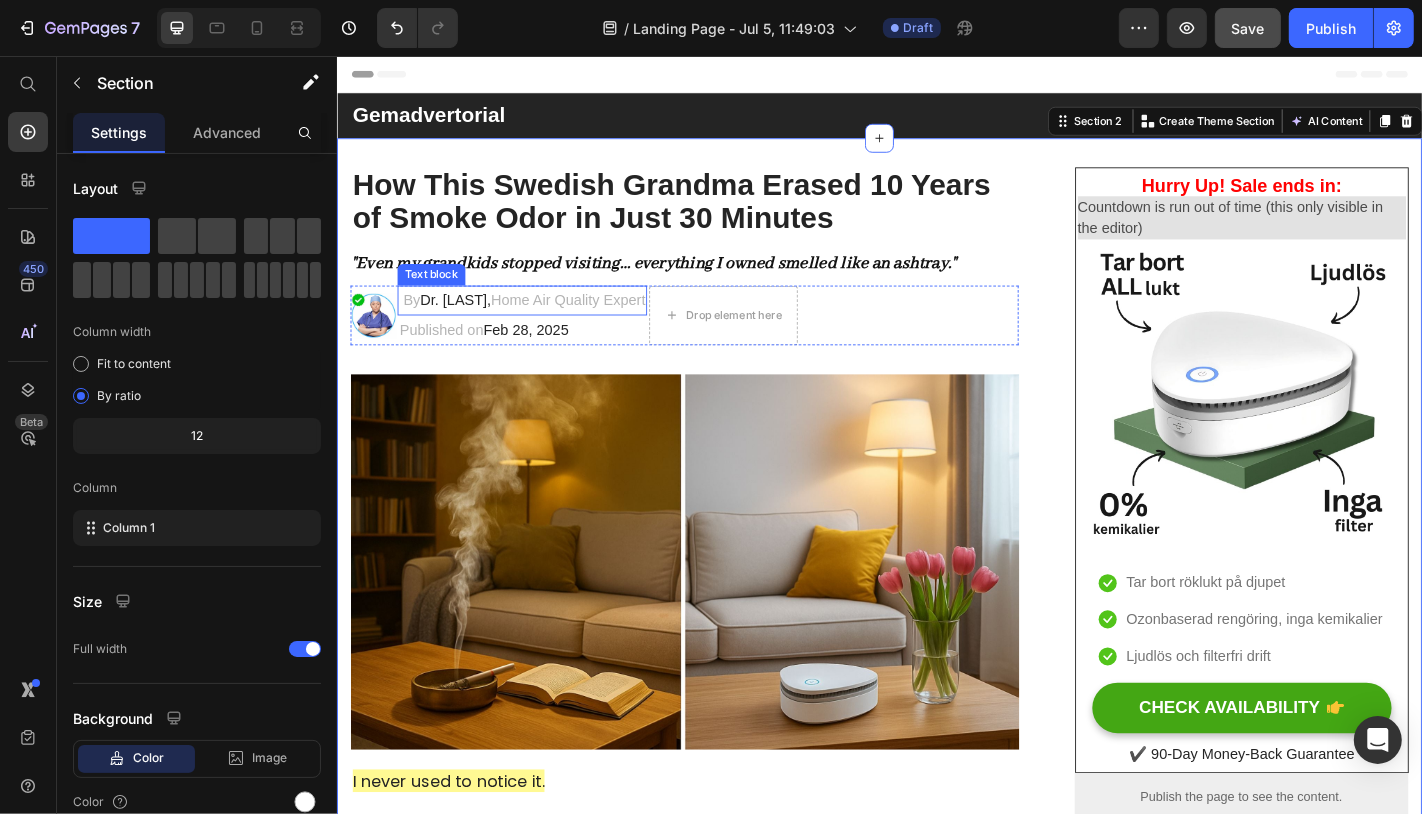 click on "By  Dr. [LAST] ,  Home Air Quality Expert" at bounding box center [543, 326] 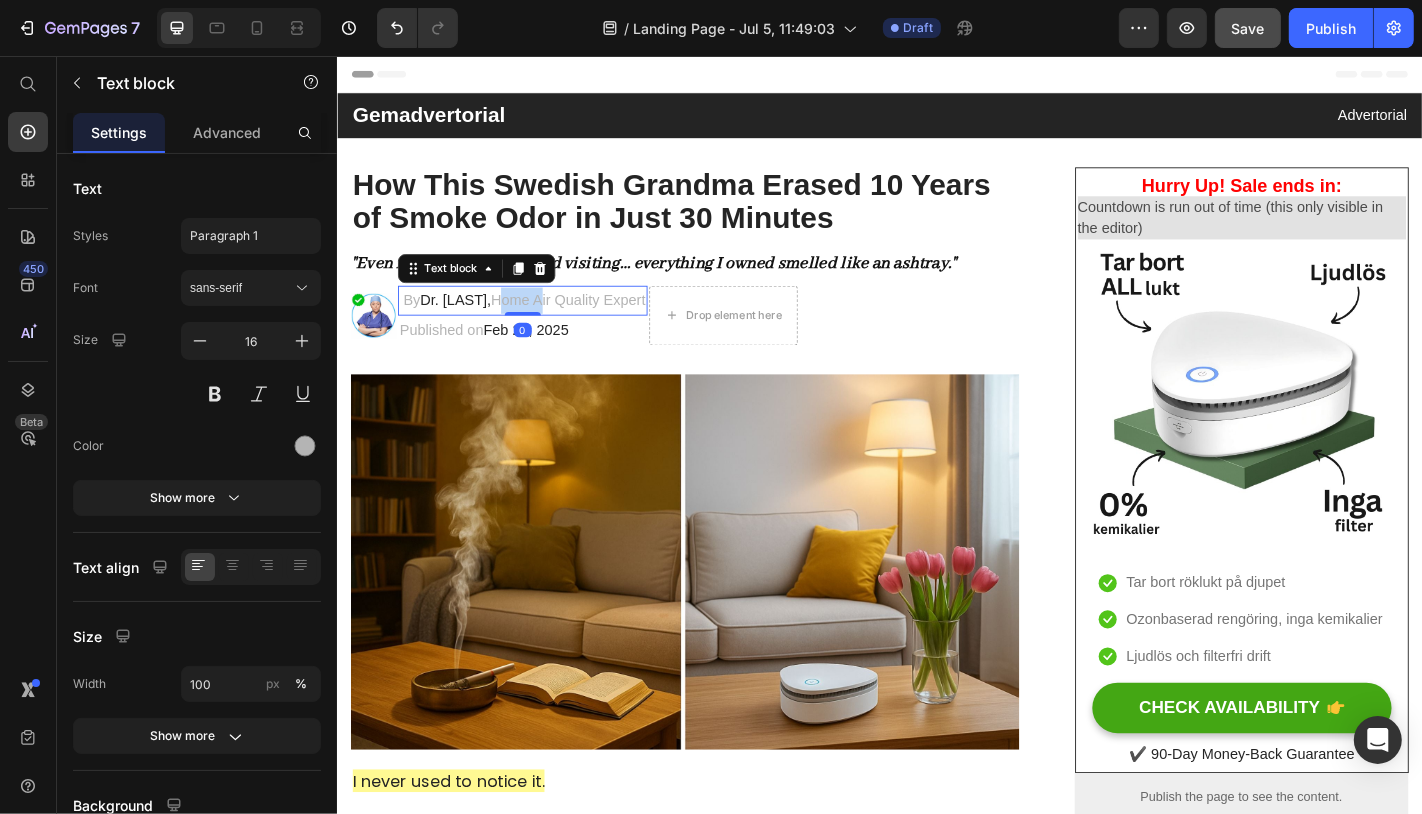 click on "By  Dr. [LAST] ,  Home Air Quality Expert" at bounding box center (543, 326) 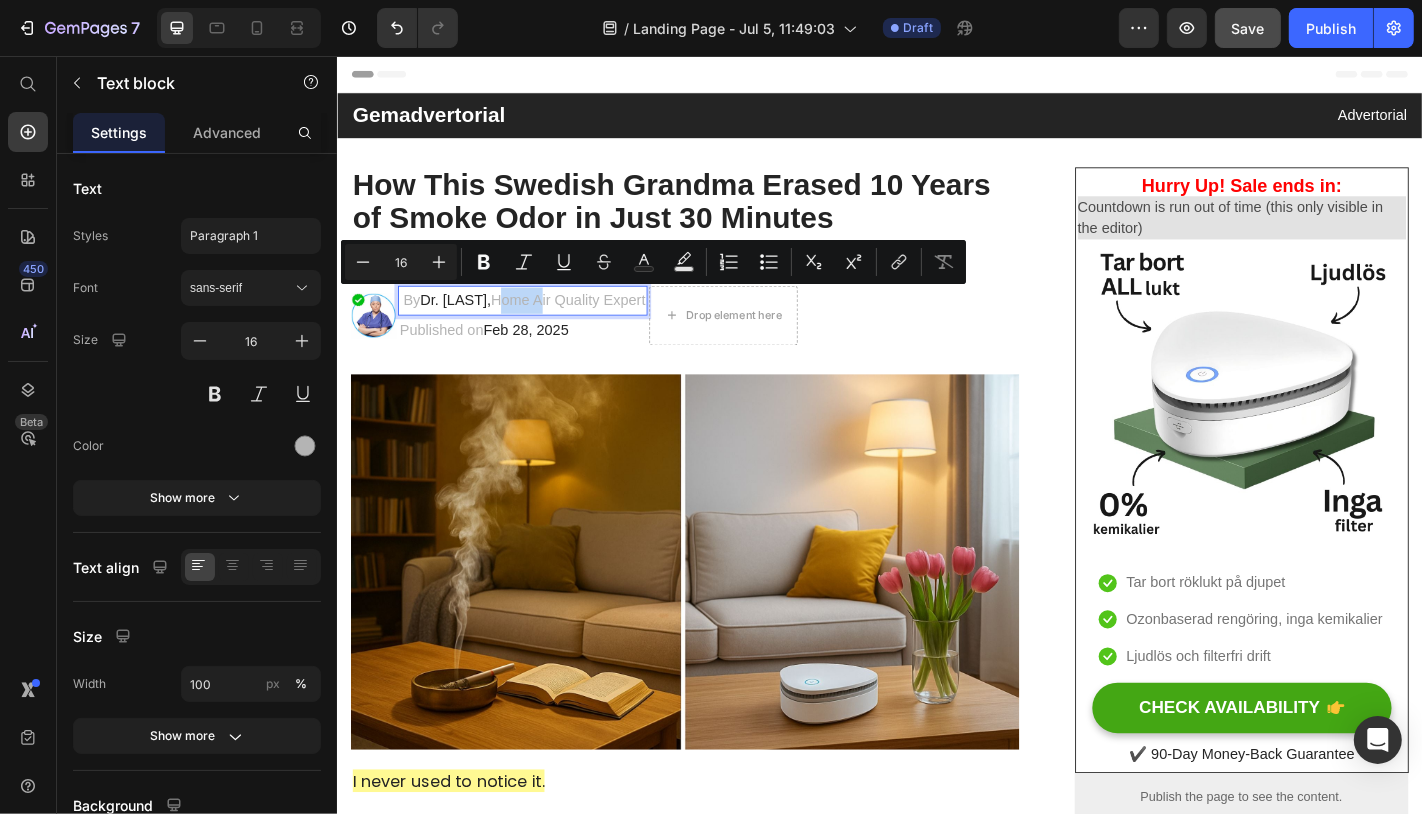 click on "By  Dr. [LAST] ,  Home Air Quality Expert" at bounding box center [543, 326] 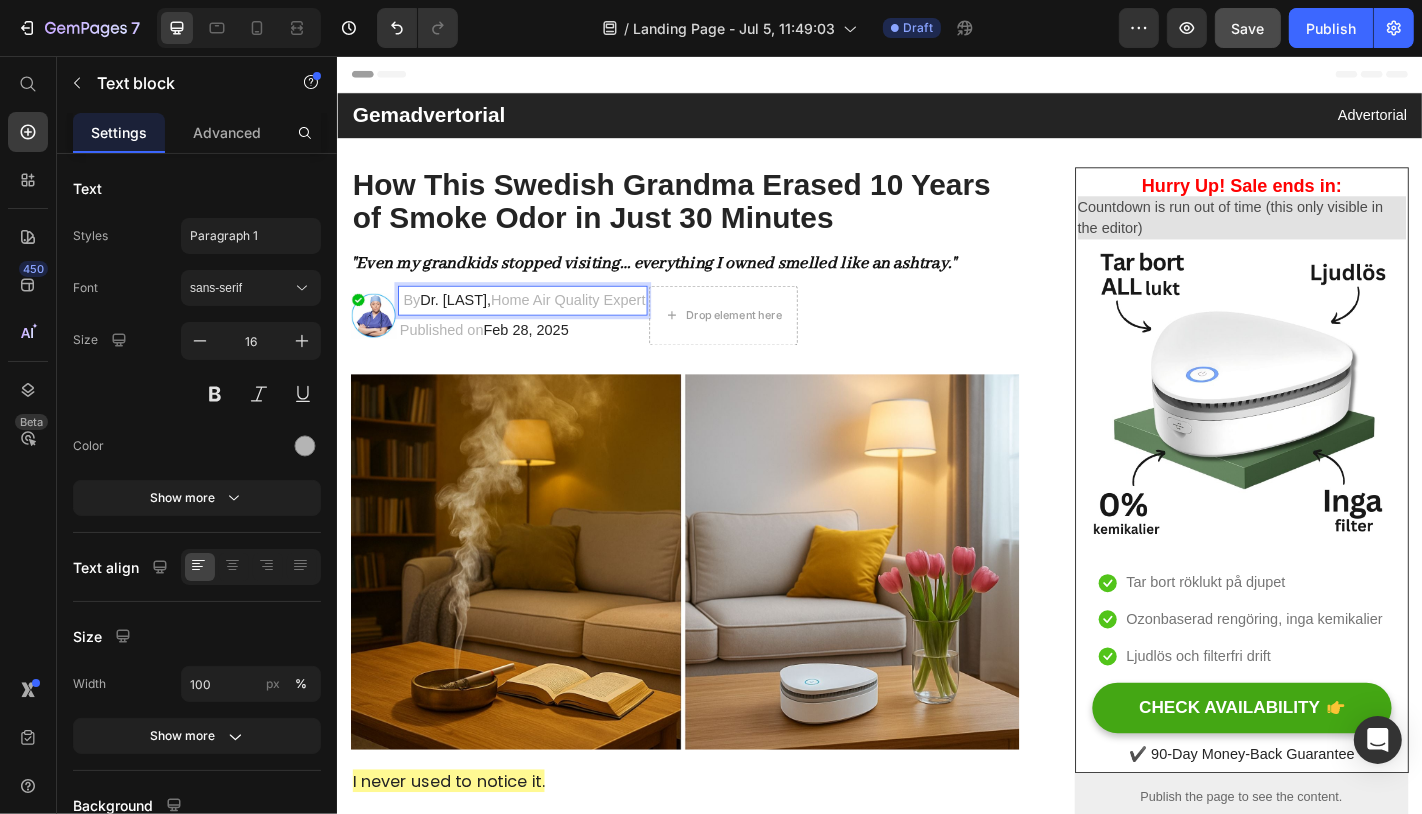 drag, startPoint x: 520, startPoint y: 329, endPoint x: 688, endPoint y: 323, distance: 168.1071 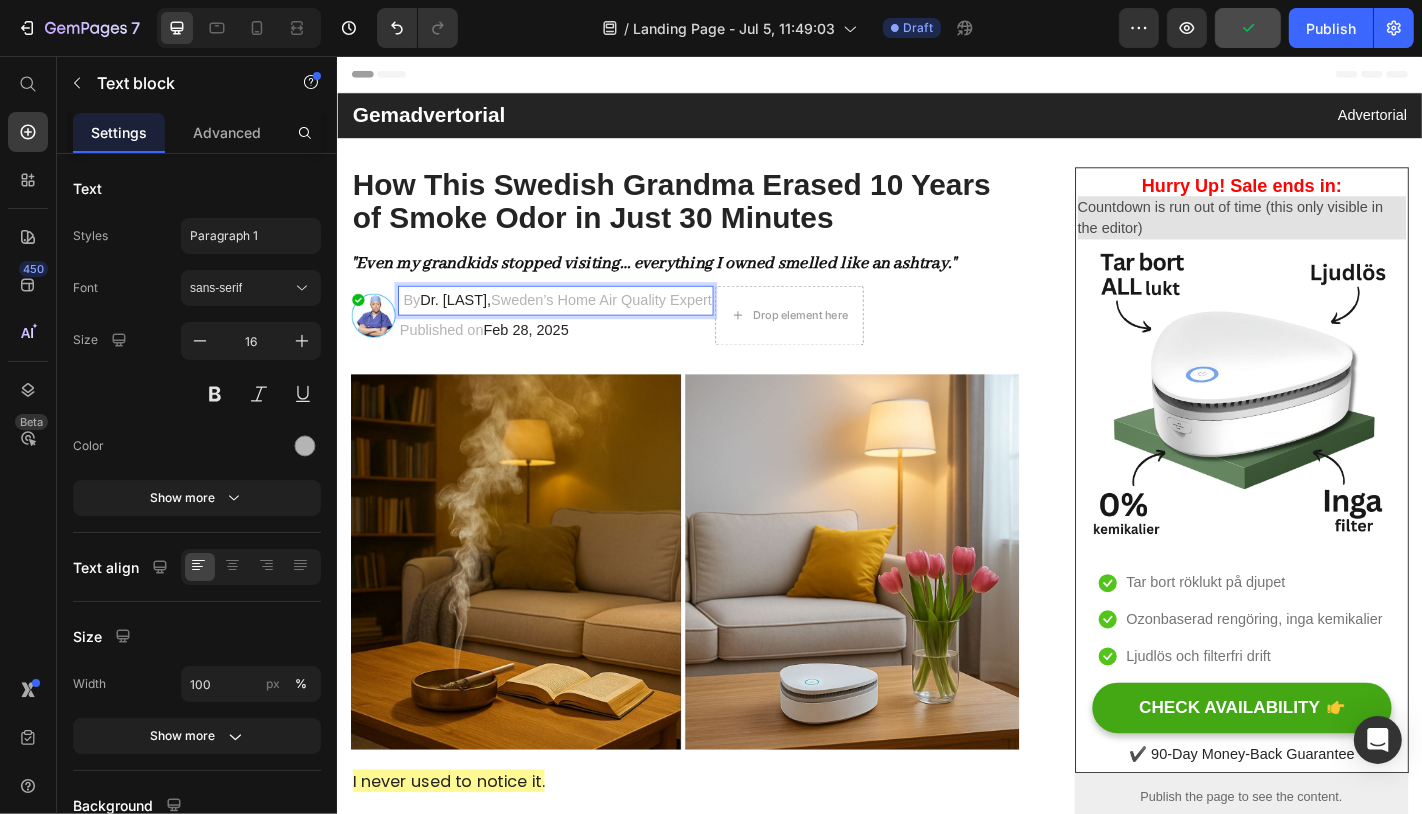 click on "By  Dr. [LAST],   Sweden’s Home Air Quality Expert" at bounding box center (579, 326) 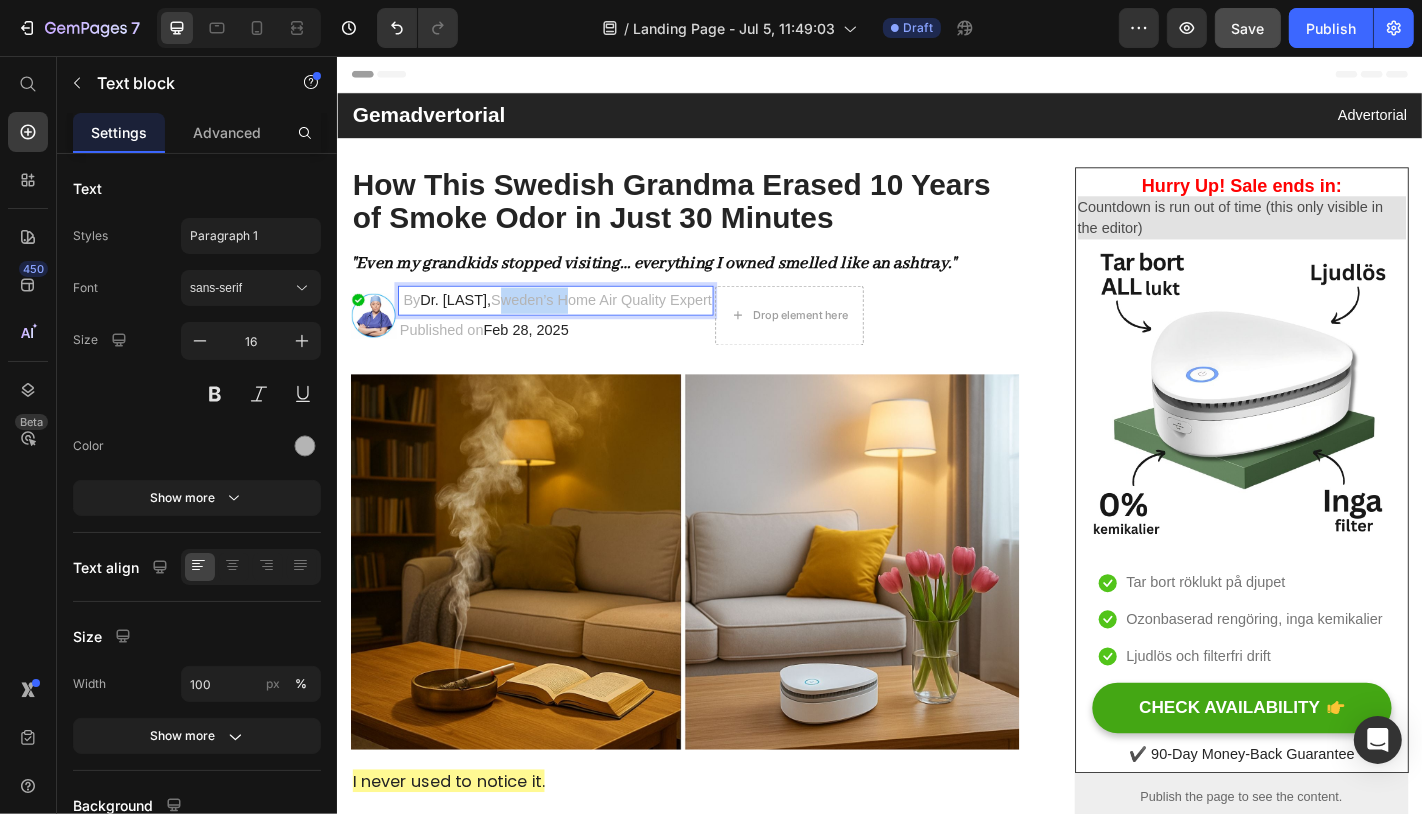 click on "By  Dr. [LAST],   Sweden’s Home Air Quality Expert" at bounding box center [579, 326] 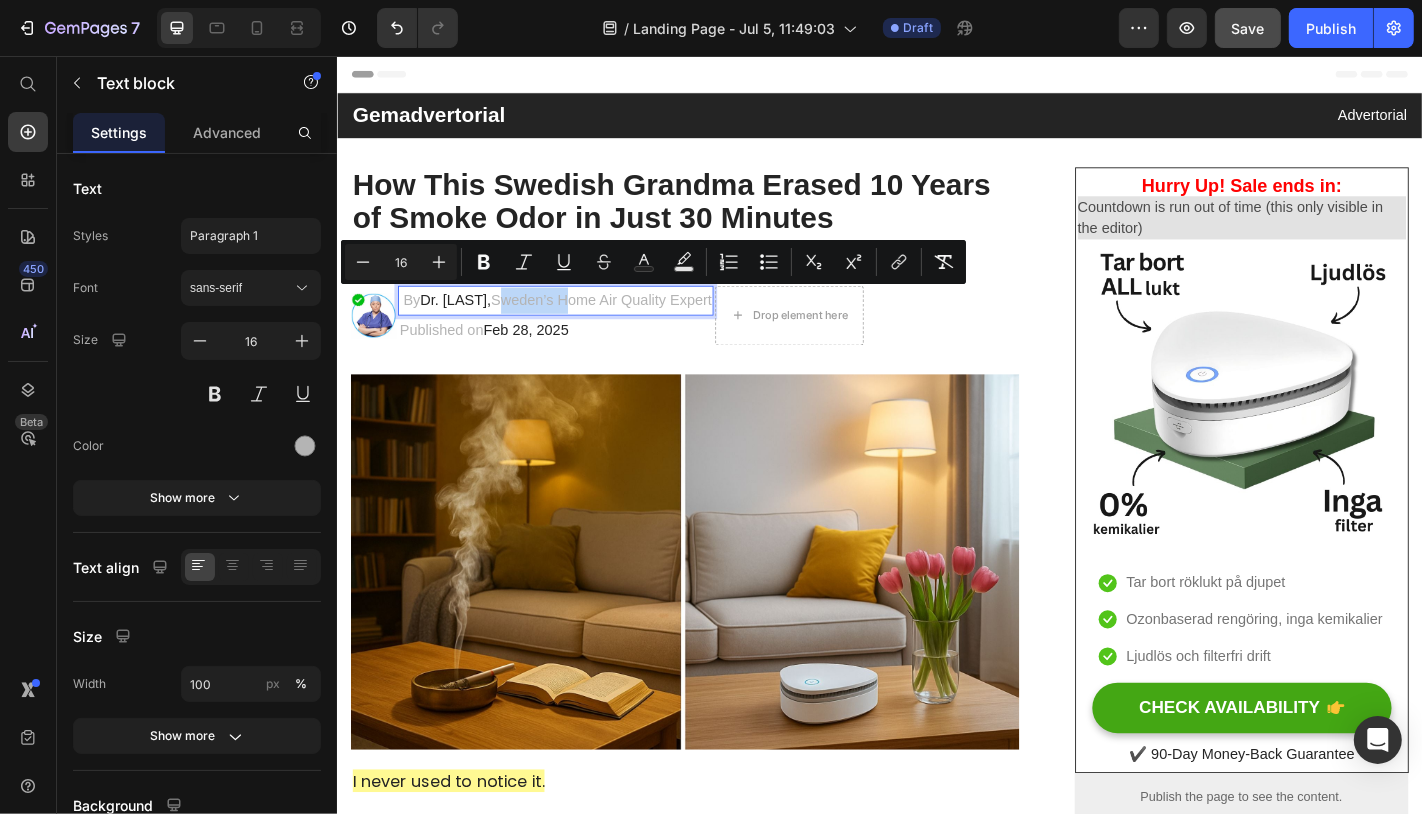 click on "By  Dr. [LAST],   Sweden’s Home Air Quality Expert" at bounding box center (579, 326) 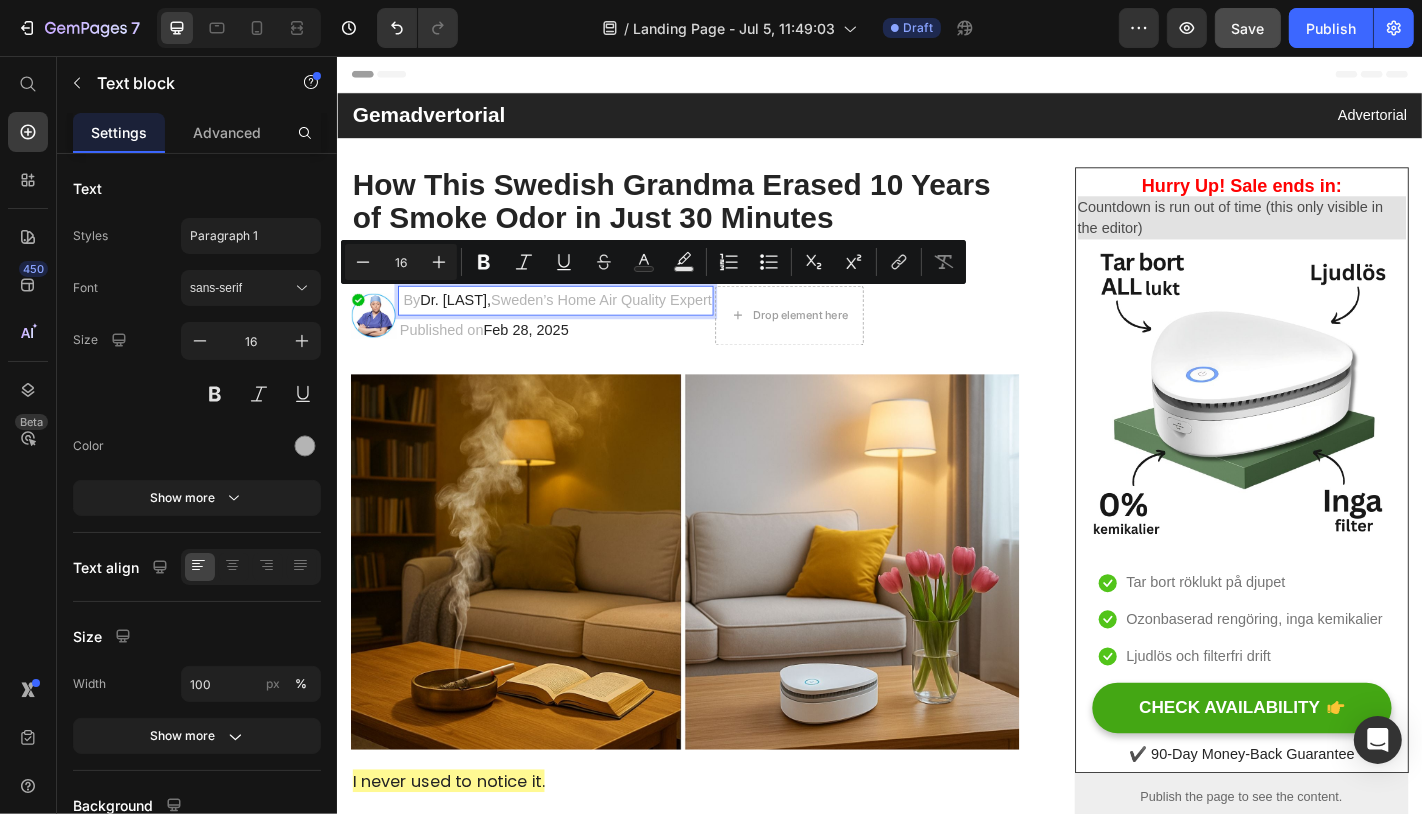 drag, startPoint x: 521, startPoint y: 326, endPoint x: 765, endPoint y: 332, distance: 244.07376 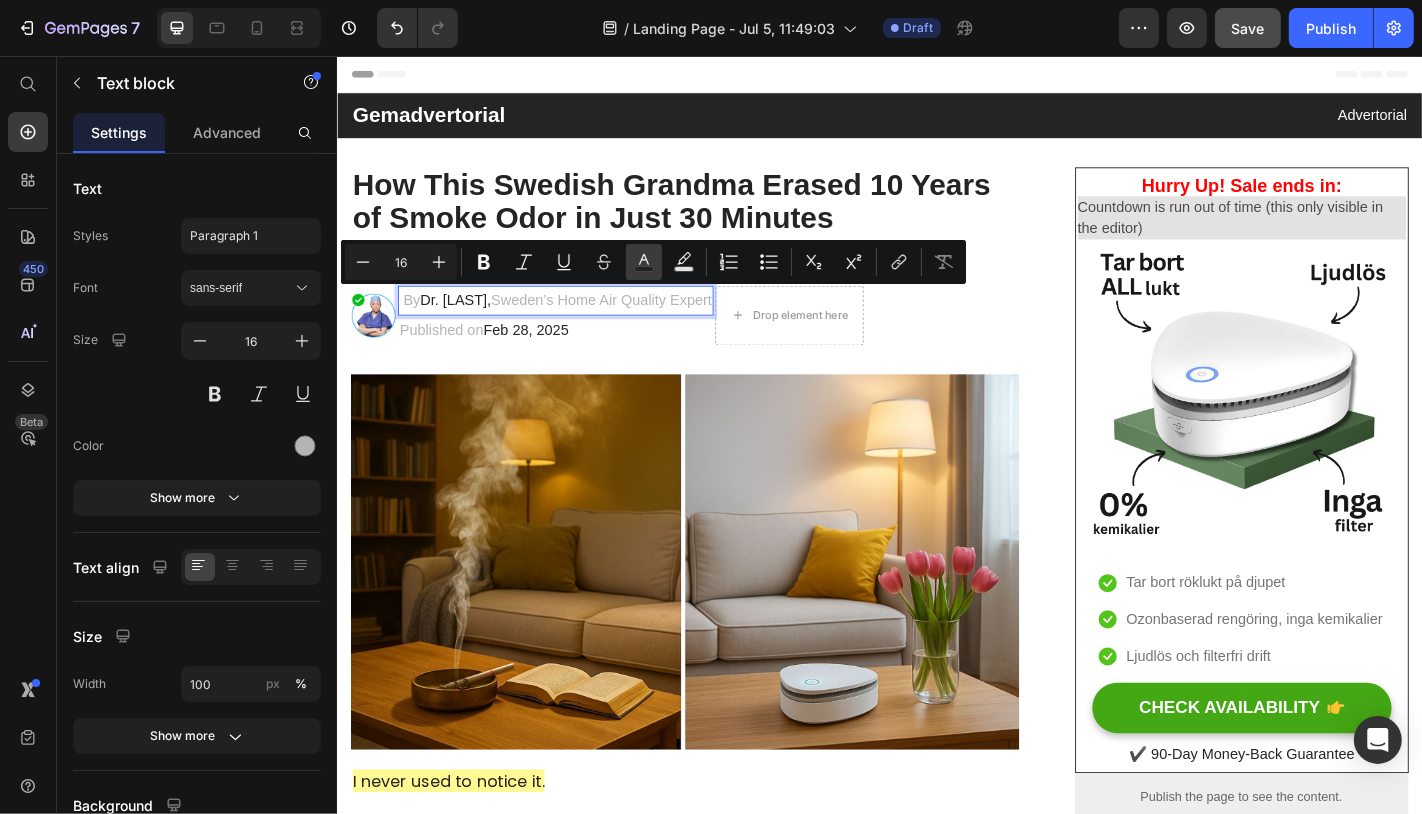 click 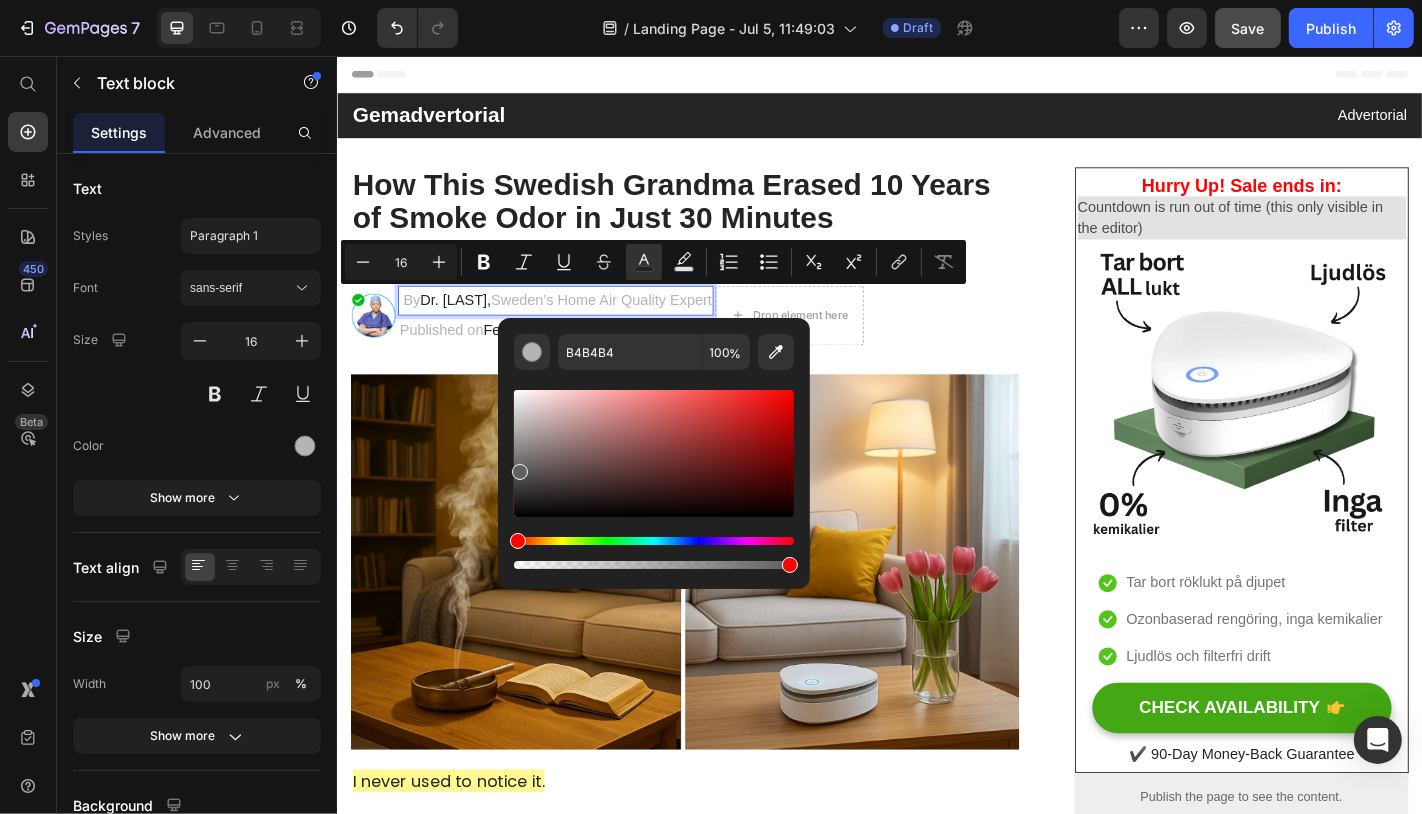 type on "605F5F" 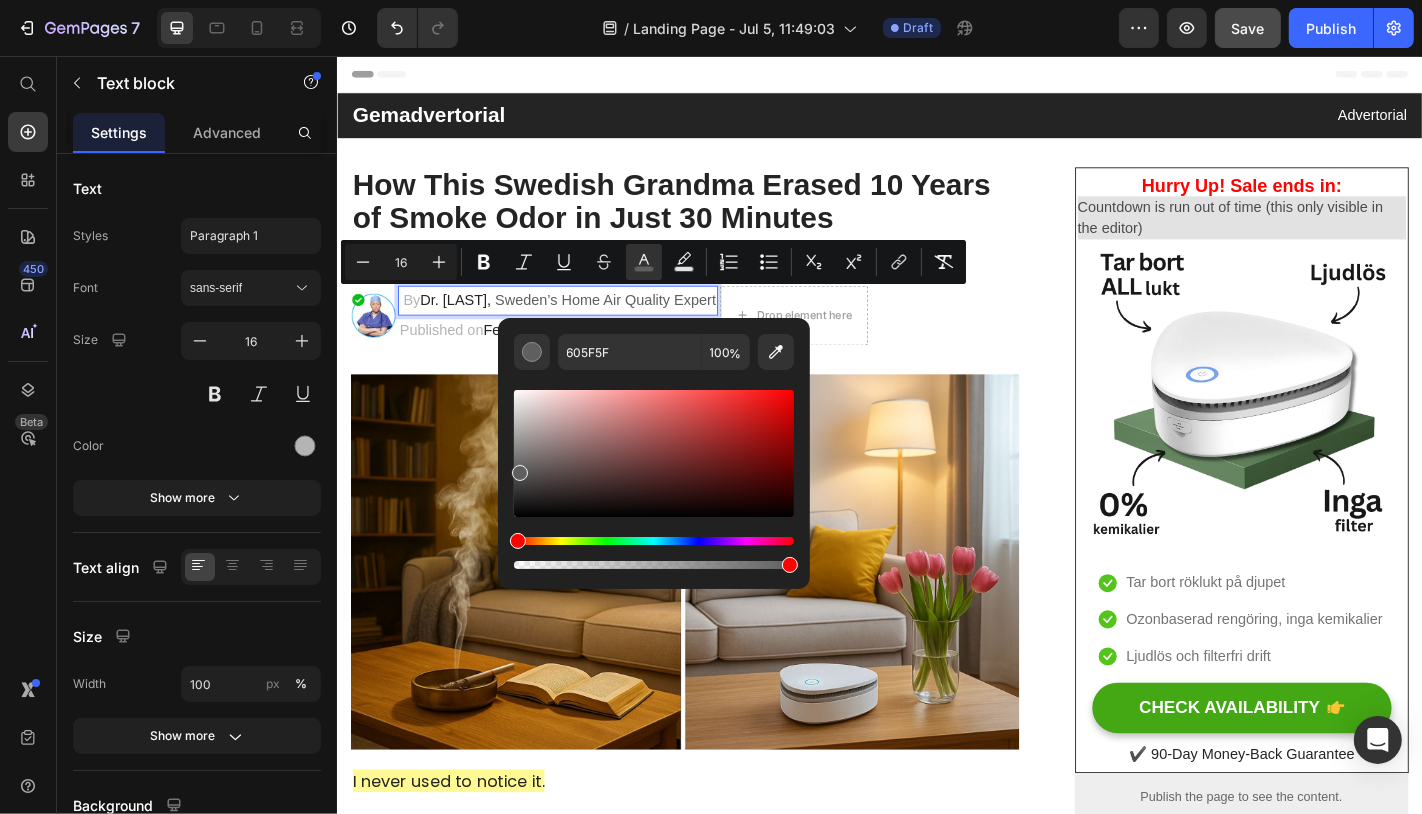drag, startPoint x: 517, startPoint y: 434, endPoint x: 518, endPoint y: 468, distance: 34.0147 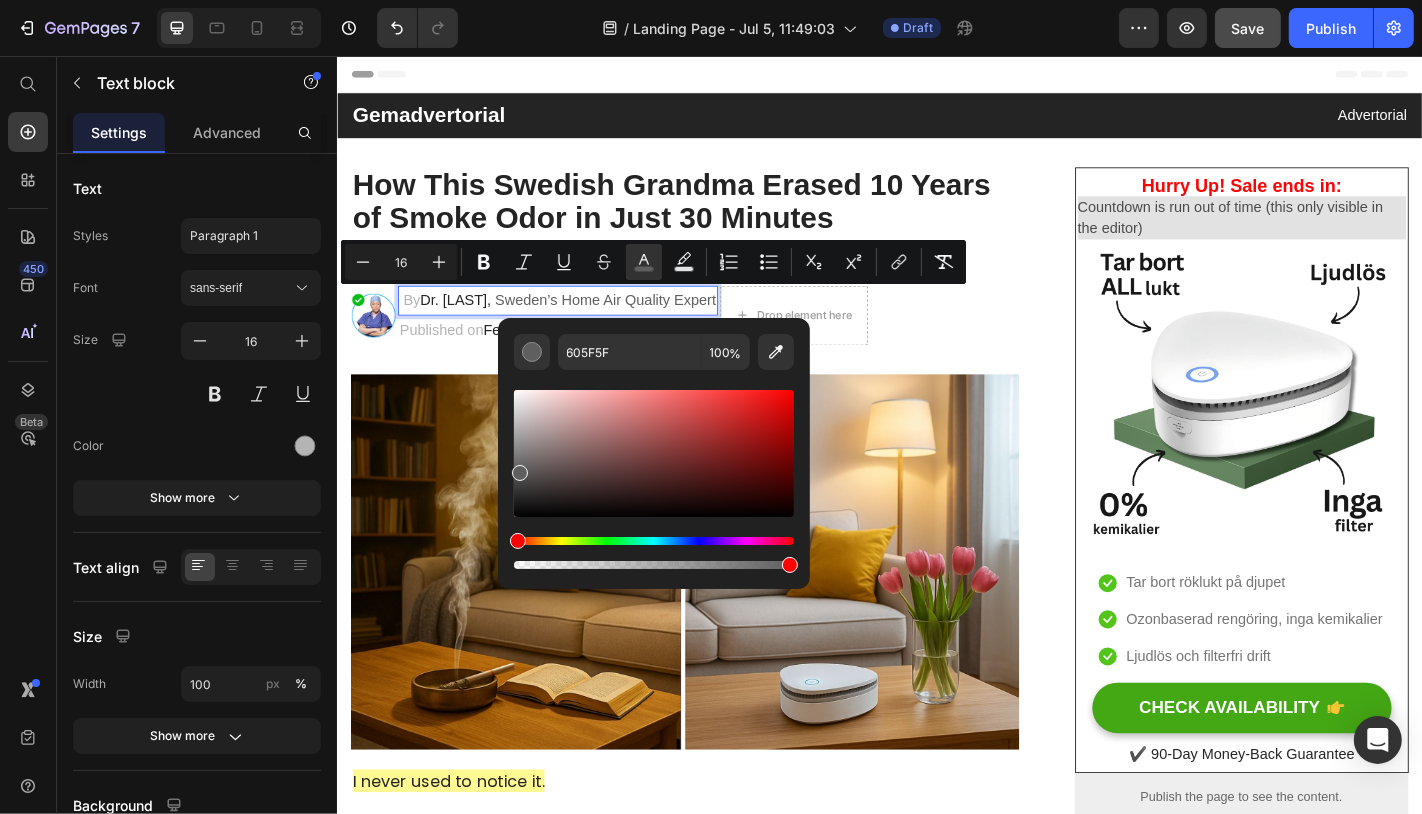 click at bounding box center [520, 473] 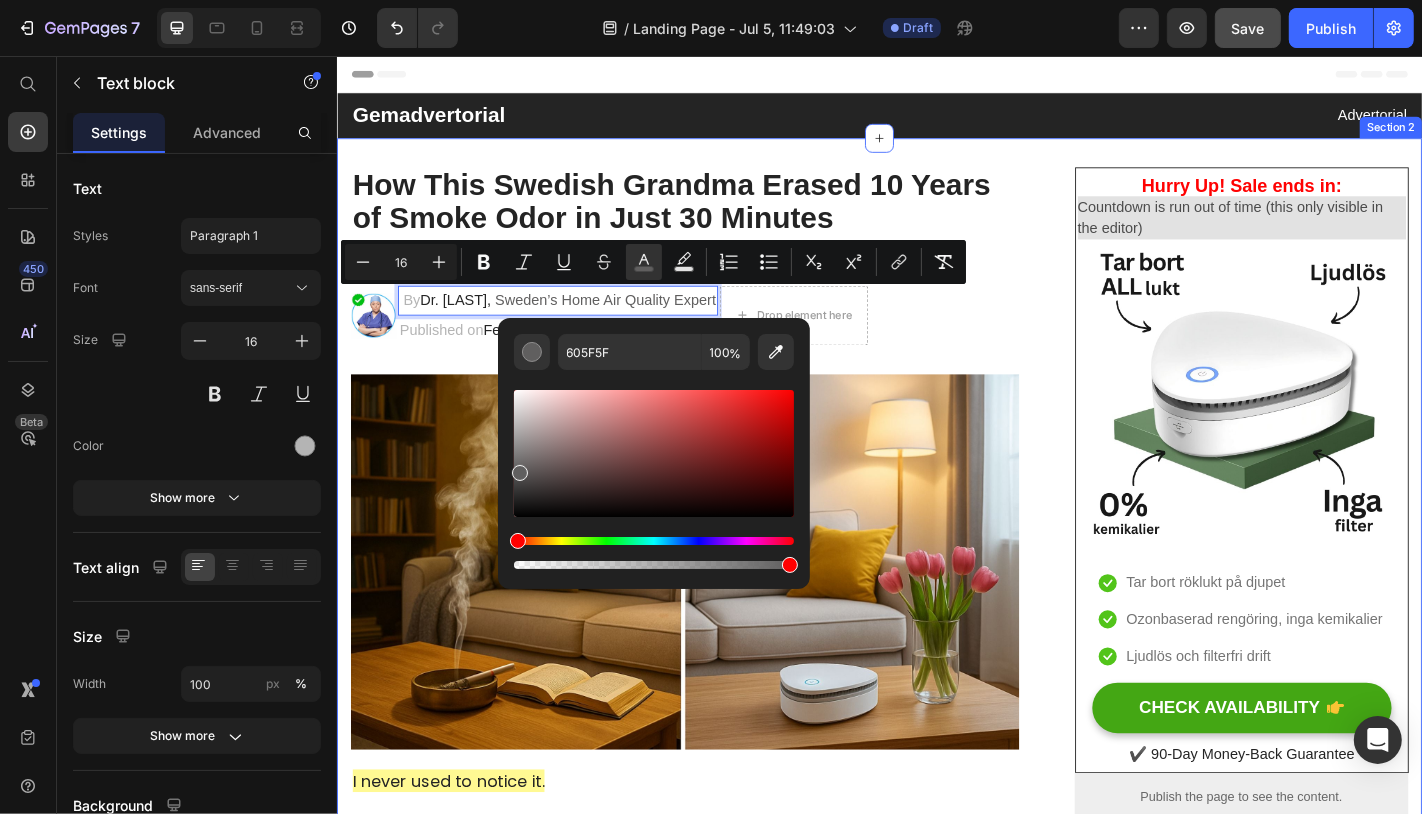 click on "How This Swedish Grandma Erased 10 Years of Smoke Odor in Just 30 Minutes Heading "Even my grandkids stopped visiting… everything I owned smelled like an ashtray." Heading Image By  Dr. [LAST],   Sweden’s Home Air Quality Expert Text block   0 Published on  Feb 28, 2025 Text block
Drop element here Row Image I never used to notice it. But then one day, my niece walked in, scrunched her nose, and said: Text block “Why does it smell like an ashtray in here?” Text Block Image I wanted to disappear. I had just cleaned the living room the day before. I had sprayed air freshener. Opened the windows. Even burned one of those overpriced candles that are supposed to “absorb odor.” But it didn’t matter. The smell was still there. Deep in the curtains… the sofa… even the walls, it felt like. And the worst part? I was nose-blind. I couldn’t even smell it anymore — but everyone else could. Every time someone visited, I felt this rising panic: "Can they smell it?" Text block Image" at bounding box center [936, 5287] 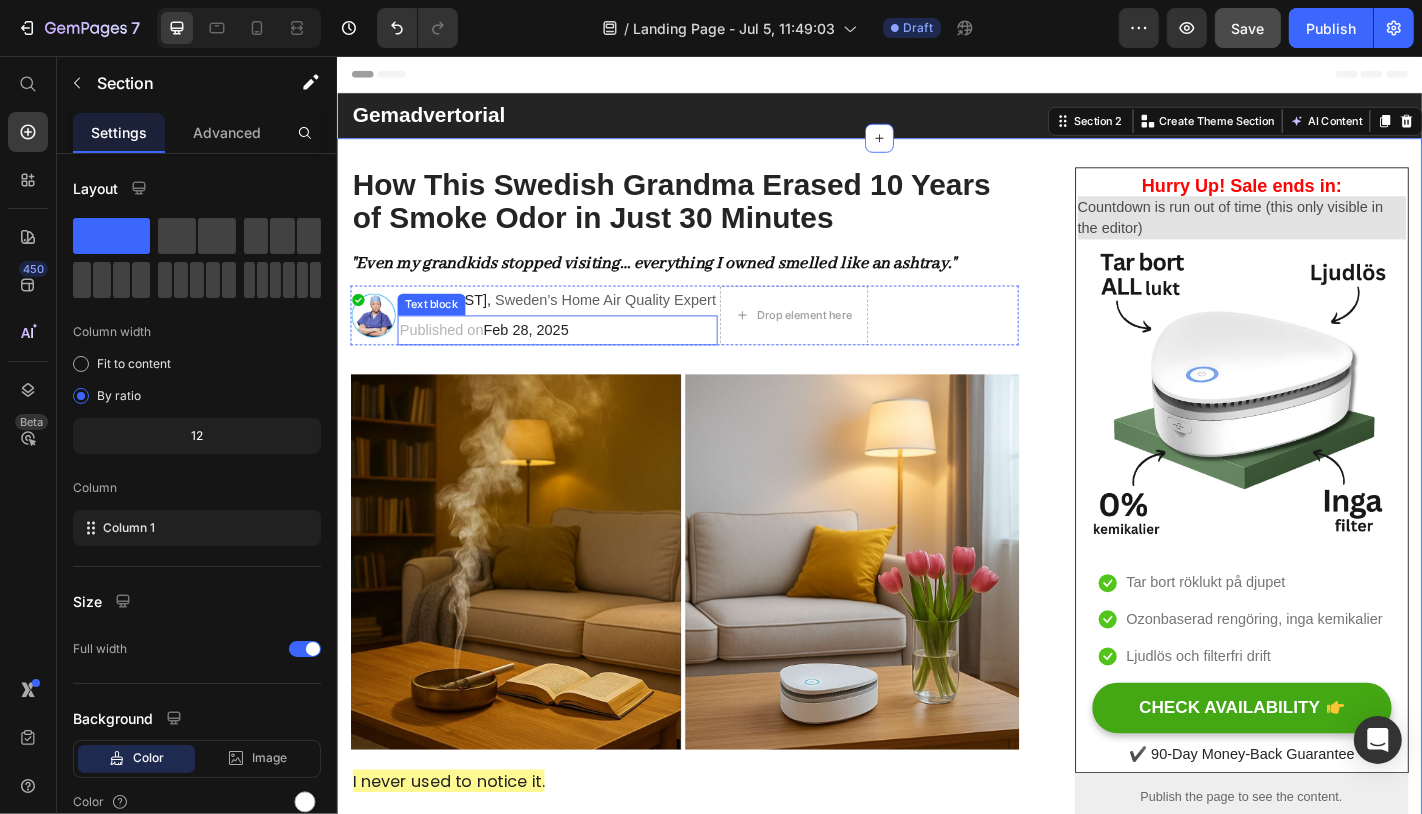 click on "Published on  Feb 28, 2025" at bounding box center [580, 359] 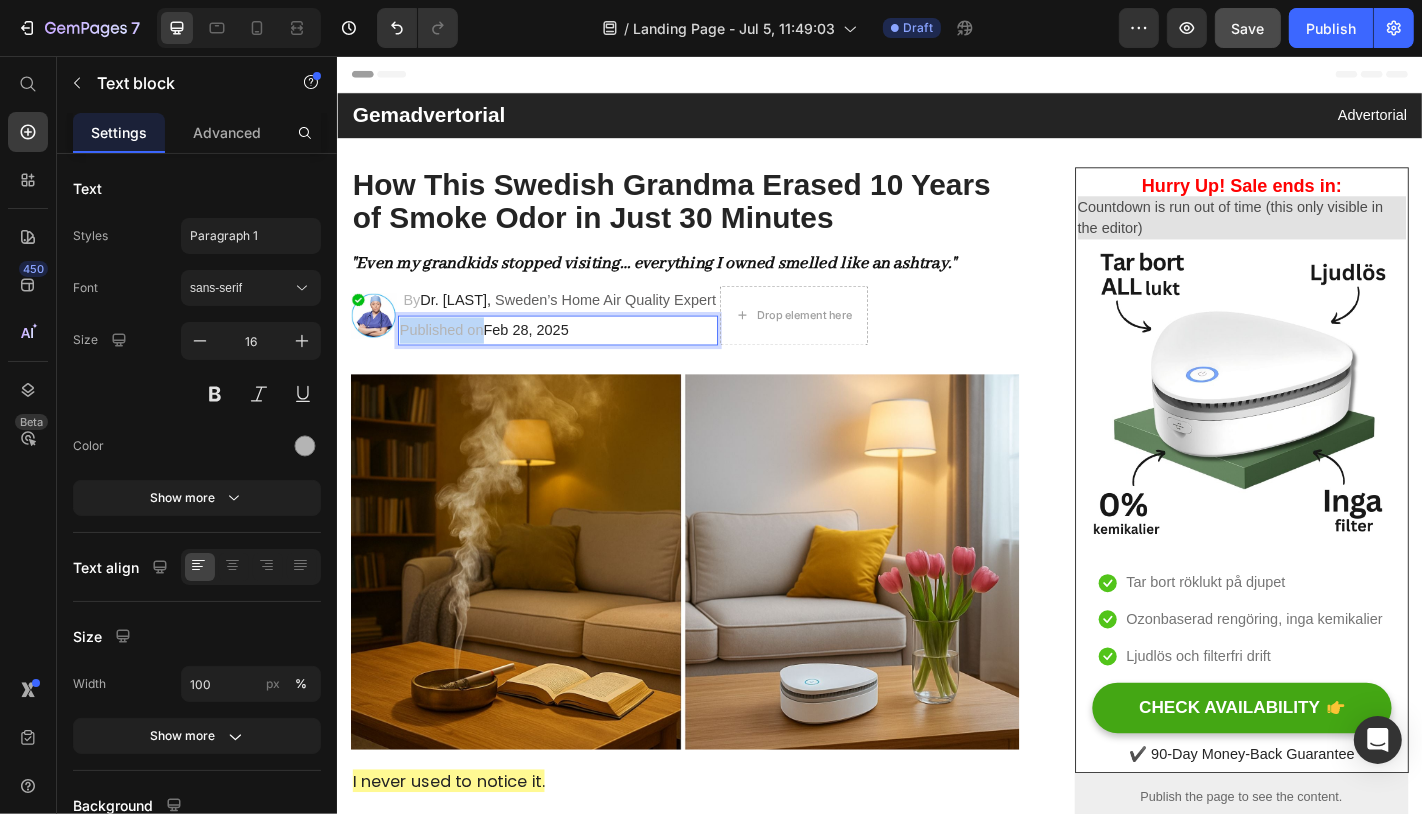 drag, startPoint x: 496, startPoint y: 358, endPoint x: 407, endPoint y: 360, distance: 89.02247 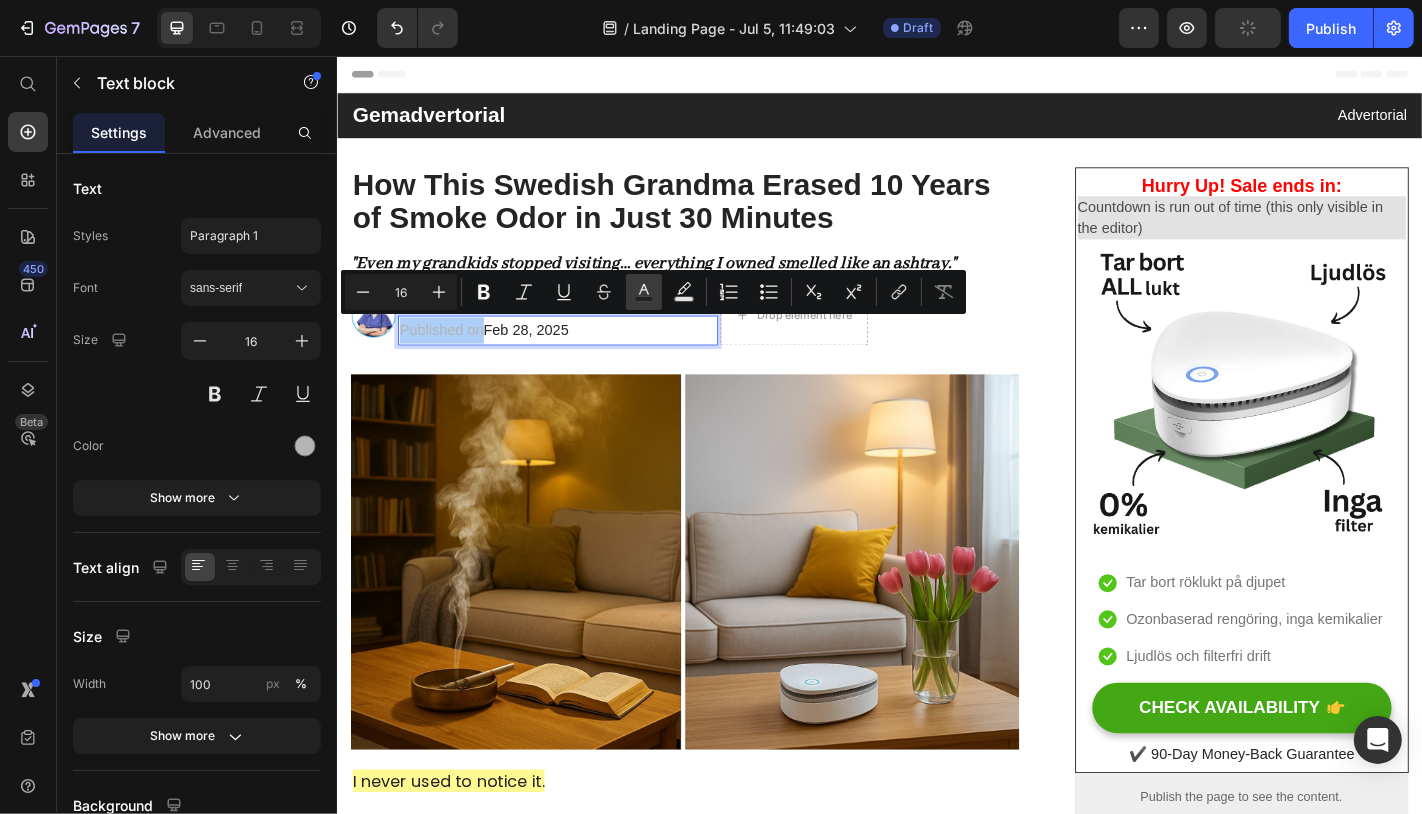 click 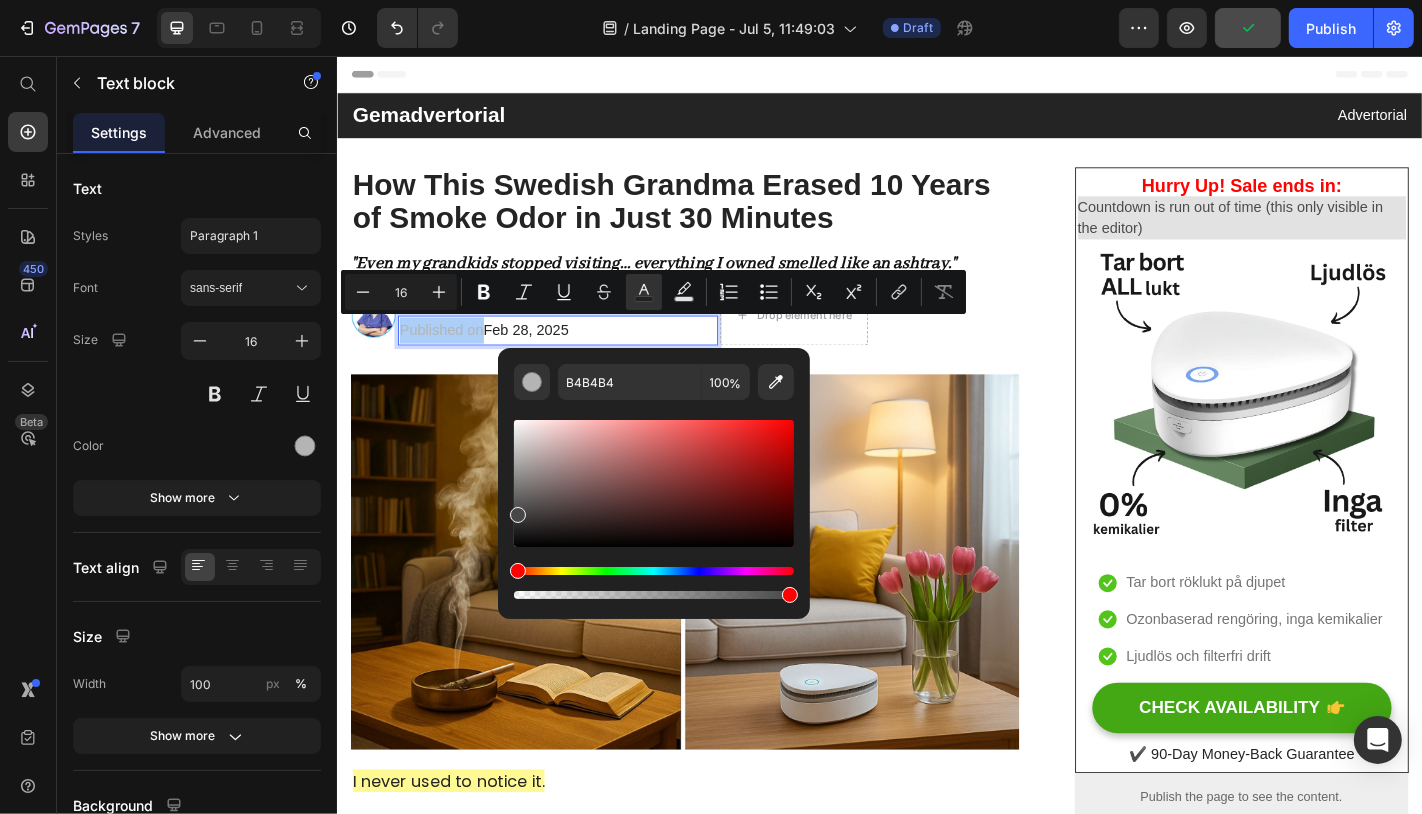 drag, startPoint x: 518, startPoint y: 467, endPoint x: 512, endPoint y: 511, distance: 44.407207 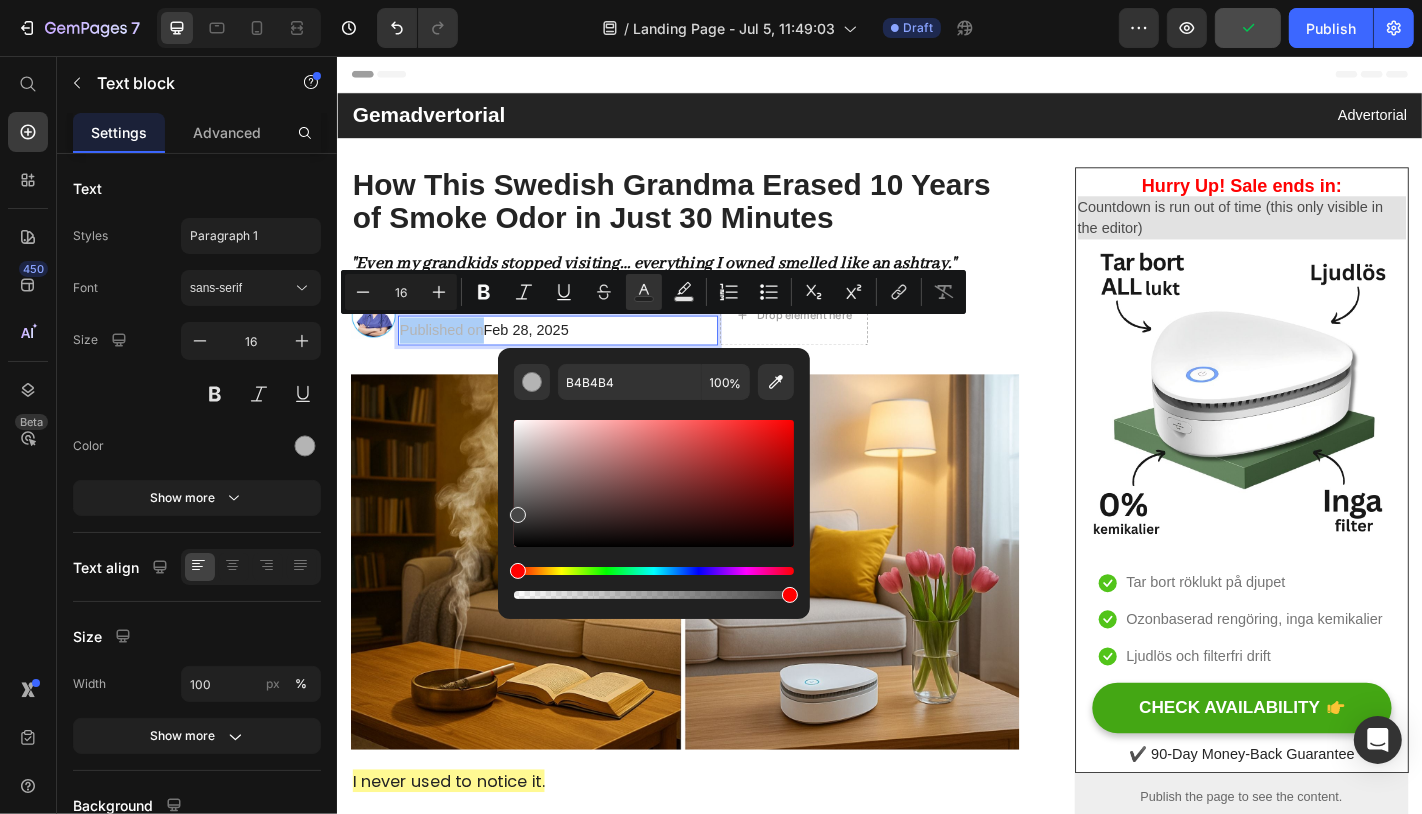 click at bounding box center (518, 515) 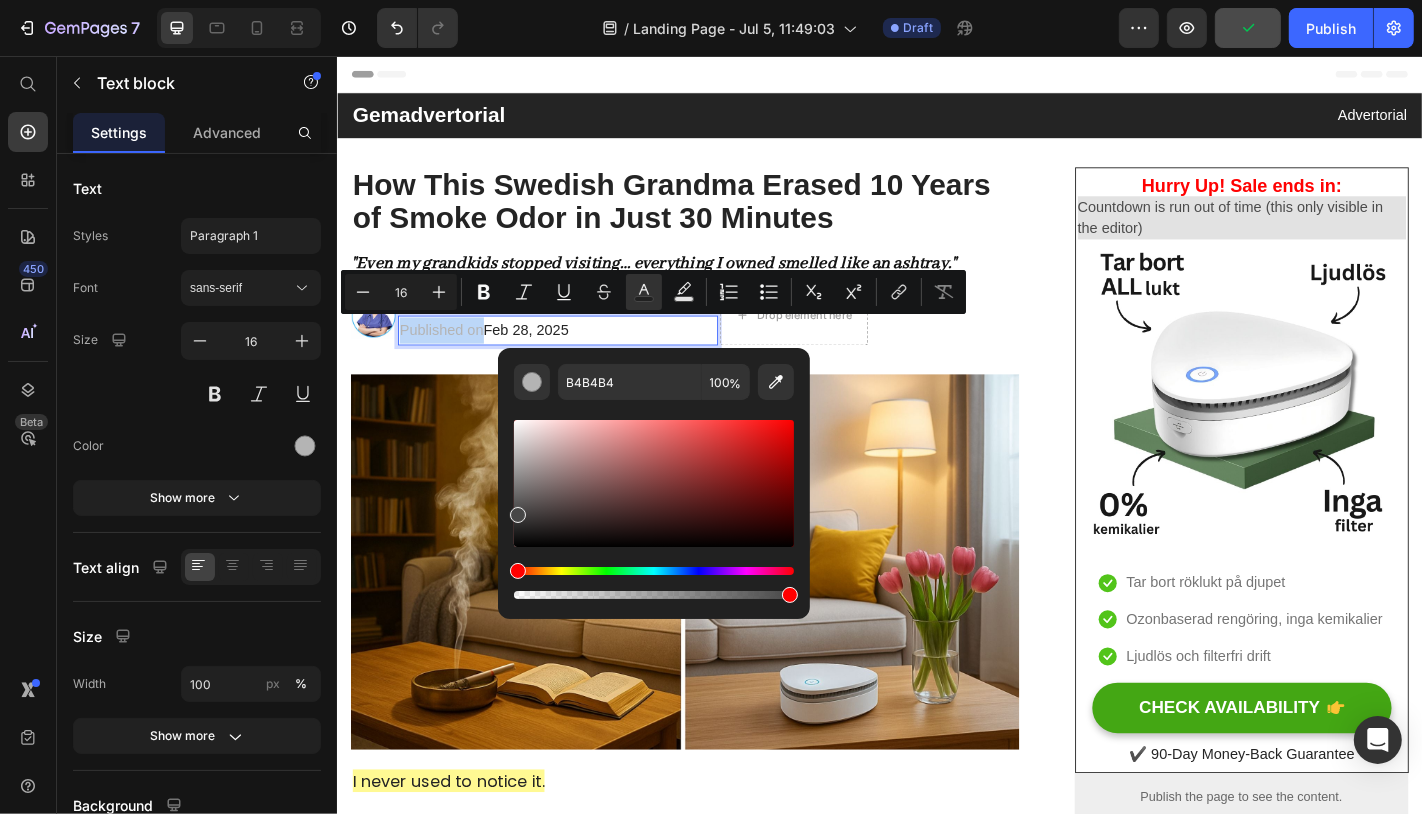 type on "474747" 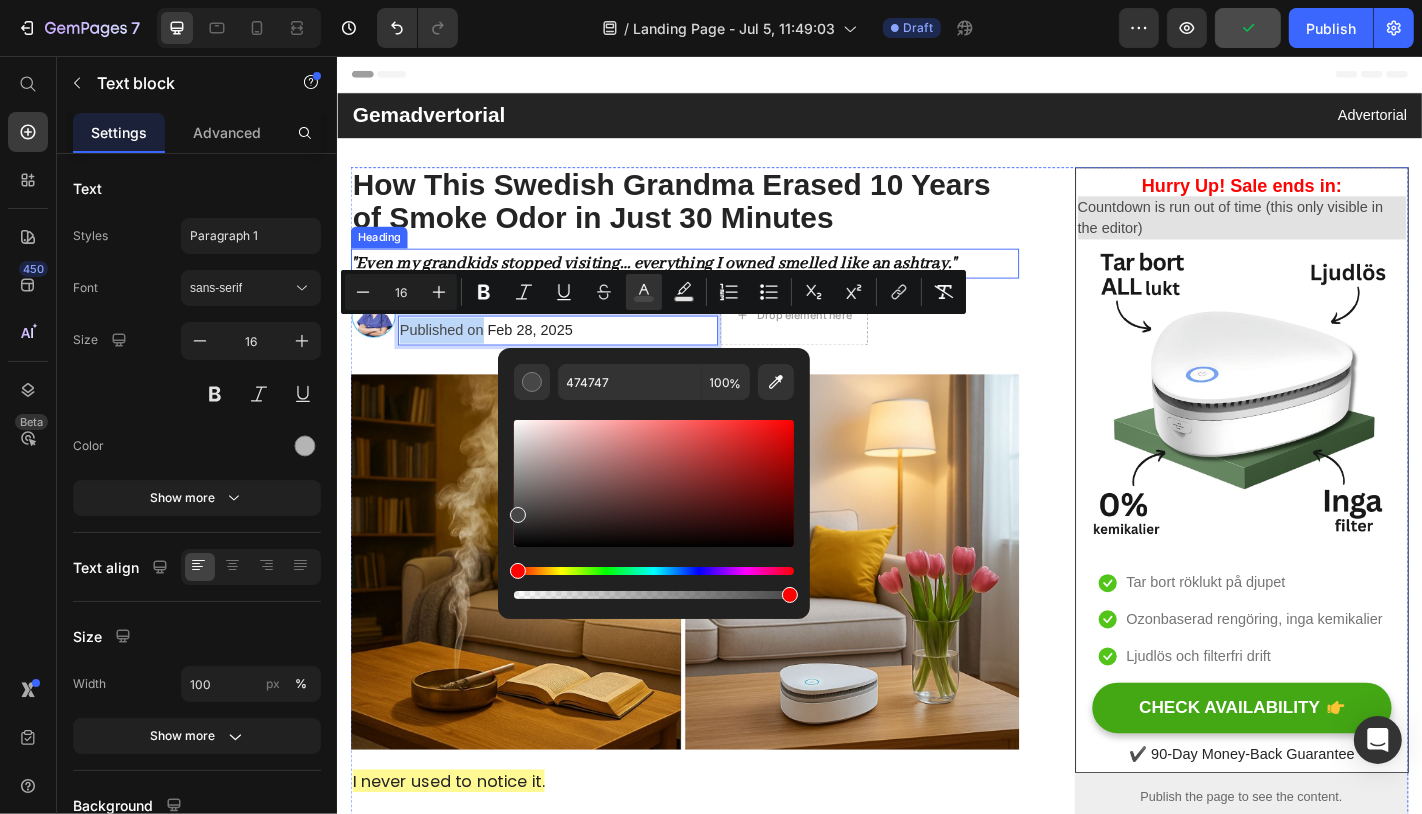 click on ""Even my grandkids stopped visiting… everything I owned smelled like an ashtray."" at bounding box center (686, 285) 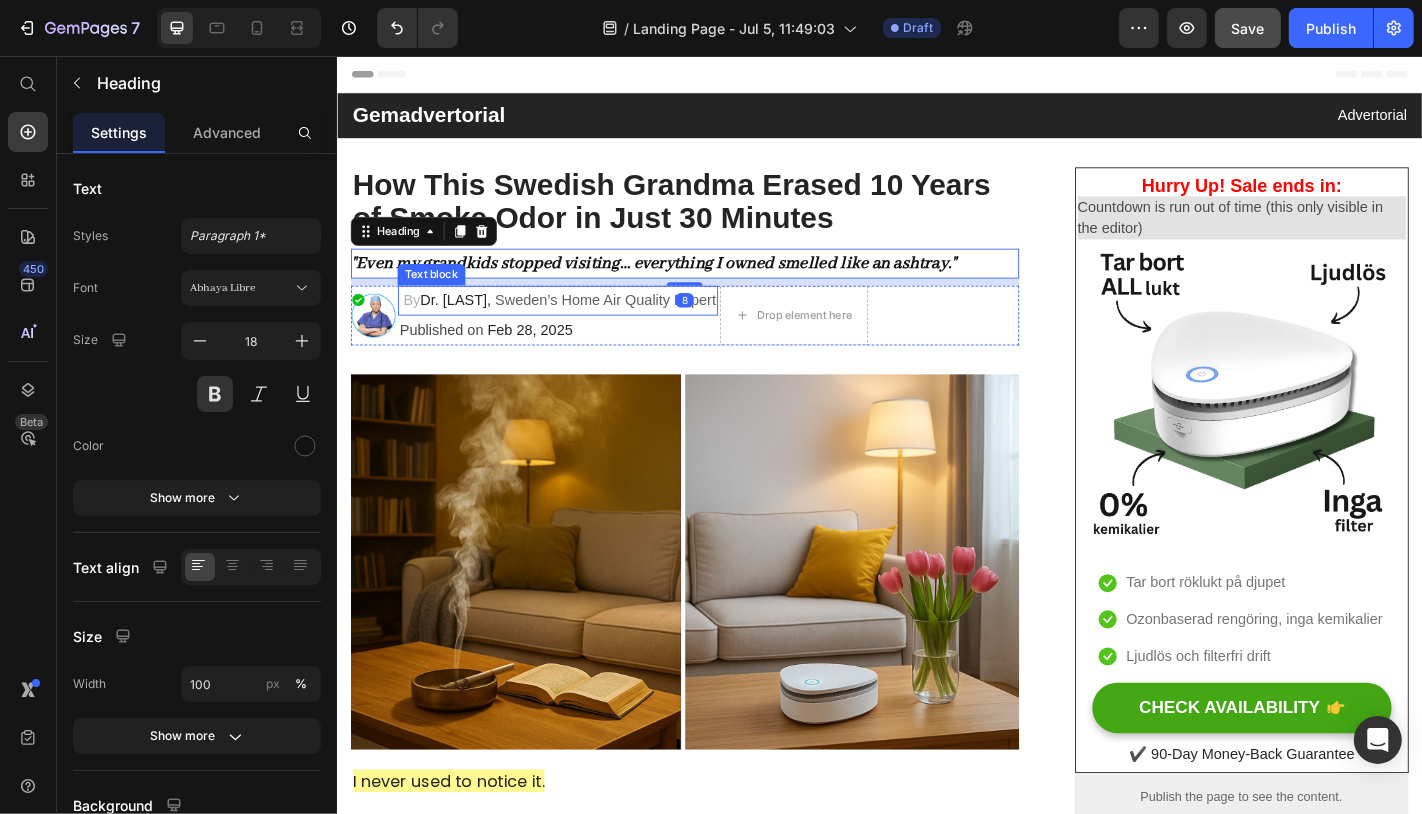 click on "By  Dr. [LAST],   Sweden’s Home Air Quality Expert" at bounding box center [582, 326] 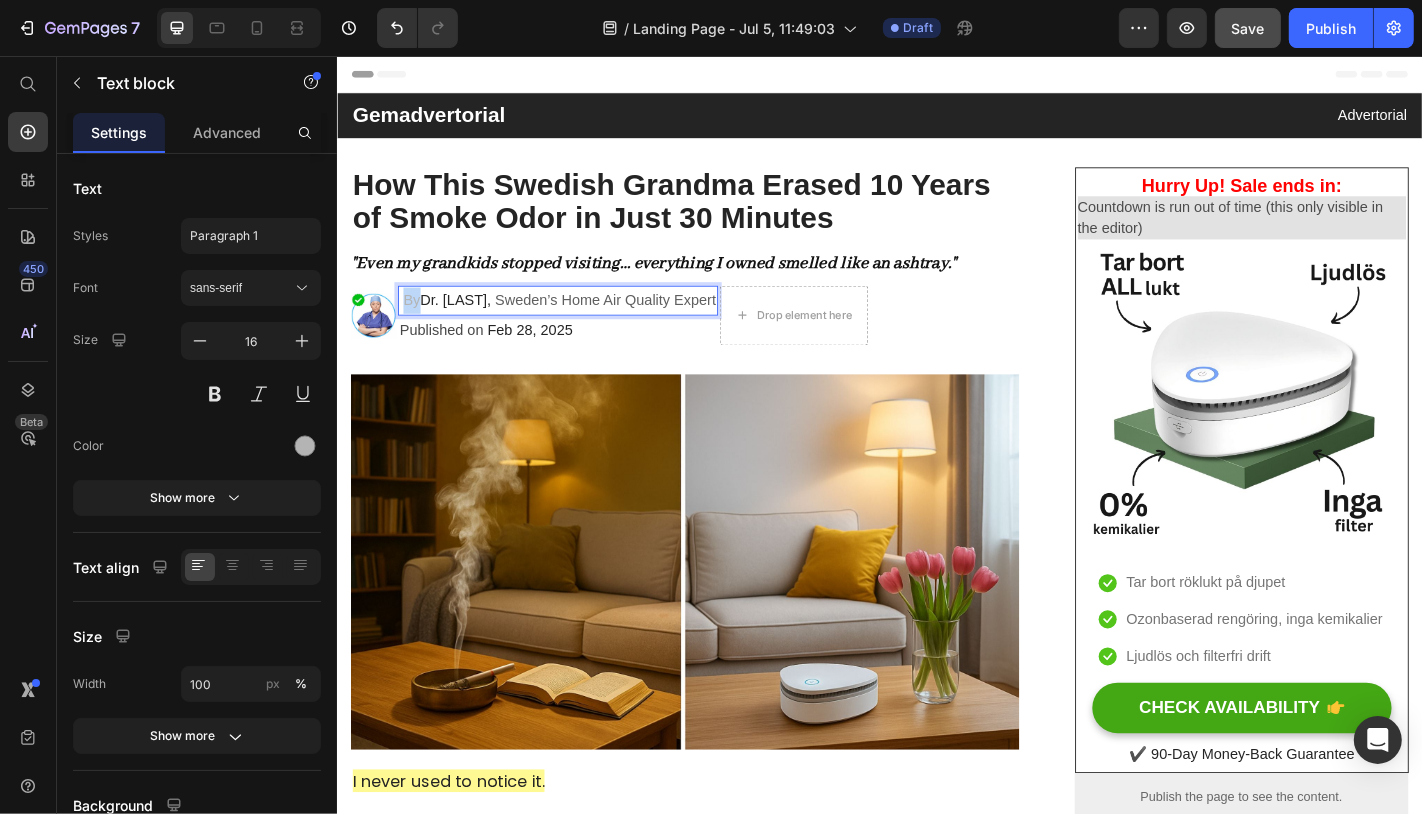 drag, startPoint x: 428, startPoint y: 326, endPoint x: 413, endPoint y: 326, distance: 15 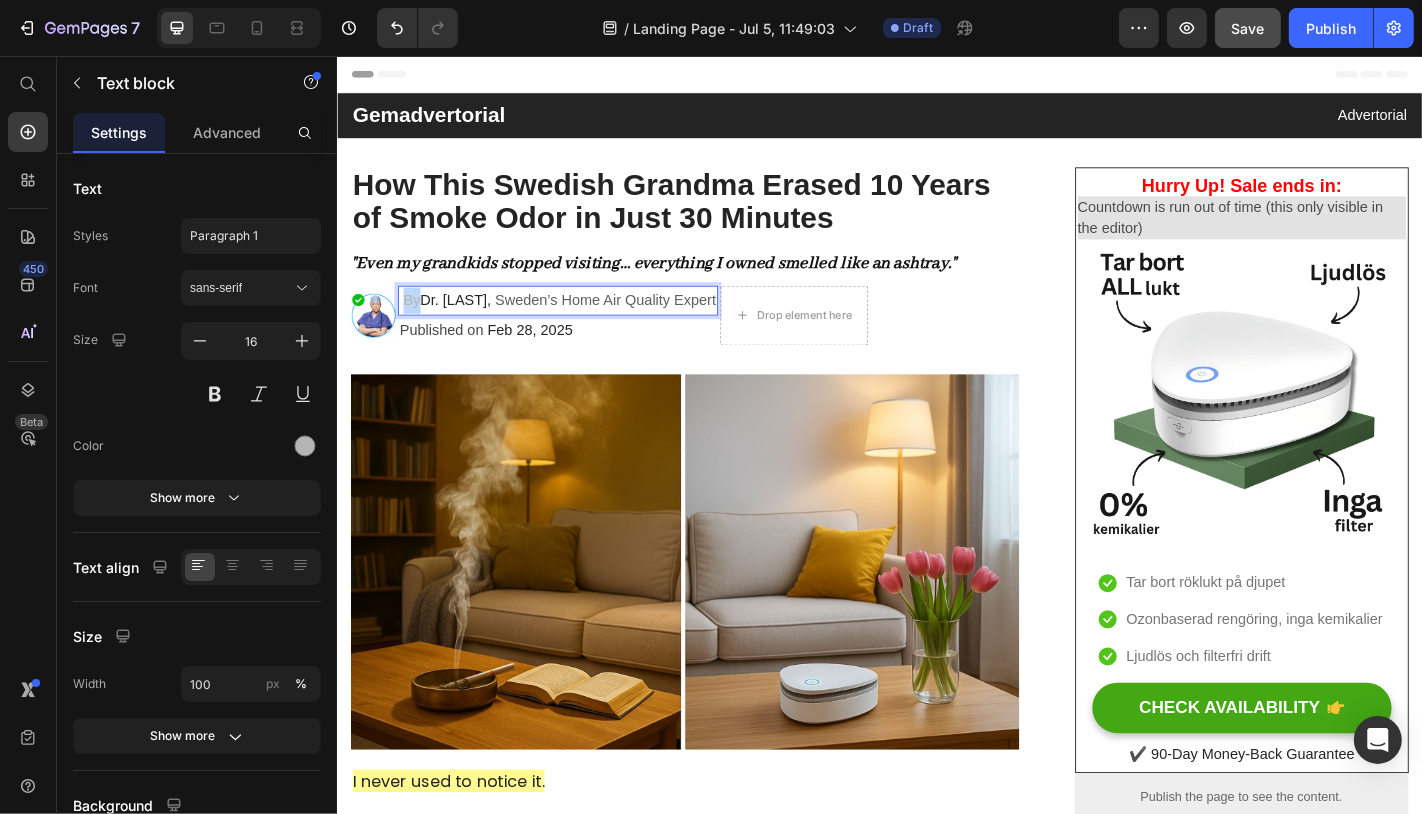click on "By  Dr. [LAST],   Sweden’s Home Air Quality Expert" at bounding box center [582, 326] 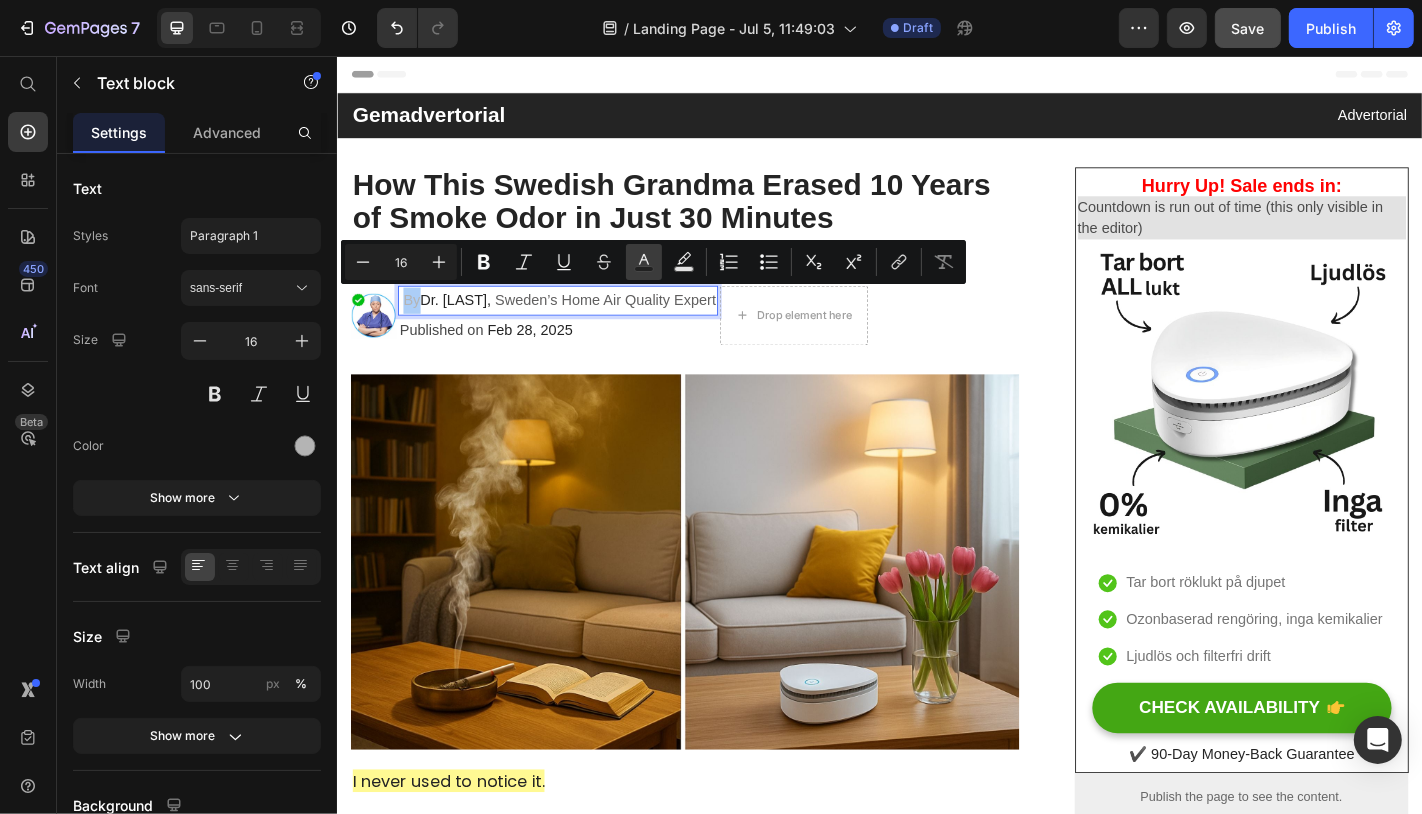 click 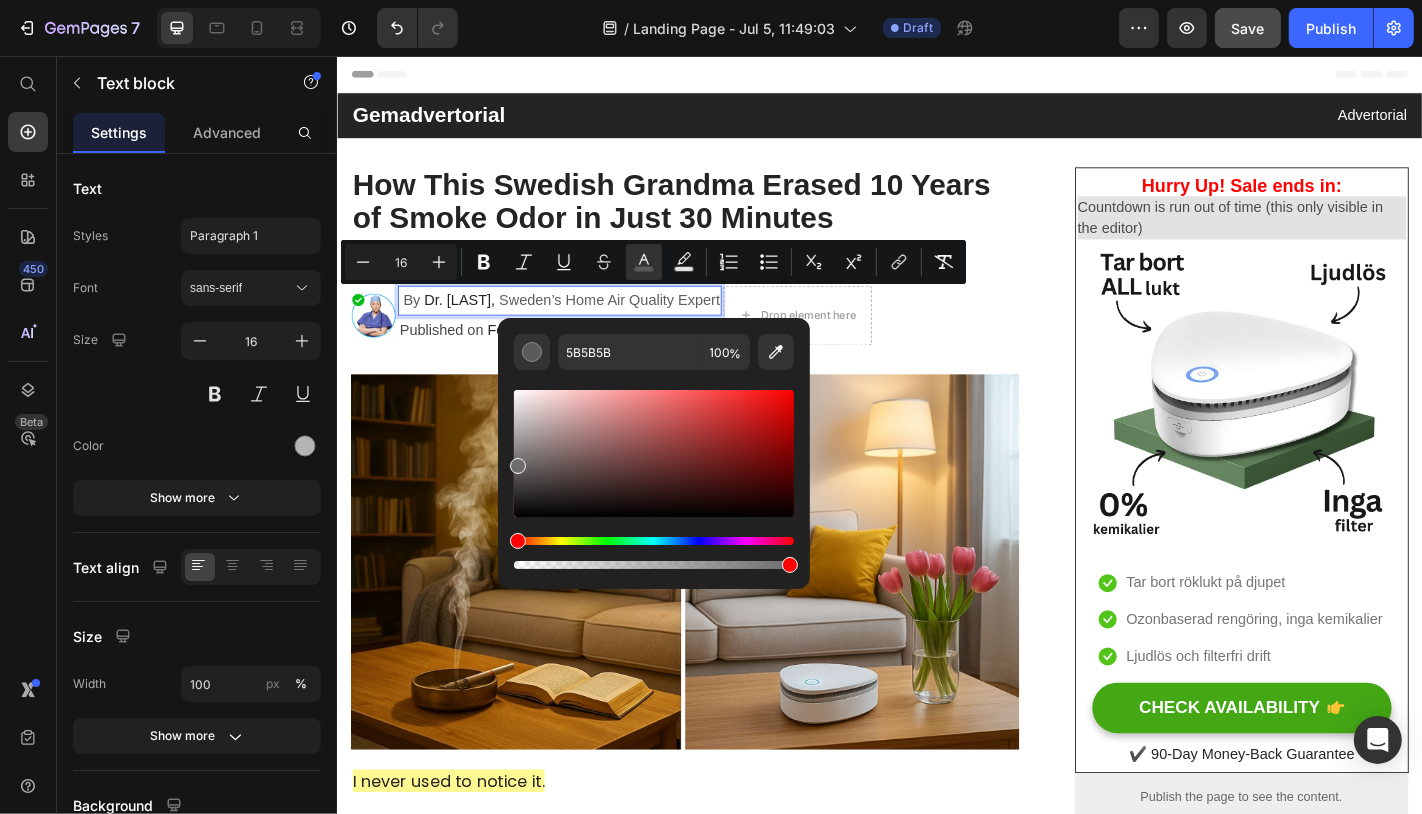 type on "6D6D6D" 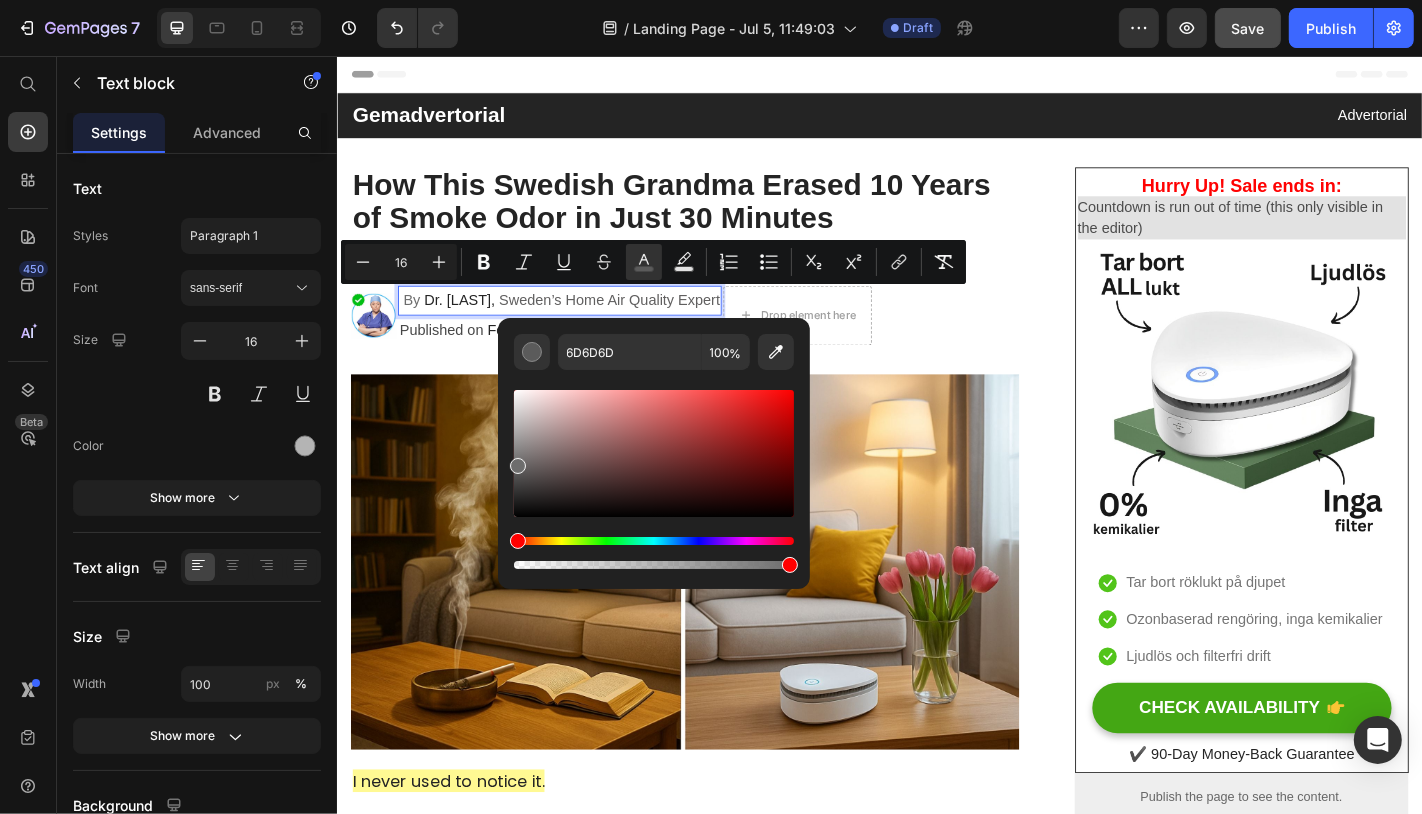 drag, startPoint x: 518, startPoint y: 429, endPoint x: 513, endPoint y: 462, distance: 33.37664 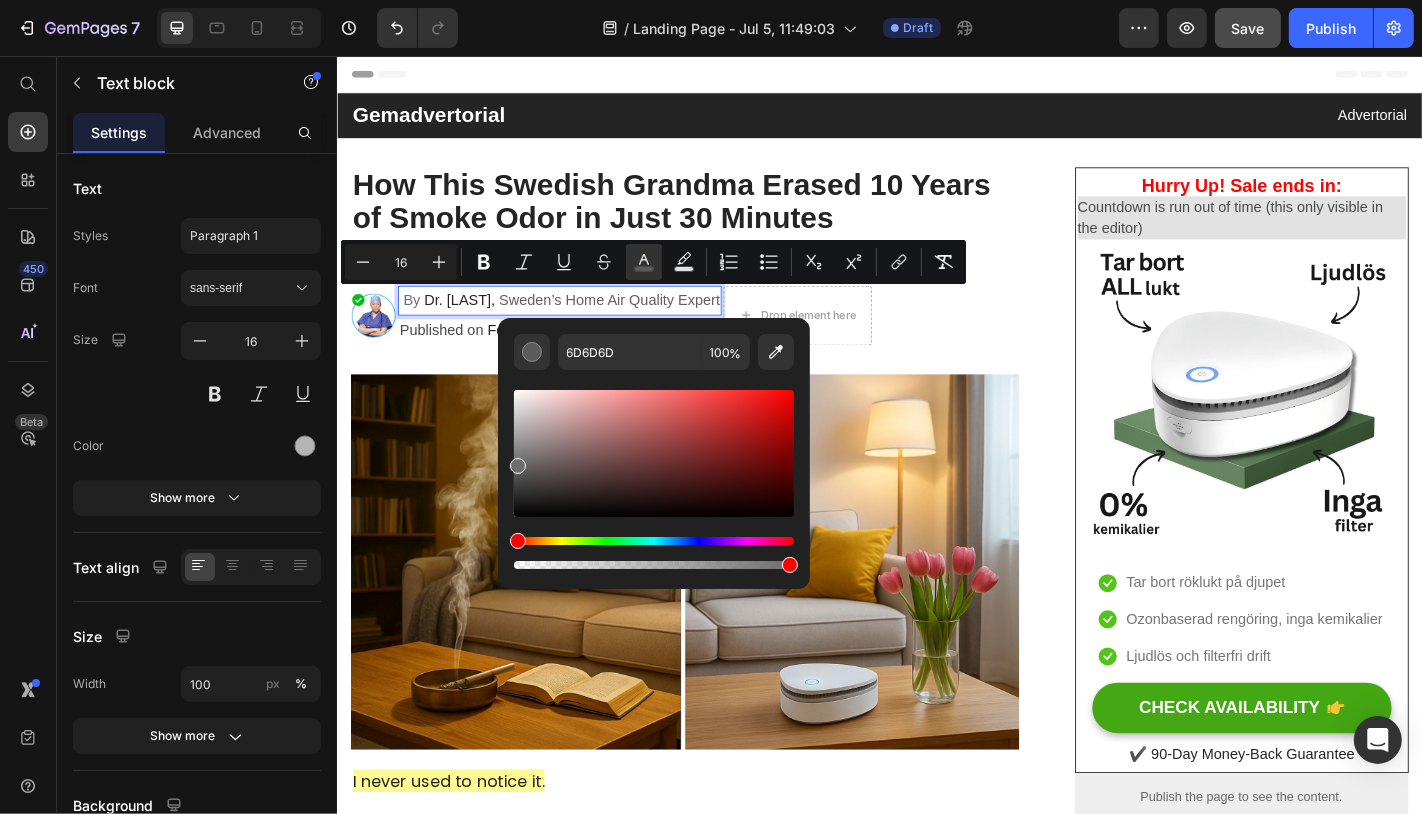 click at bounding box center (518, 466) 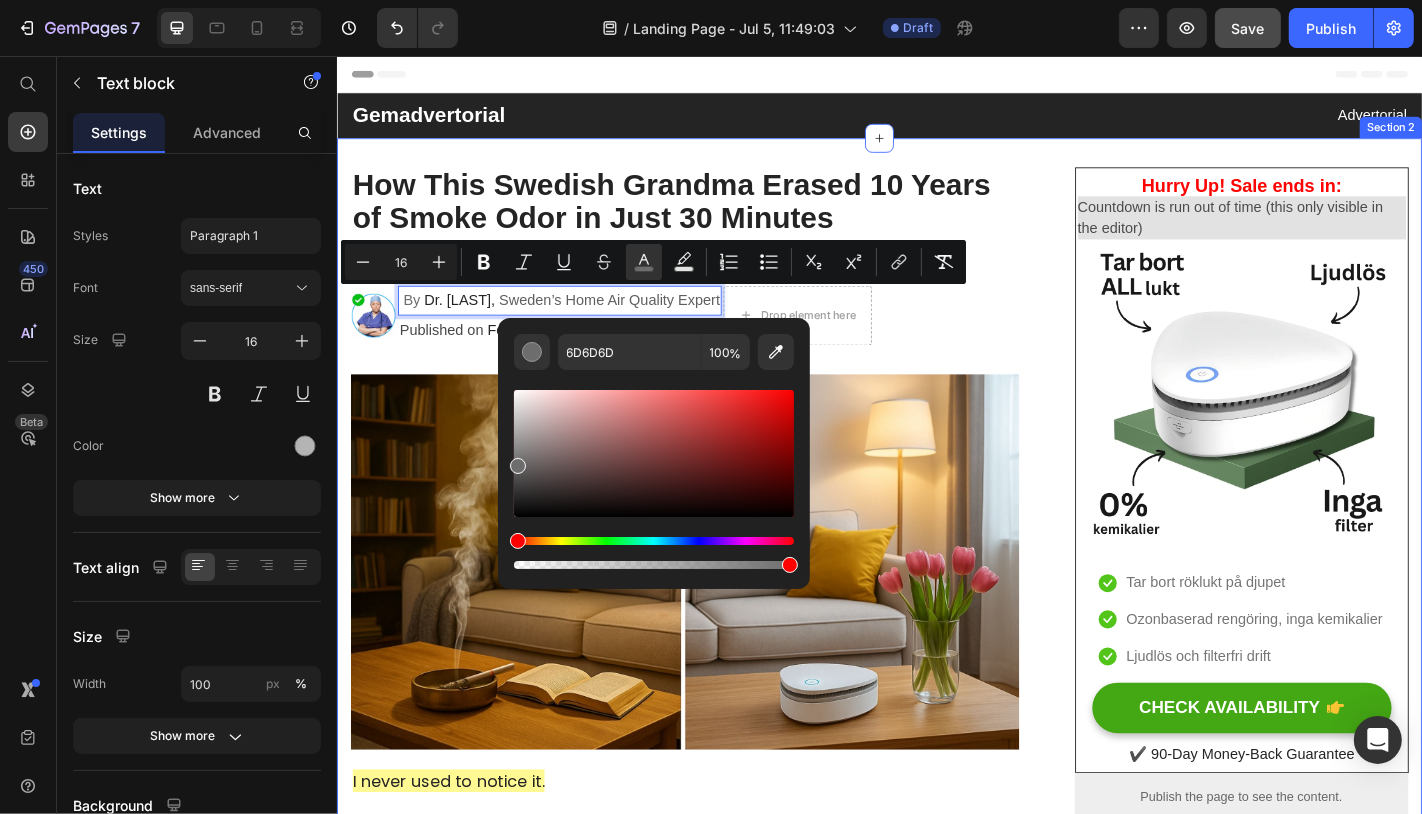 click on "How This Swedish Grandma Erased 10 Years of Smoke Odor in Just 30 Minutes Heading "Even my grandkids stopped visiting… everything I owned smelled like an ashtray." Heading Image By   Dr. [LAST],   Sweden’s Home Air Quality Expert Text block   0 Published on   Feb 28, 2025 Text block
Drop element here Row Image I never used to notice it. But then one day, my niece walked in, scrunched her nose, and said: Text block “Why does it smell like an ashtray in here?” Text Block Image I wanted to disappear. I had just cleaned the living room the day before. I had sprayed air freshener. Opened the windows. Even burned one of those overpriced candles that are supposed to “absorb odor.” But it didn’t matter. The smell was still there. Deep in the curtains… the sofa… even the walls, it felt like. And the worst part? I was nose-blind. I couldn’t even smell it anymore — but everyone else could. Every time someone visited, I felt this rising panic: "Can they smell it?" Text block Image" at bounding box center [936, 5287] 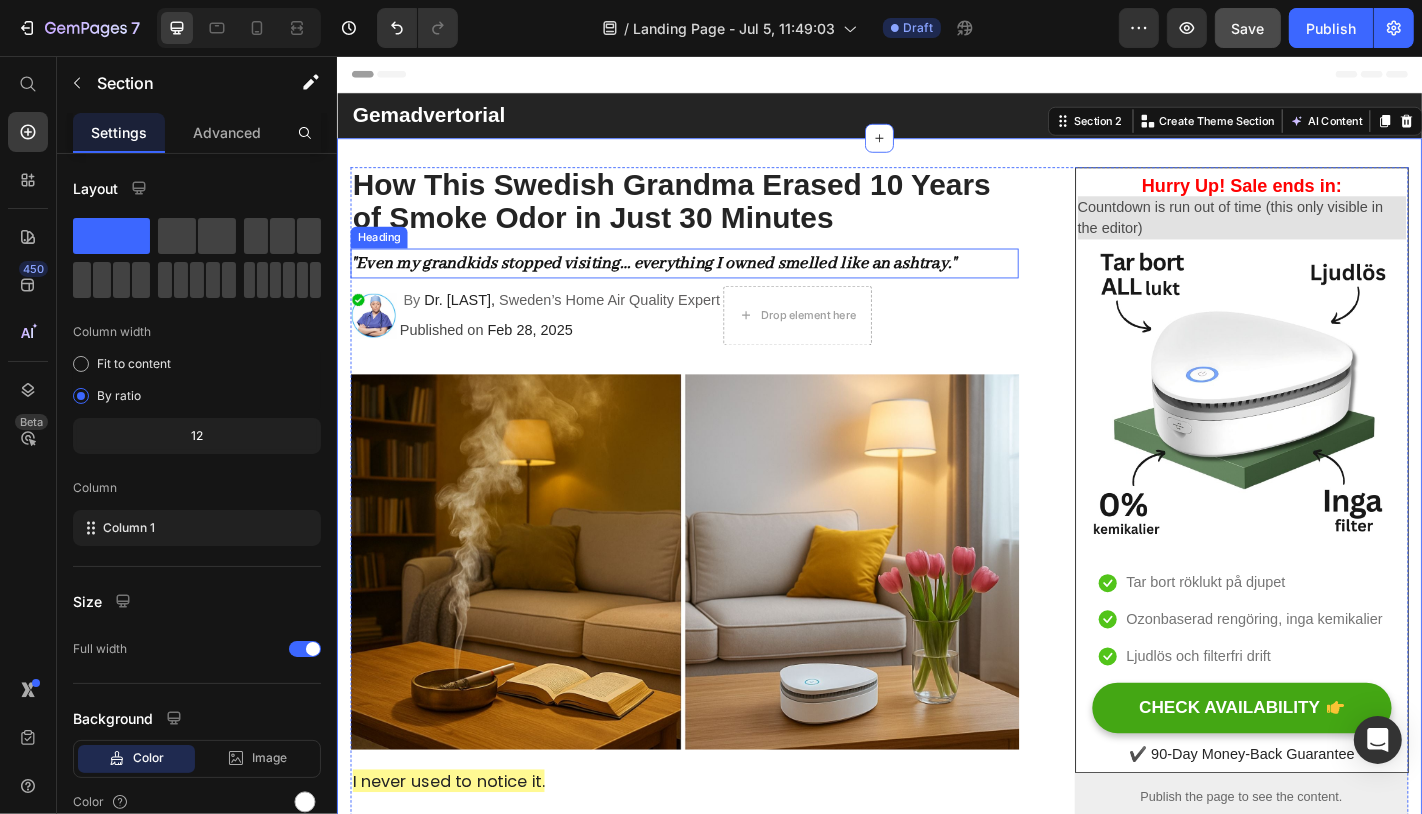 click on ""Even my grandkids stopped visiting… everything I owned smelled like an ashtray."" at bounding box center [686, 285] 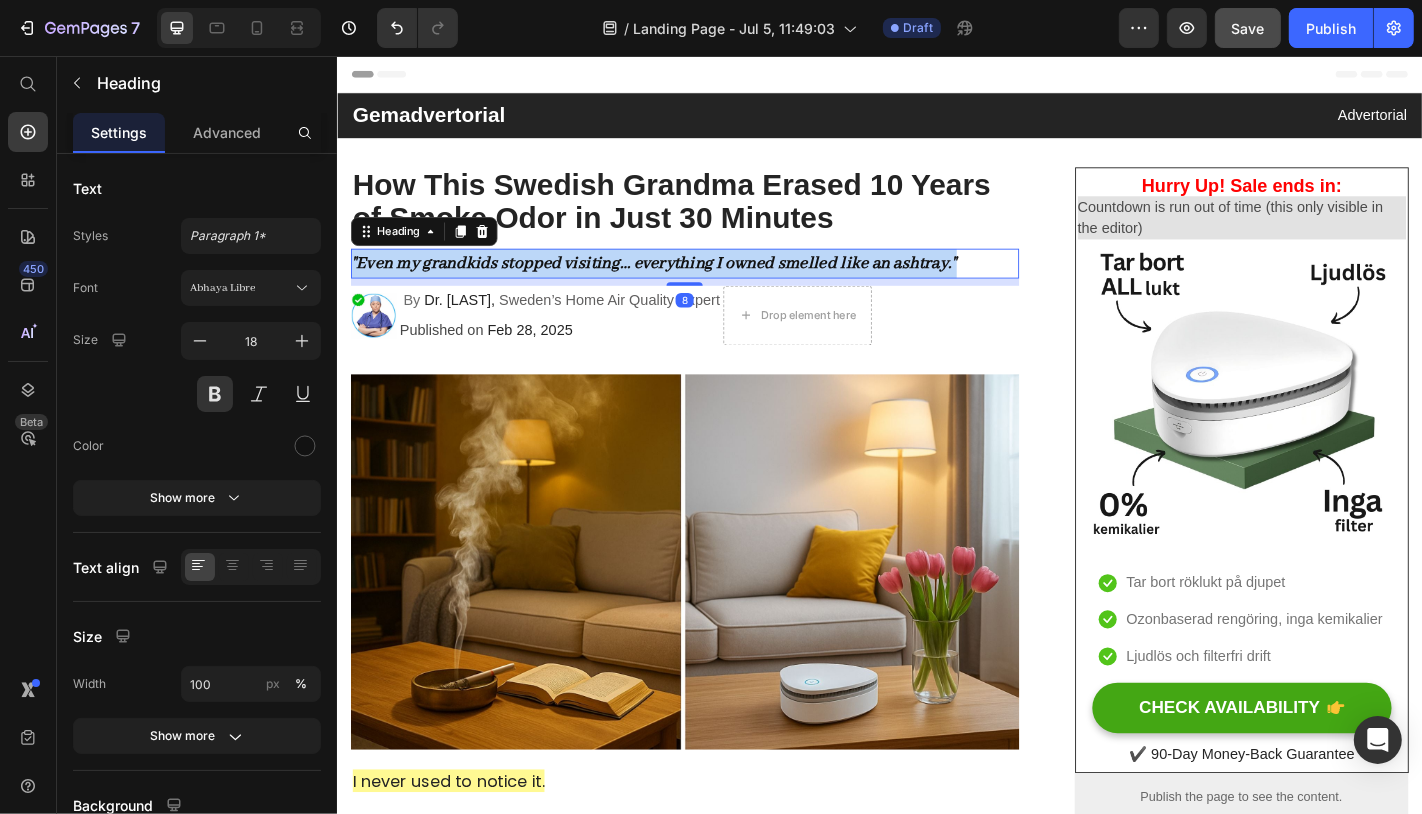 click on ""Even my grandkids stopped visiting… everything I owned smelled like an ashtray."" at bounding box center [686, 285] 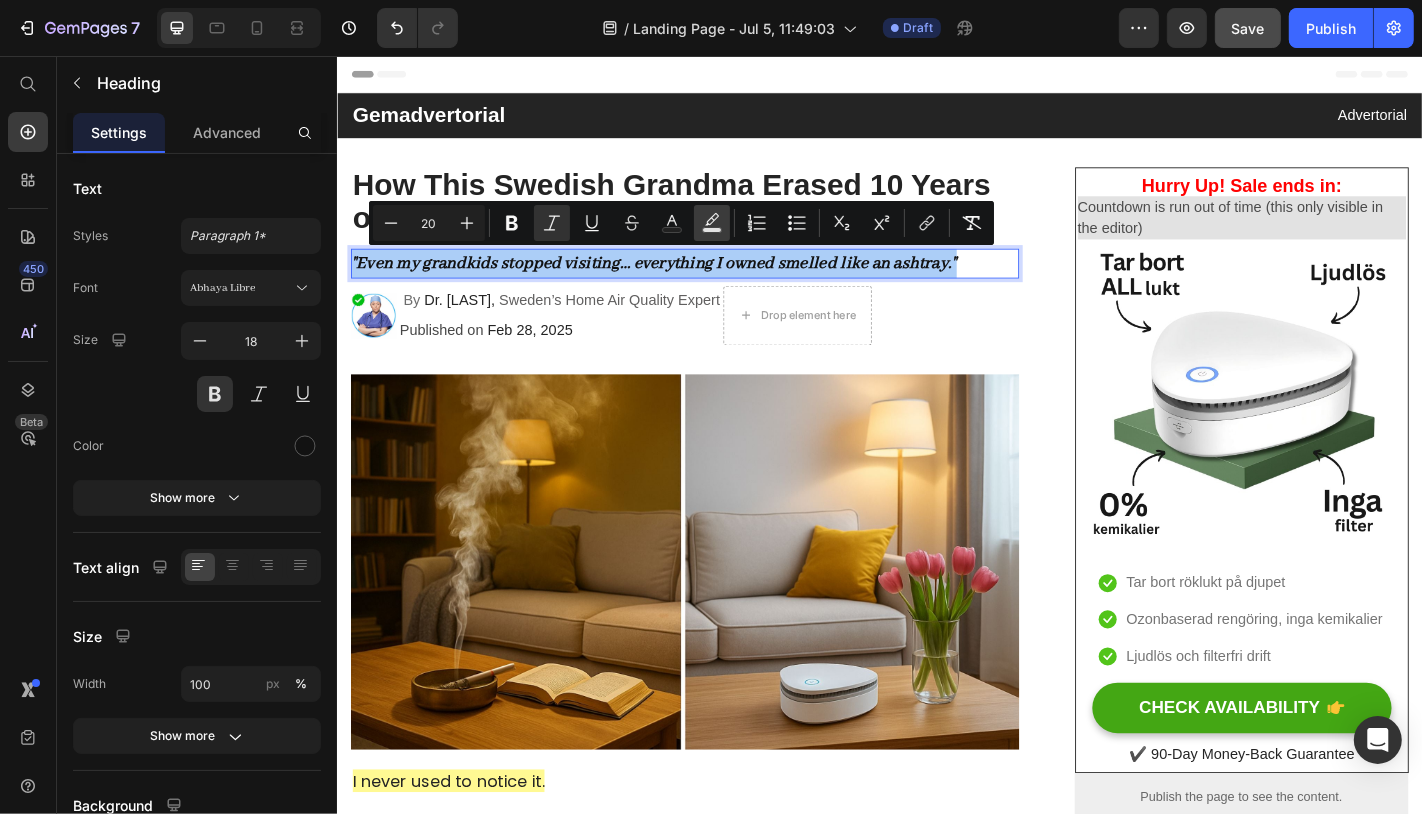 click 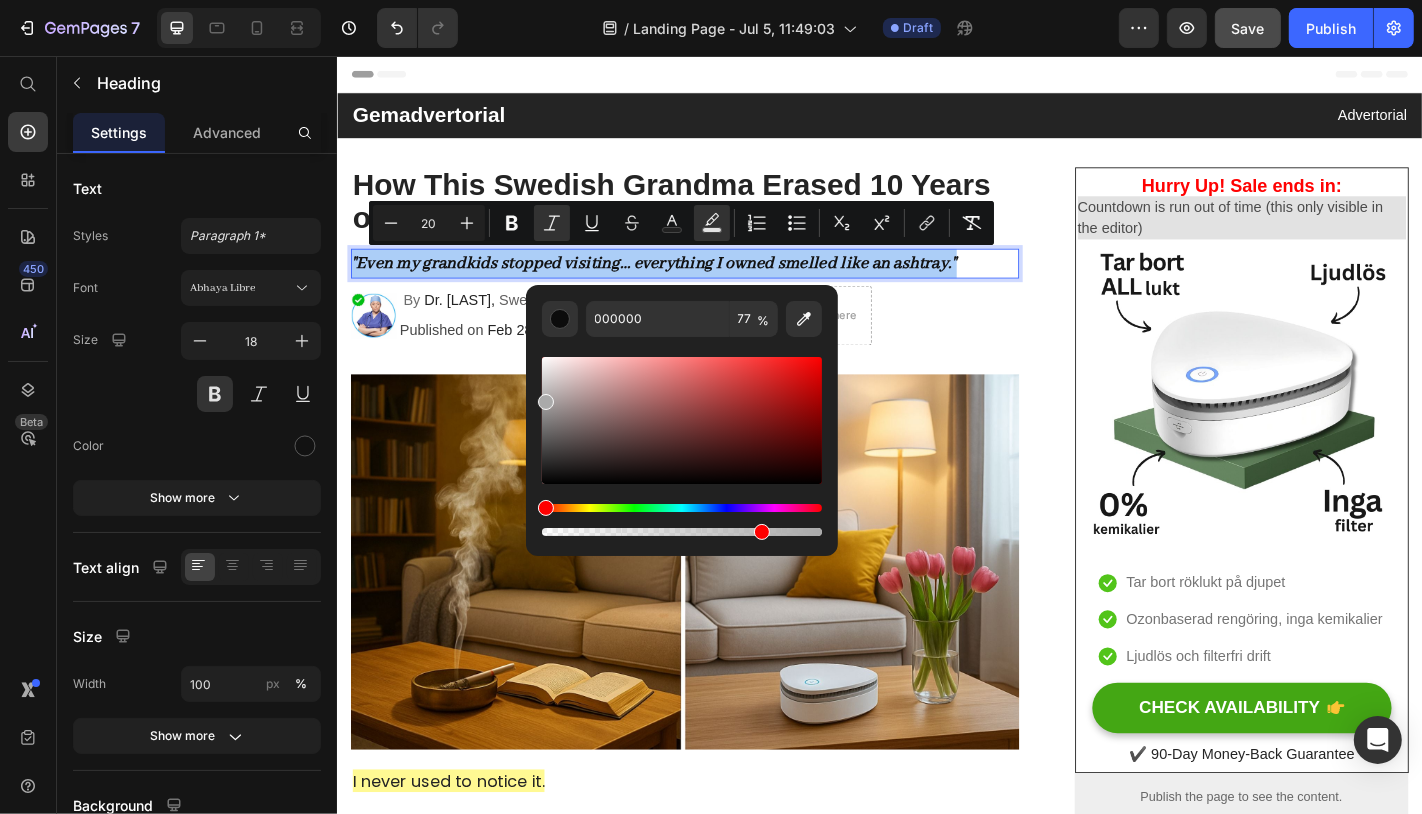 drag, startPoint x: 548, startPoint y: 479, endPoint x: 543, endPoint y: 398, distance: 81.154175 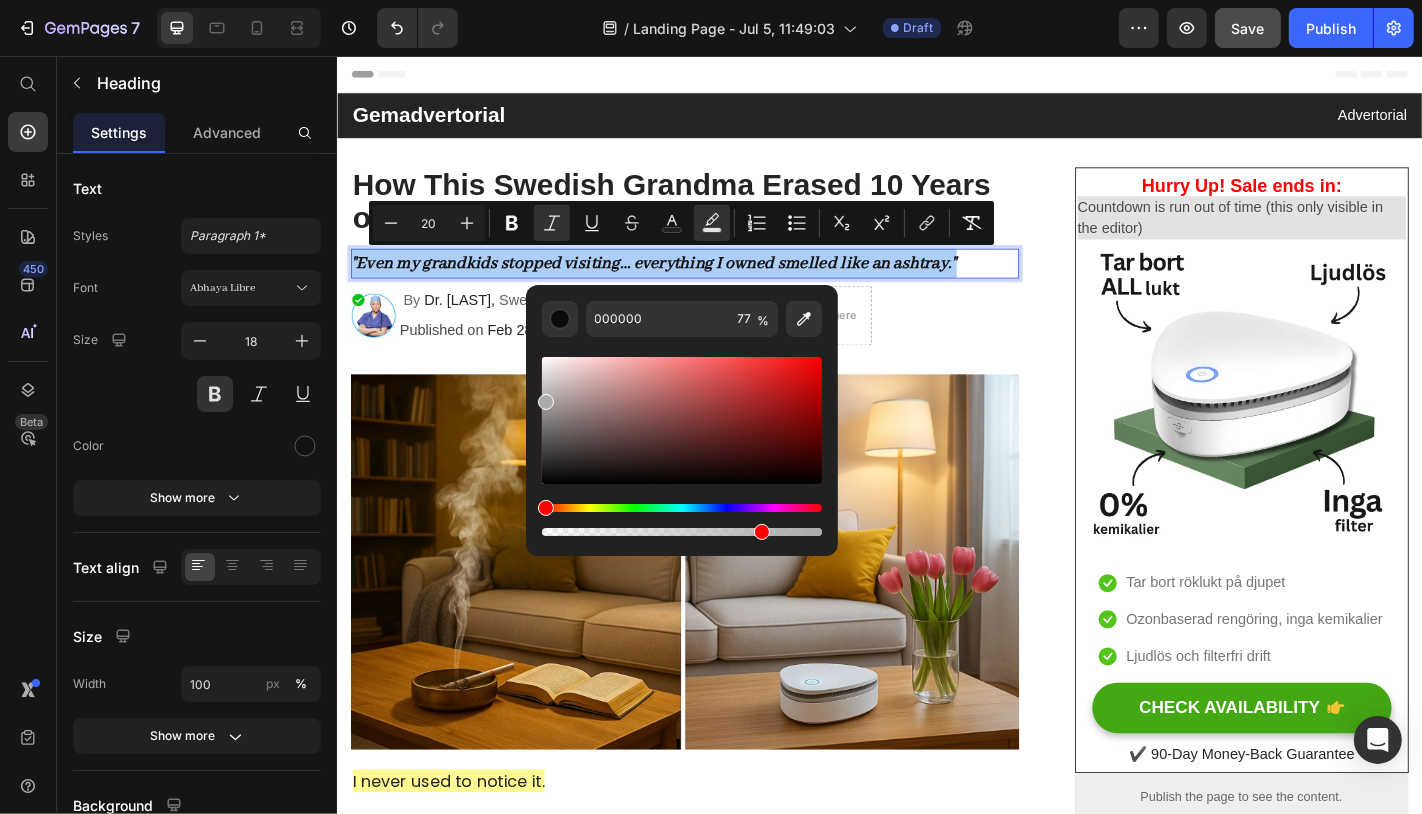 click at bounding box center (546, 402) 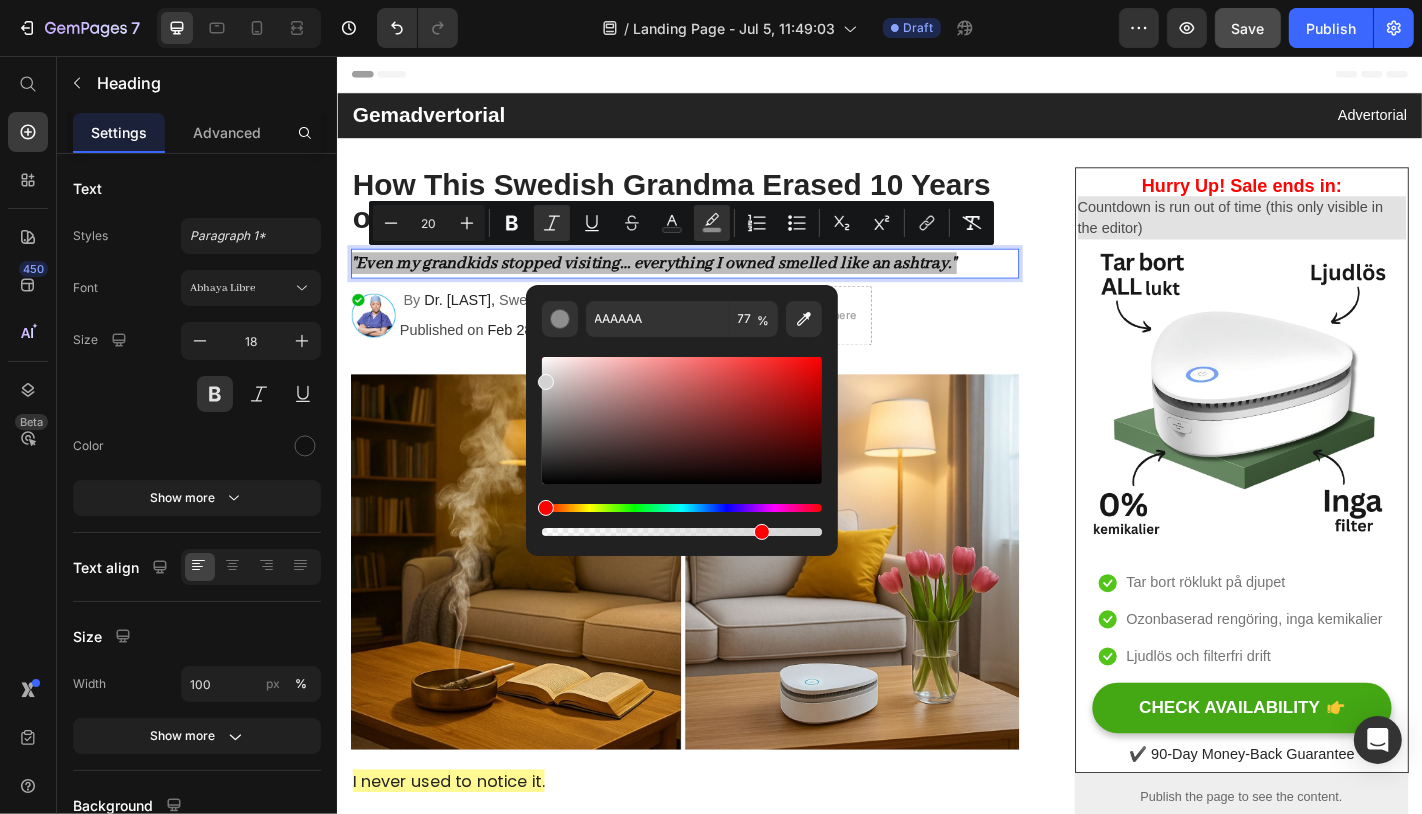 type on "D3D3D3" 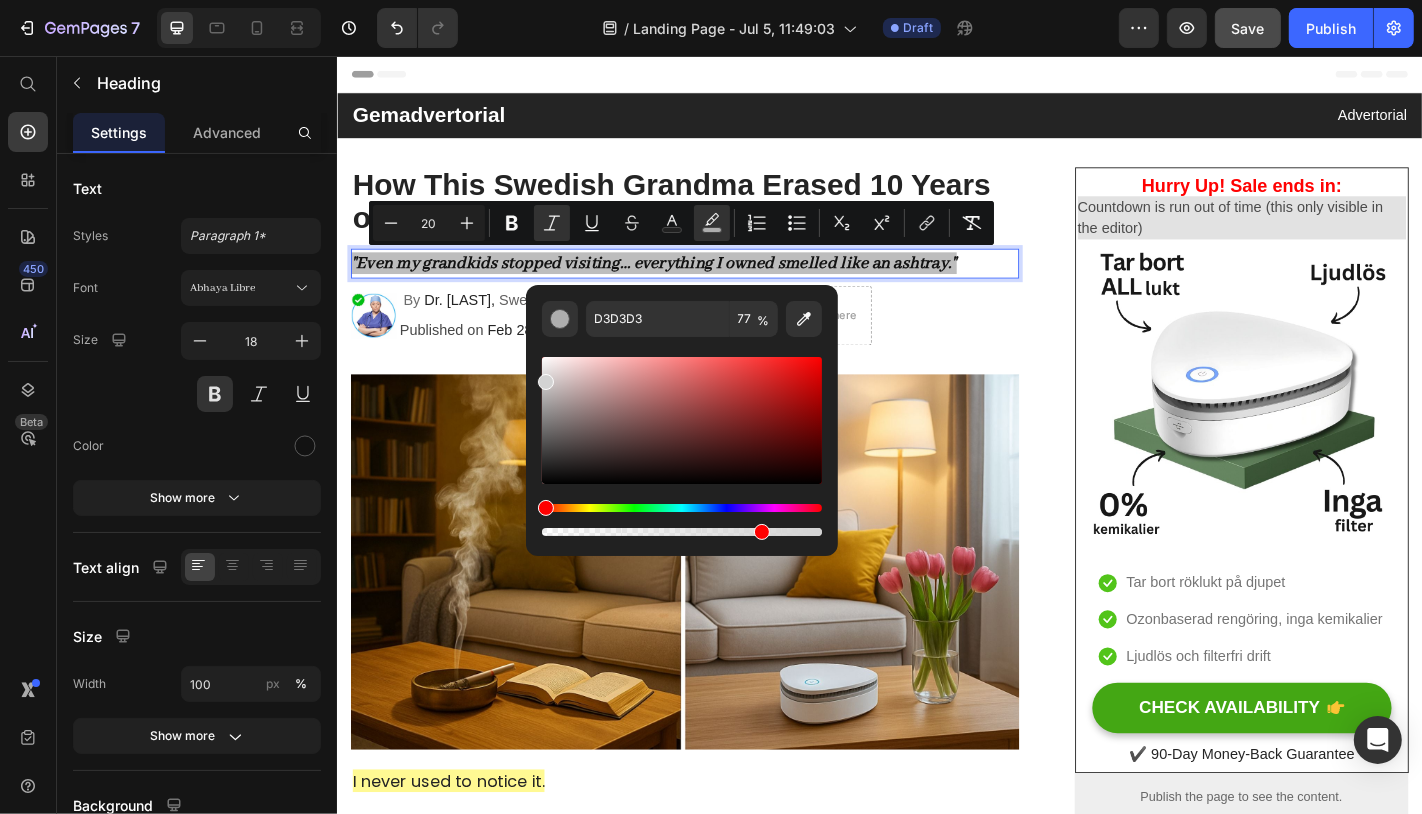 drag, startPoint x: 546, startPoint y: 400, endPoint x: 541, endPoint y: 378, distance: 22.561028 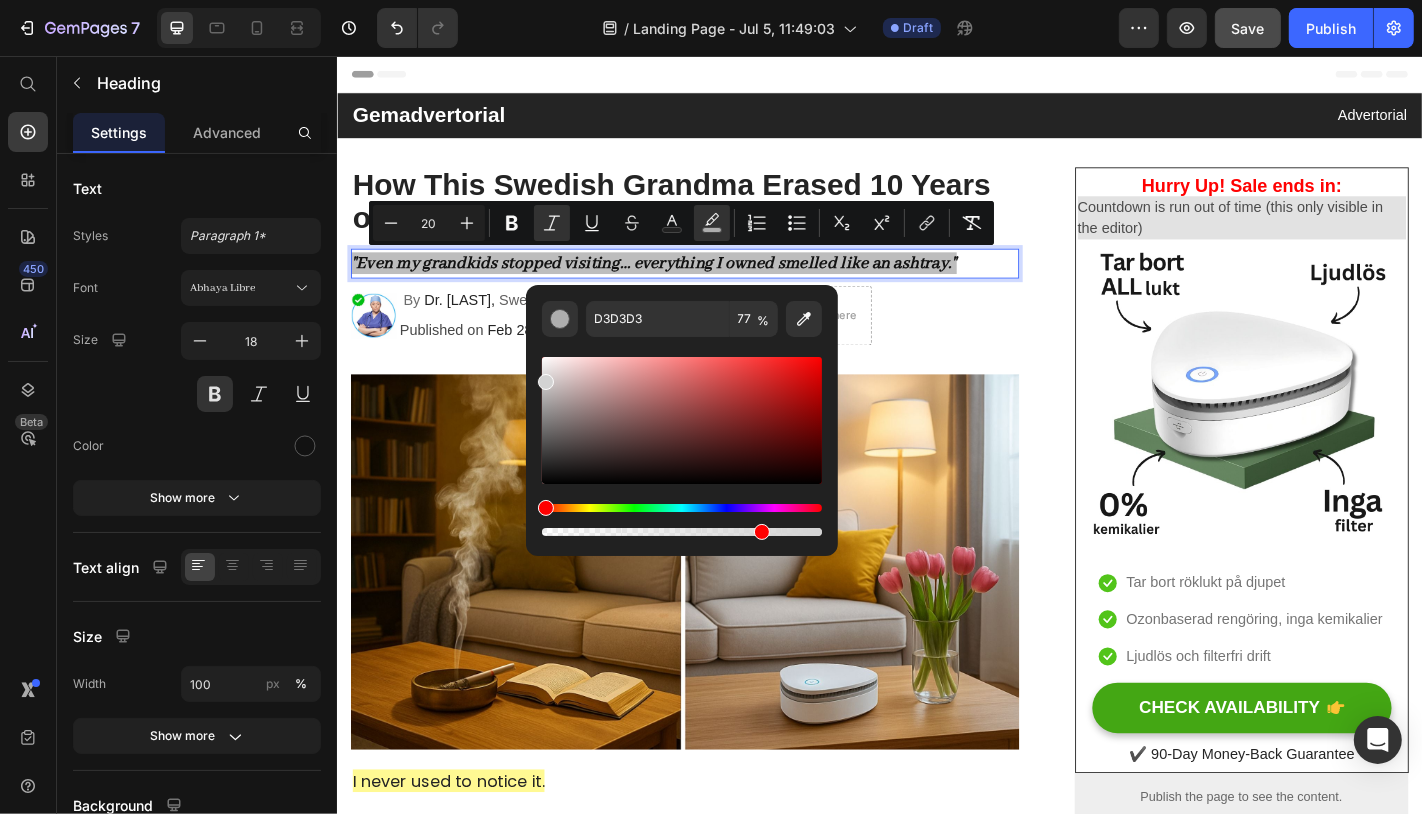 click at bounding box center (546, 382) 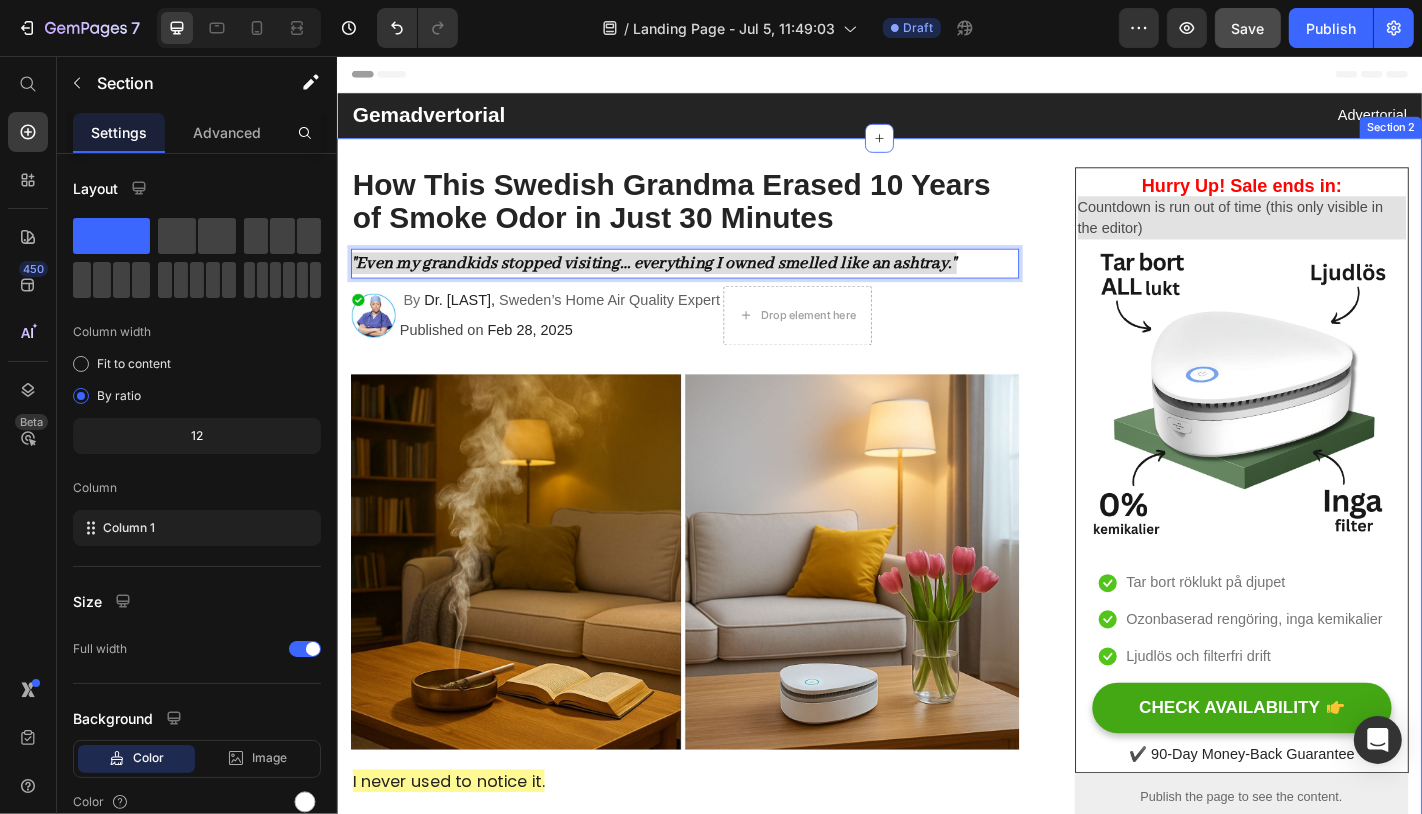 click on "How This Swedish Grandma Erased 10 Years of Smoke Odor in Just 30 Minutes Heading "Even my grandkids stopped visiting… everything I owned smelled like an ashtray." Heading   8 Image By   Dr. [LAST],   Sweden’s Home Air Quality Expert Text block Published on   Feb 28, 2025 Text block
Drop element here Row Image I never used to notice it. But then one day, my niece walked in, scrunched her nose, and said: Text block “Why does it smell like an ashtray in here?” Text Block Image I wanted to disappear. I had just cleaned the living room the day before. I had sprayed air freshener. Opened the windows. Even burned one of those overpriced candles that are supposed to “absorb odor.” But it didn’t matter. The smell was still there. Deep in the curtains… the sofa… even the walls, it felt like. And the worst part? I was nose-blind. I couldn’t even smell it anymore — but everyone else could. Every time someone visited, I felt this rising panic: "Can they smell it?" Text block Image" at bounding box center [936, 5287] 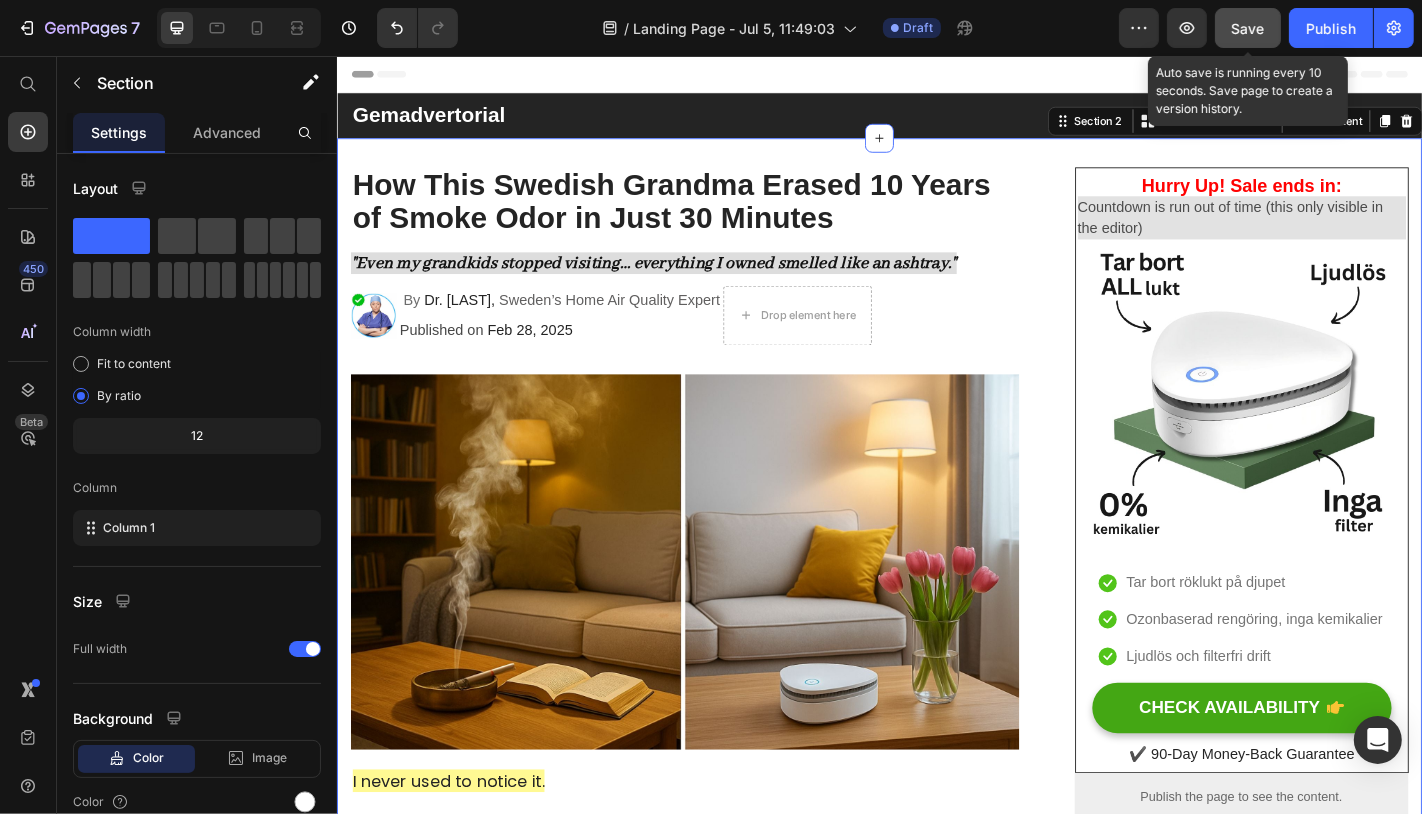 click on "Save" at bounding box center (1248, 28) 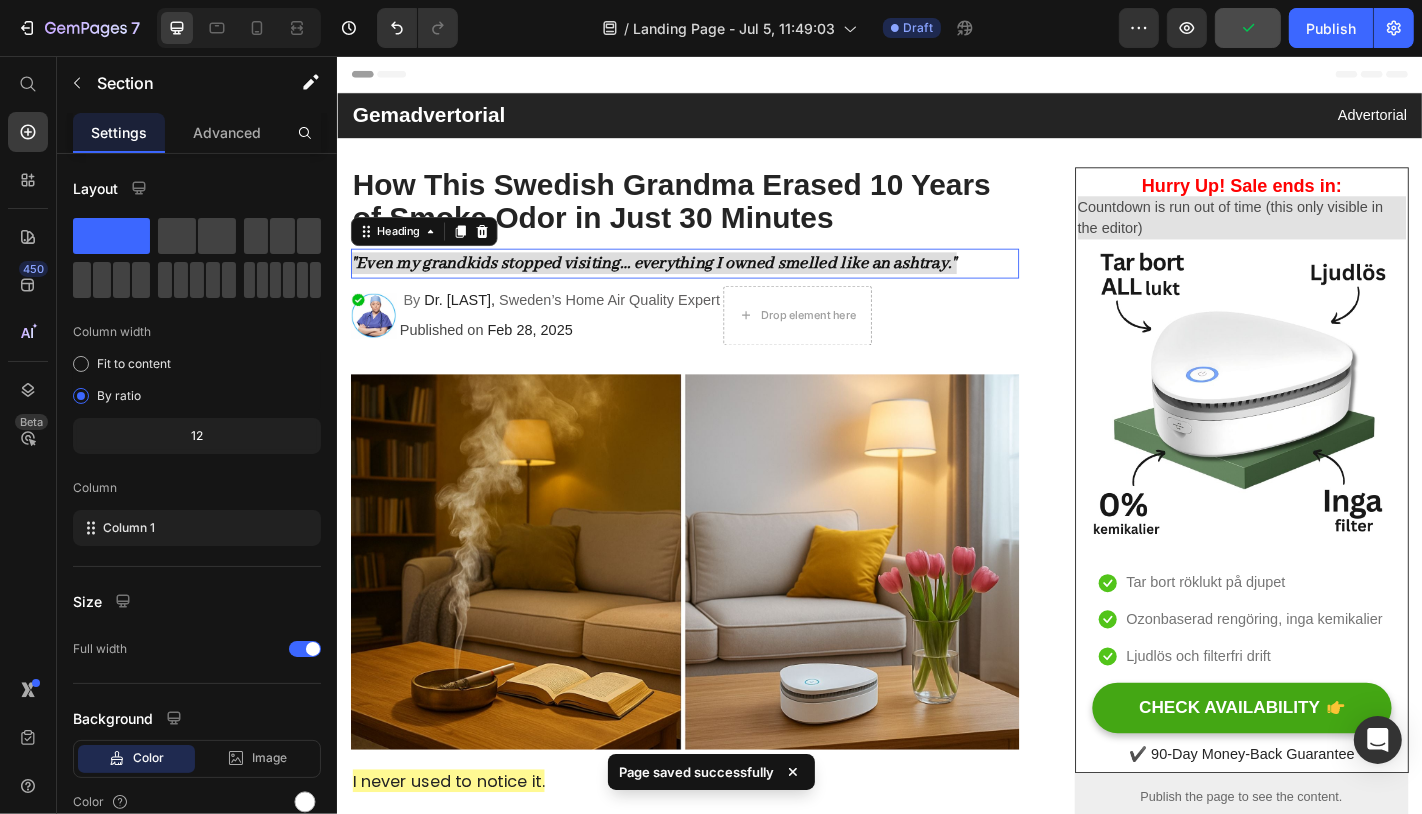 click on "⁠⁠⁠⁠⁠⁠⁠ "Even my grandkids stopped visiting… everything I owned smelled like an ashtray."" at bounding box center (720, 285) 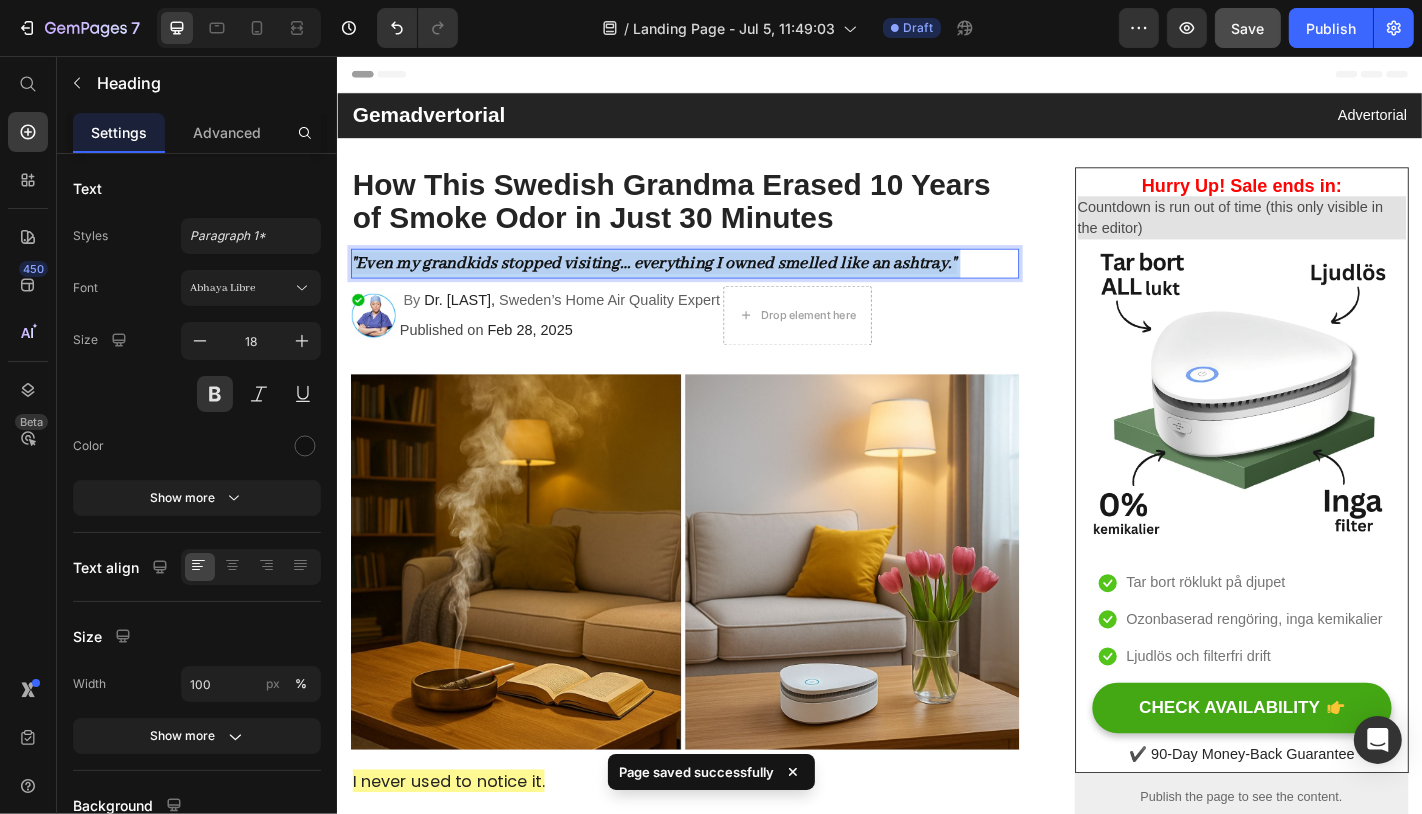 drag, startPoint x: 1030, startPoint y: 283, endPoint x: 1010, endPoint y: 283, distance: 20 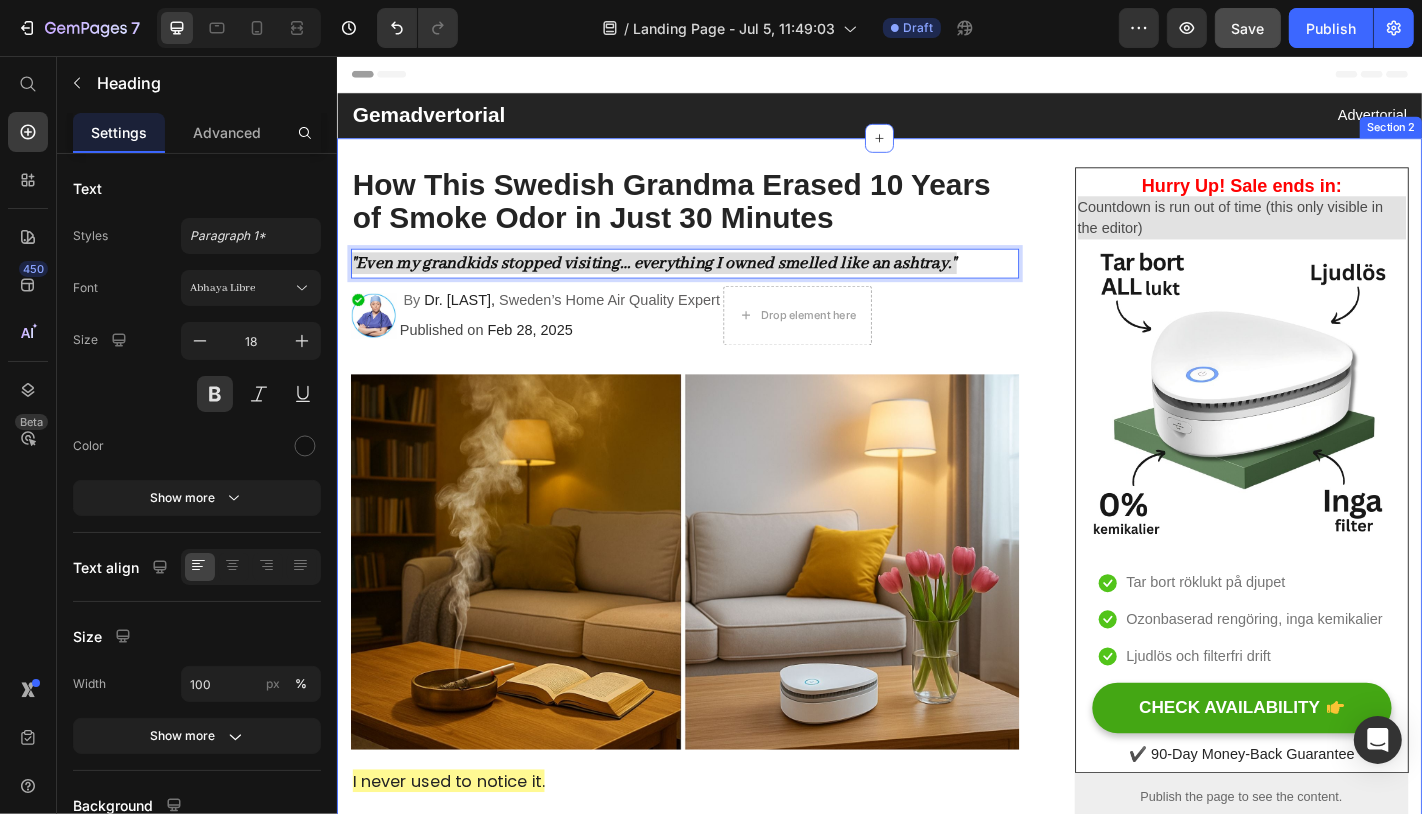 click on "How This Swedish Grandma Erased 10 Years of Smoke Odor in Just 30 Minutes Heading "Even my grandkids stopped visiting… everything I owned smelled like an ashtray." Heading   8 Image By   Dr. [LAST],   Sweden’s Home Air Quality Expert Text block Published on   Feb 28, 2025 Text block
Drop element here Row Image I never used to notice it. But then one day, my niece walked in, scrunched her nose, and said: Text block “Why does it smell like an ashtray in here?” Text Block Image I wanted to disappear. I had just cleaned the living room the day before. I had sprayed air freshener. Opened the windows. Even burned one of those overpriced candles that are supposed to “absorb odor.” But it didn’t matter. The smell was still there. Deep in the curtains… the sofa… even the walls, it felt like. And the worst part? I was nose-blind. I couldn’t even smell it anymore — but everyone else could. Every time someone visited, I felt this rising panic: "Can they smell it?" Text block Image" at bounding box center [936, 5287] 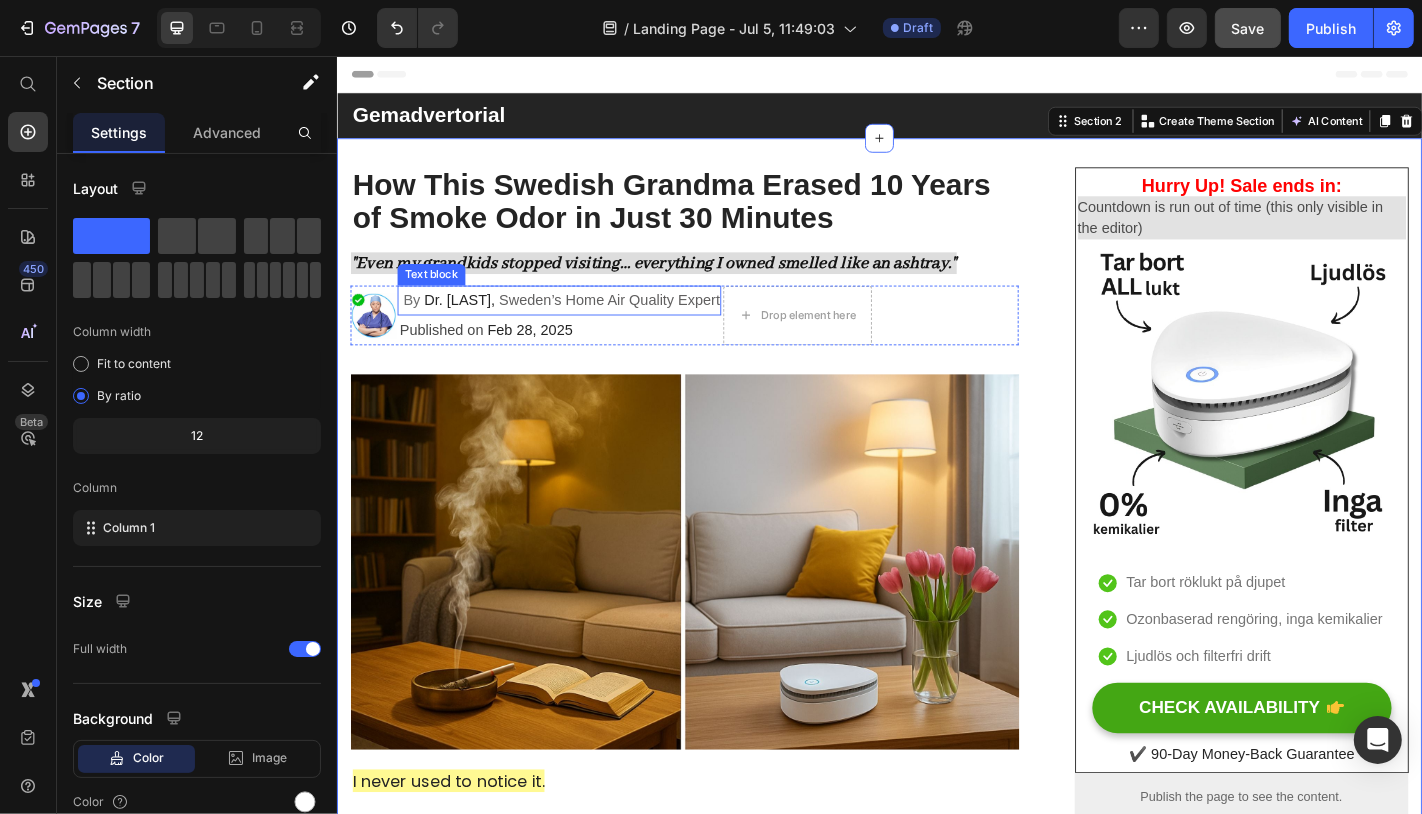 click on "Dr. [LAST]," at bounding box center [471, 325] 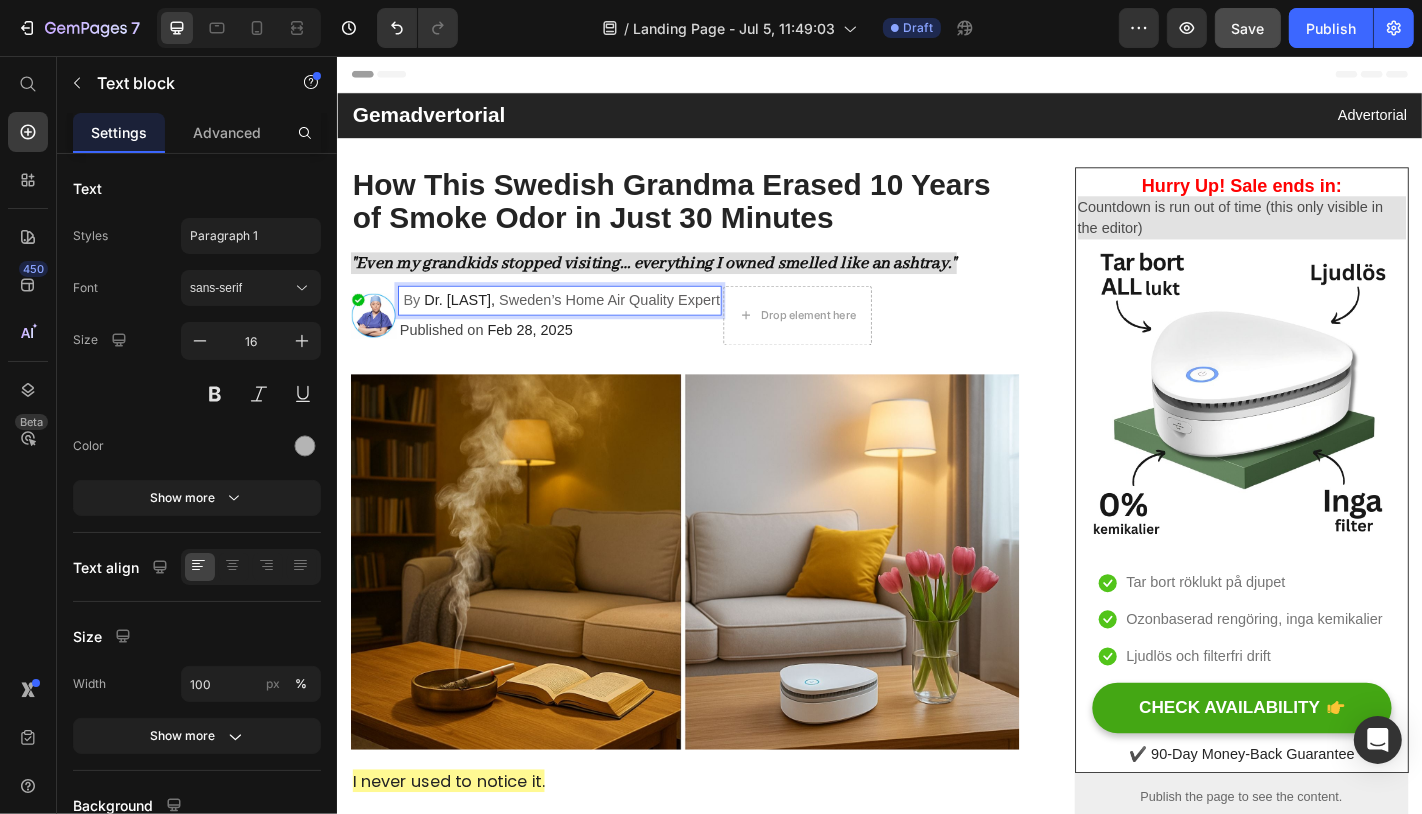 click on "Dr. [LAST]," at bounding box center (471, 325) 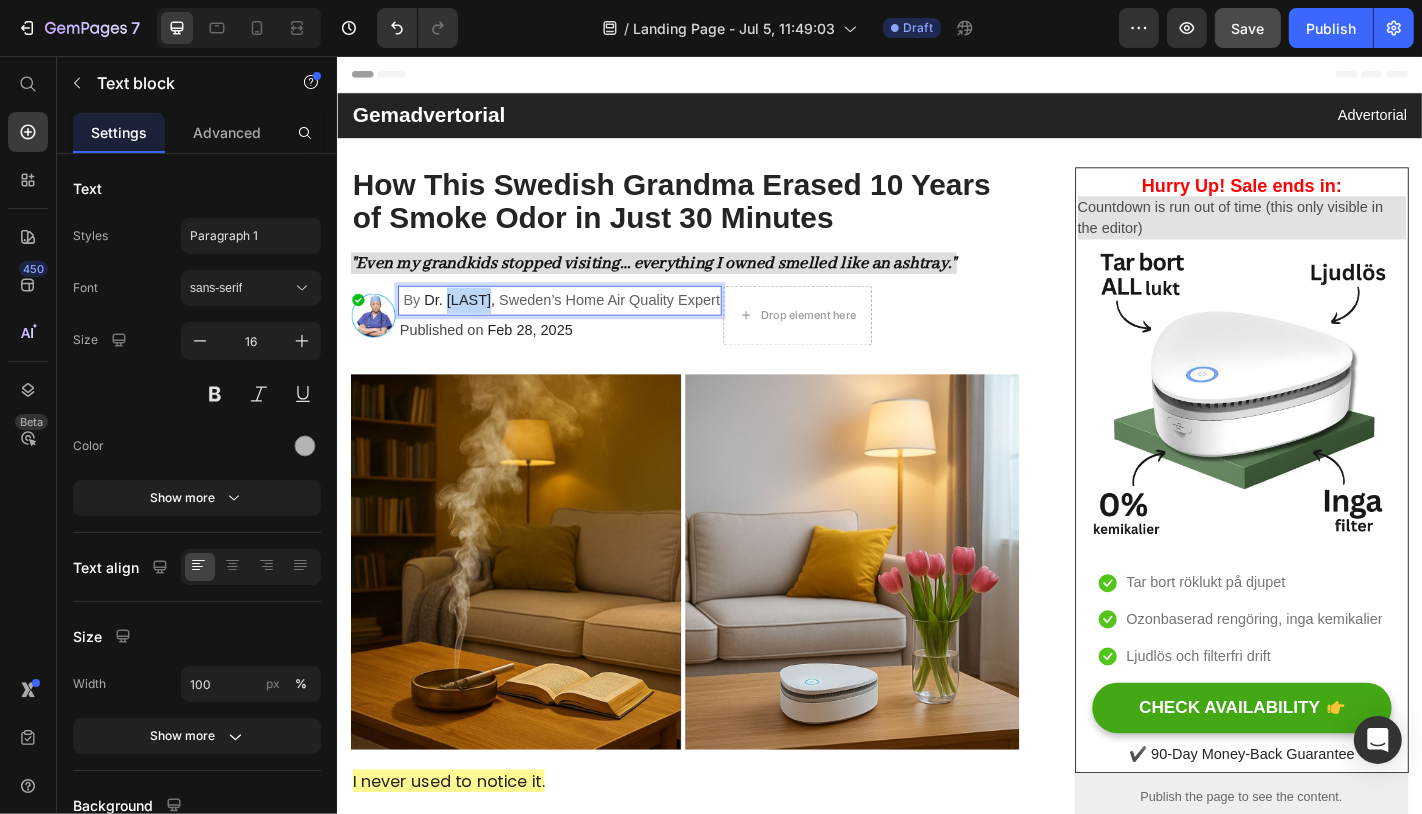 click on "Dr. [LAST]," at bounding box center [471, 325] 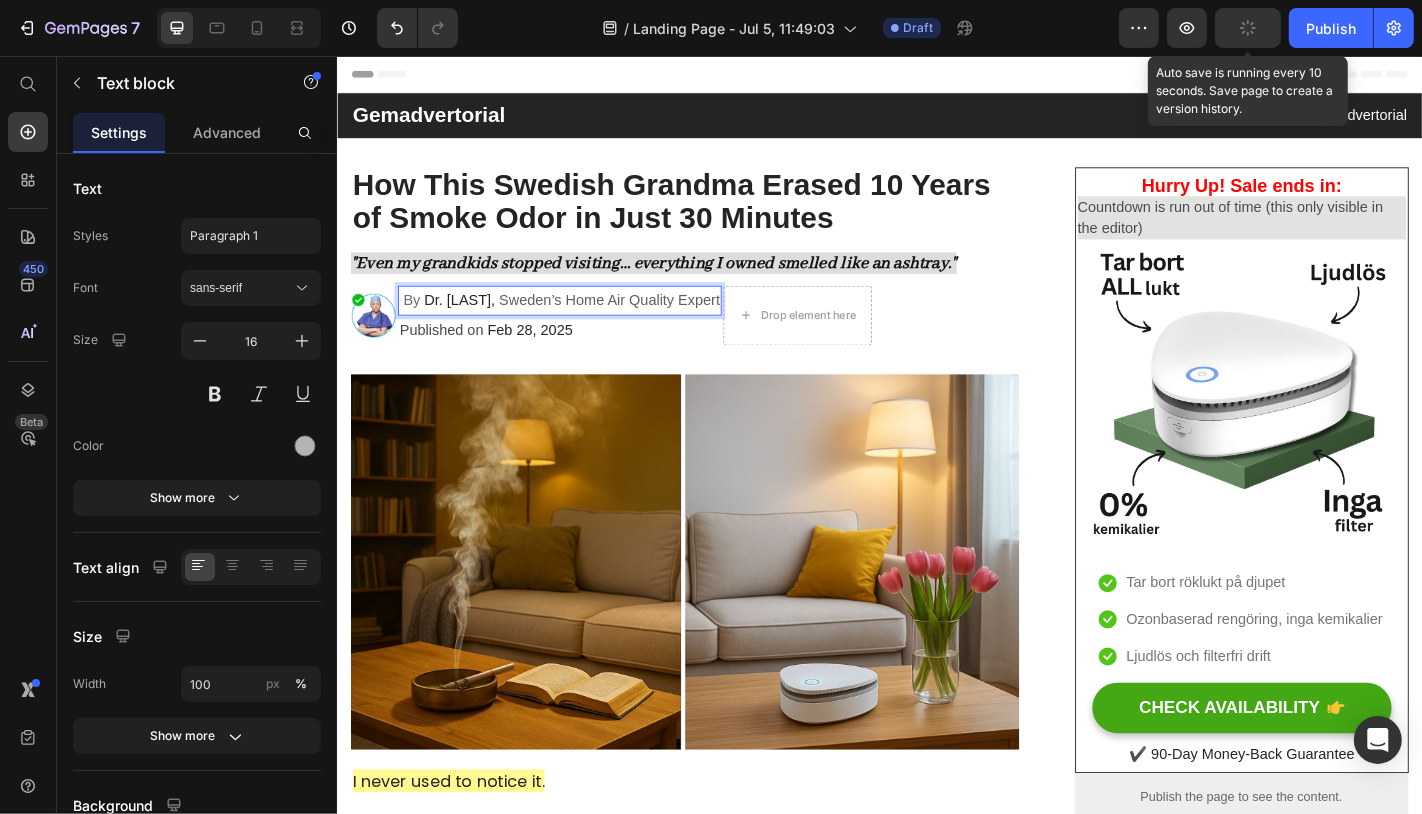 click 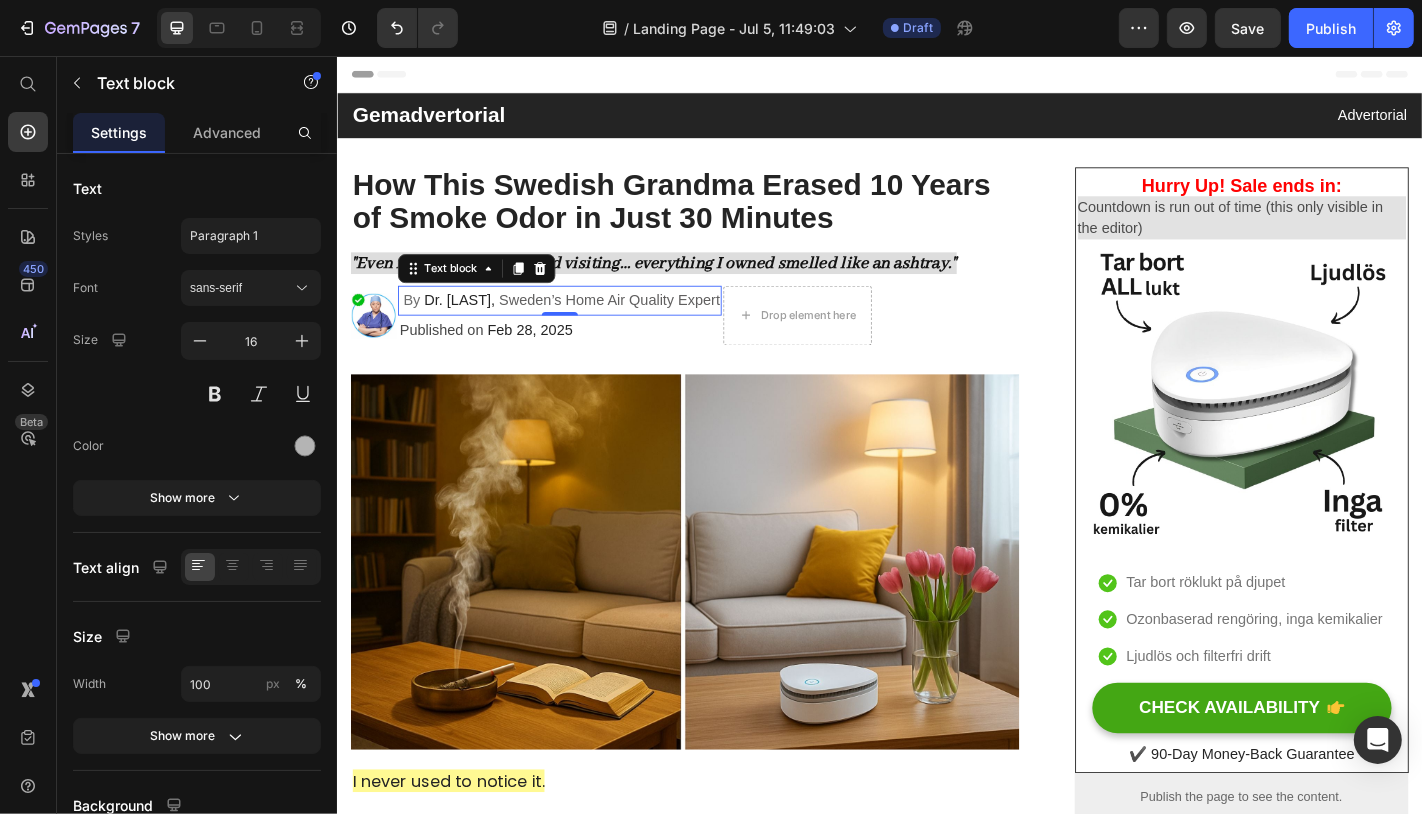 type 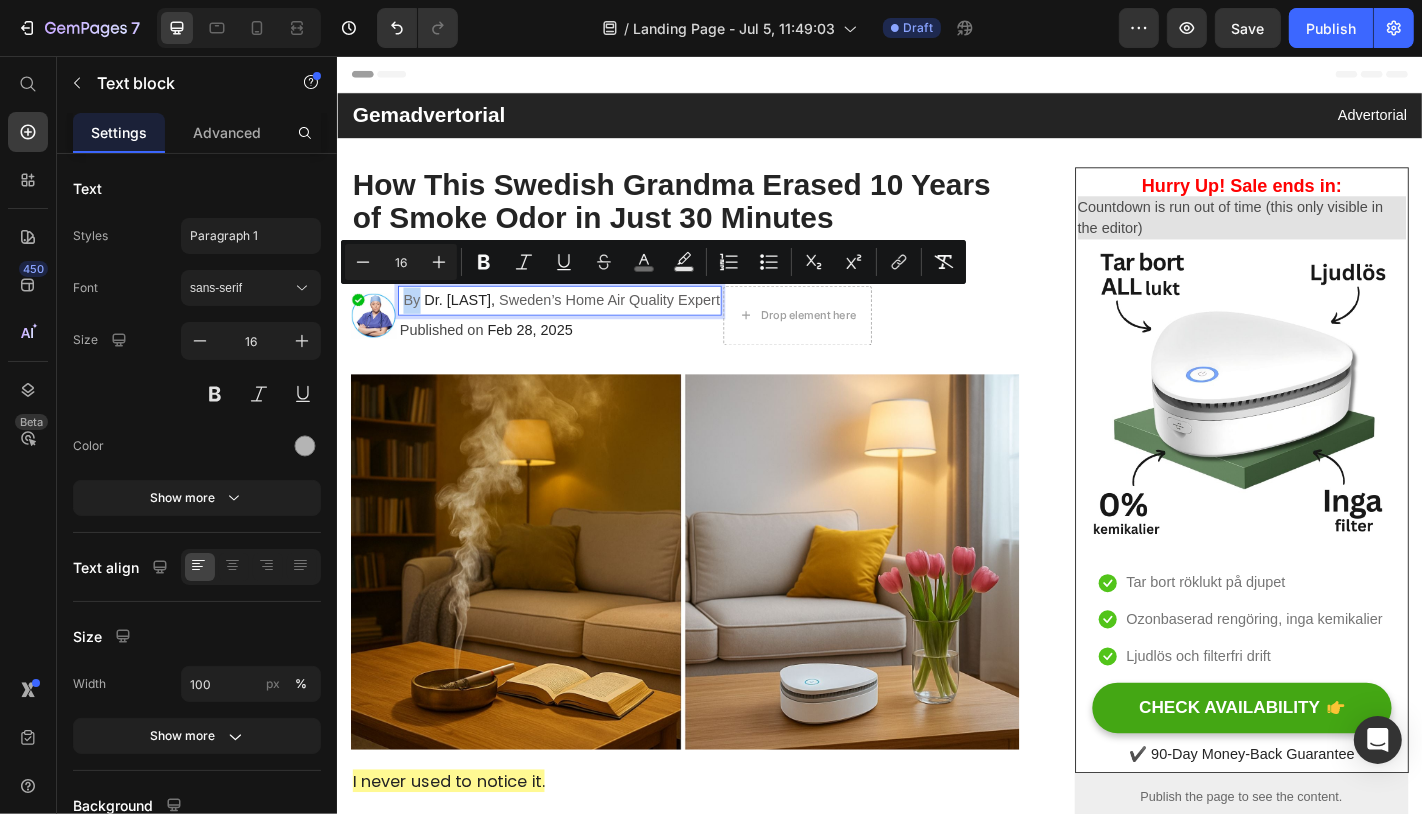 drag, startPoint x: 428, startPoint y: 326, endPoint x: 411, endPoint y: 325, distance: 17.029387 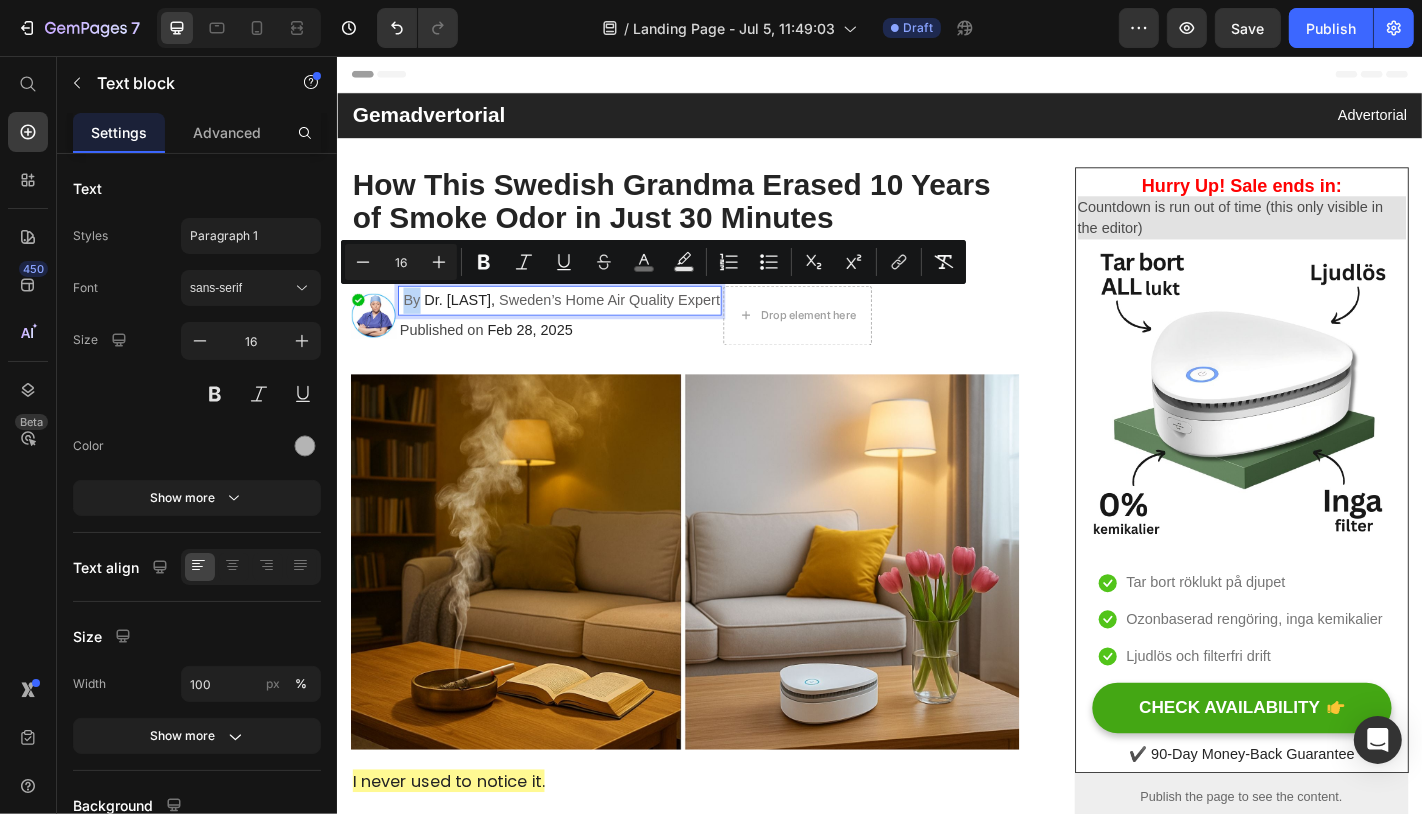 click on "By" at bounding box center (418, 325) 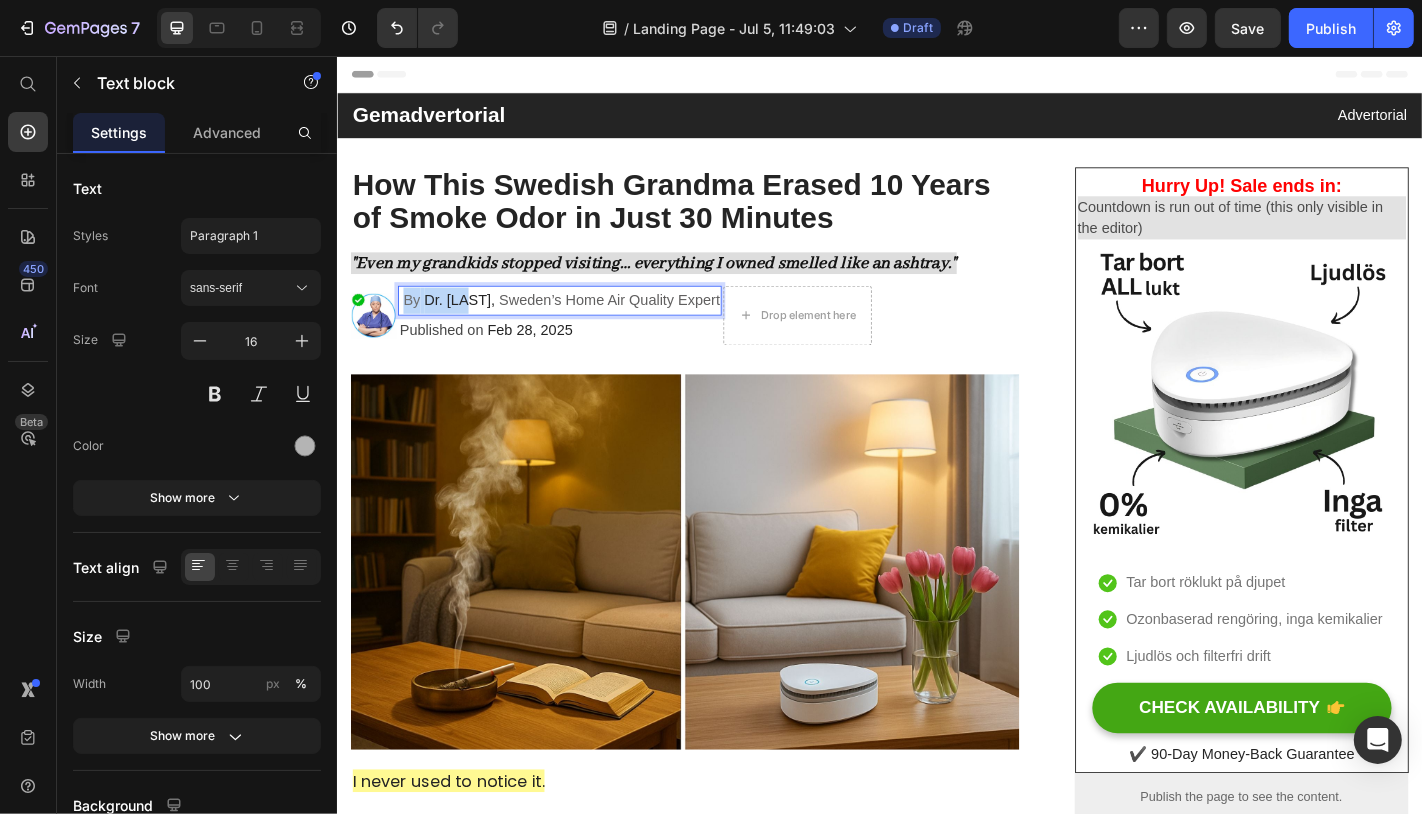 drag, startPoint x: 411, startPoint y: 325, endPoint x: 482, endPoint y: 326, distance: 71.00704 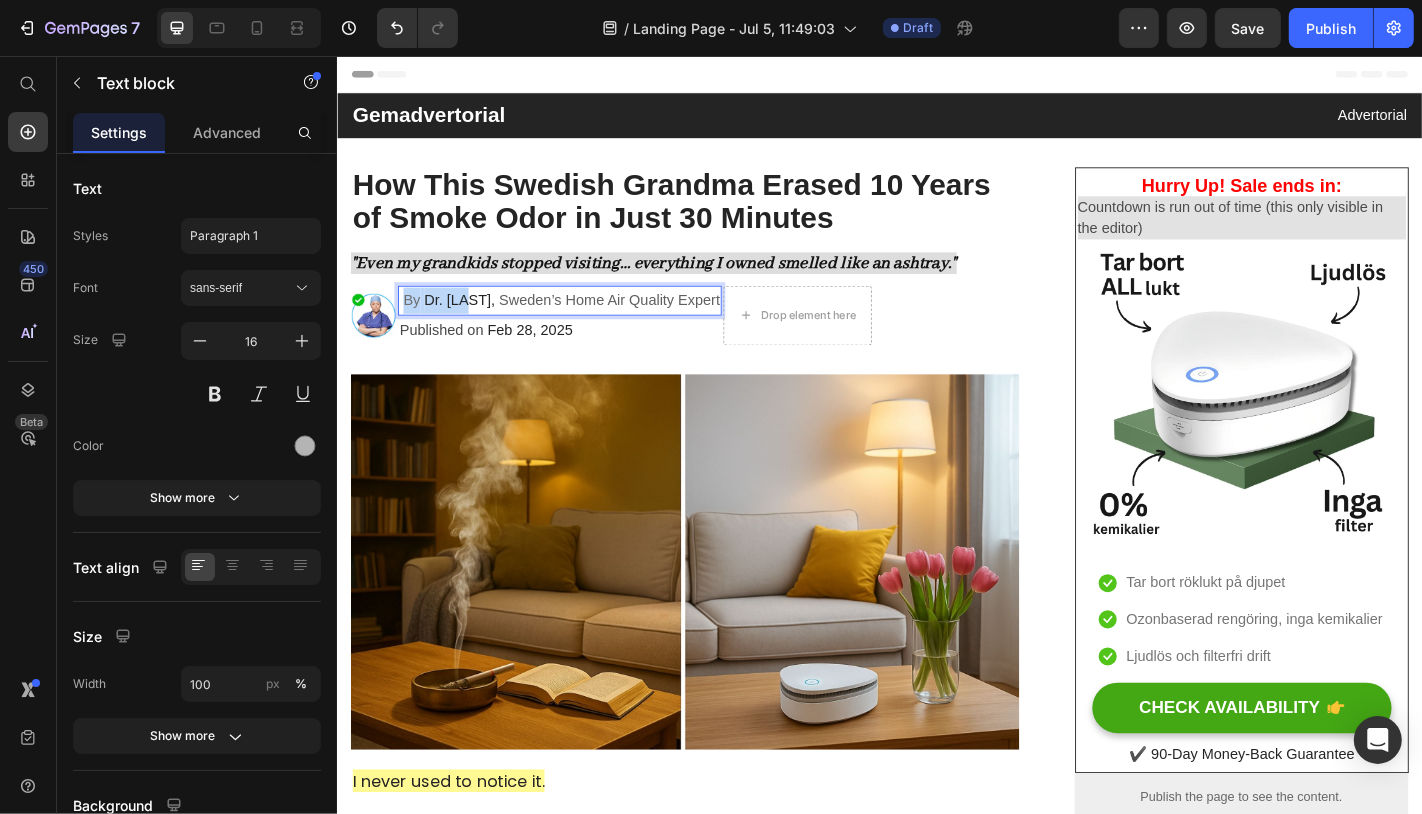 click on "By   Dr. [LAST],   Sweden’s Home Air Quality Expert" at bounding box center [584, 326] 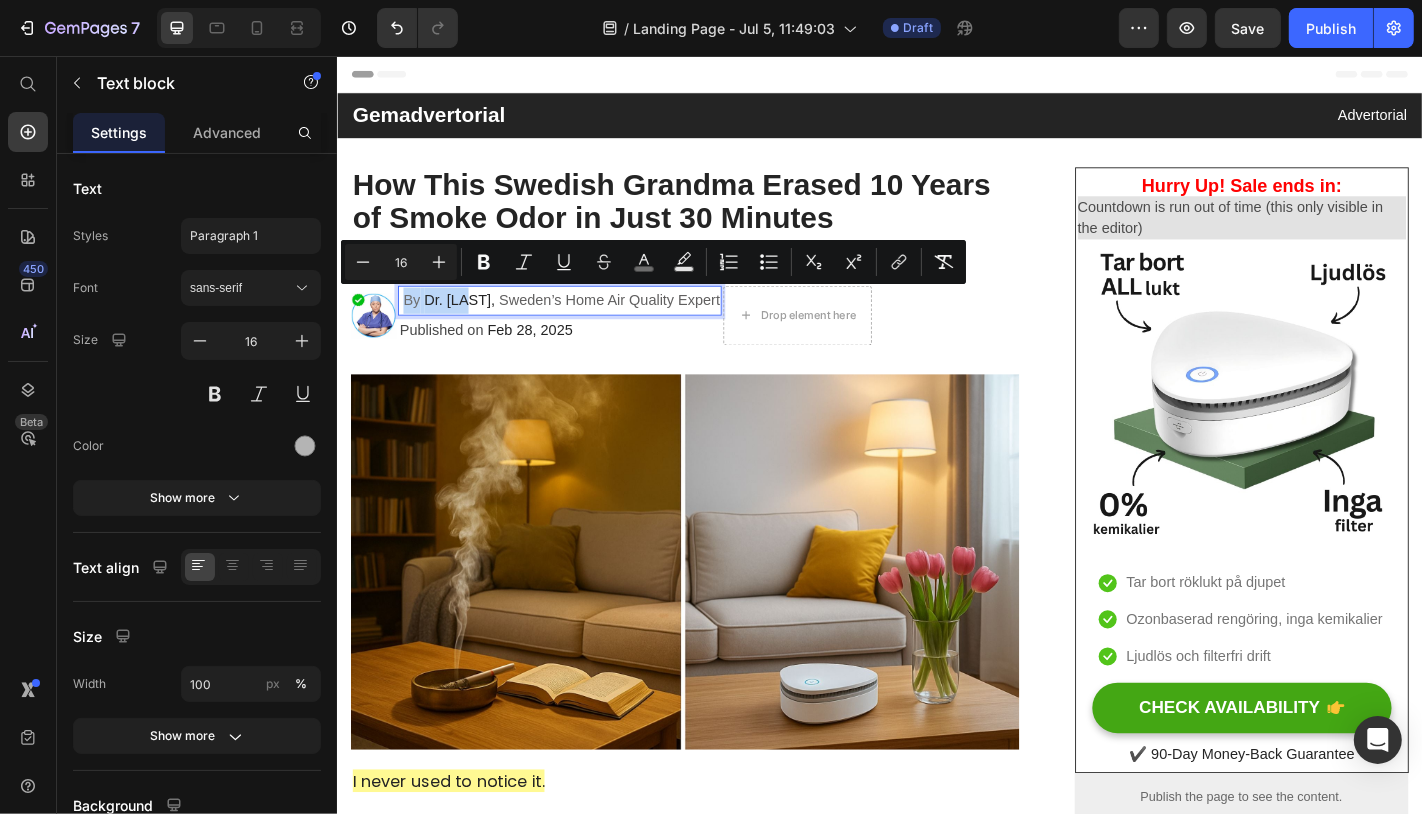 click on "By" at bounding box center [418, 325] 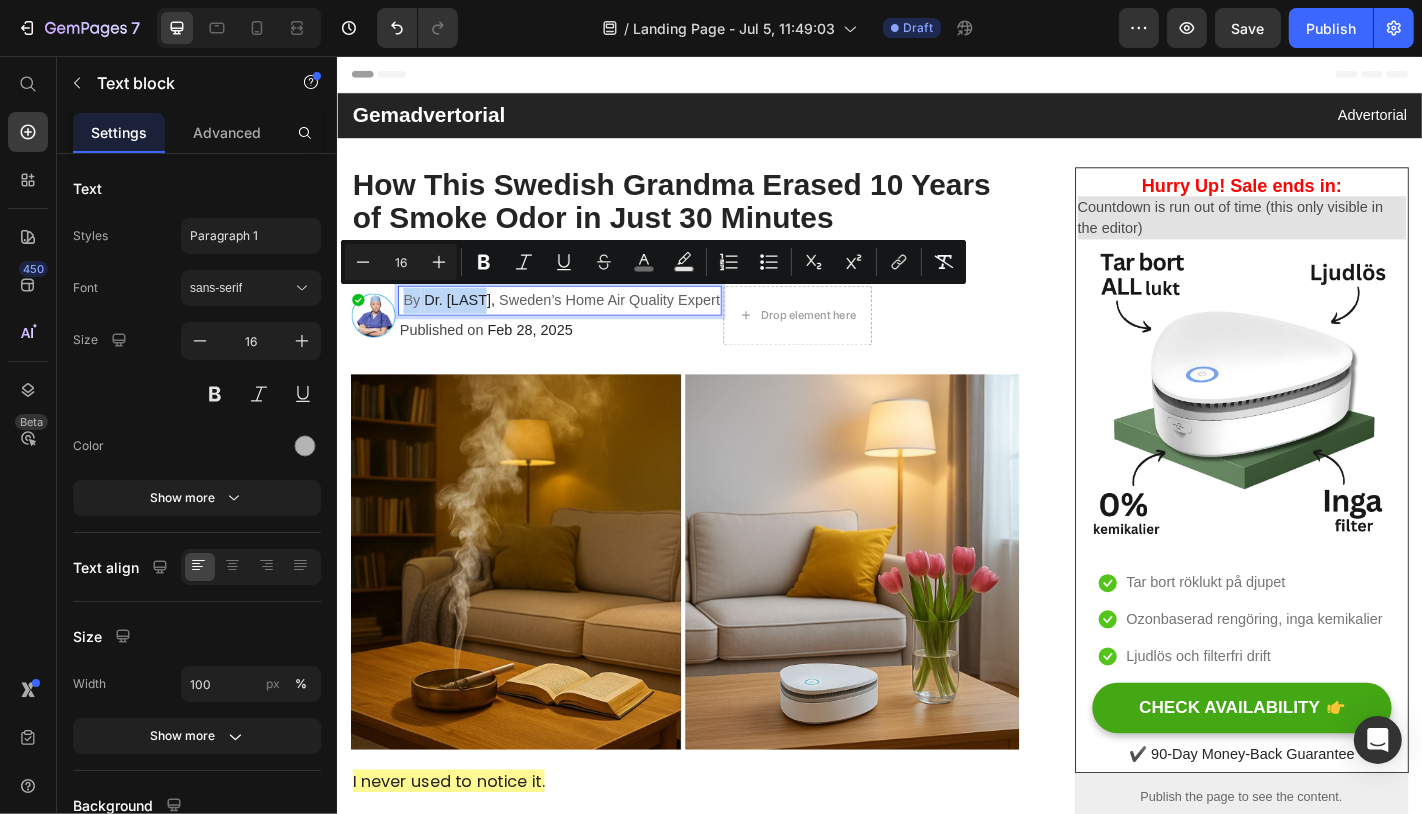 drag, startPoint x: 409, startPoint y: 327, endPoint x: 497, endPoint y: 326, distance: 88.005684 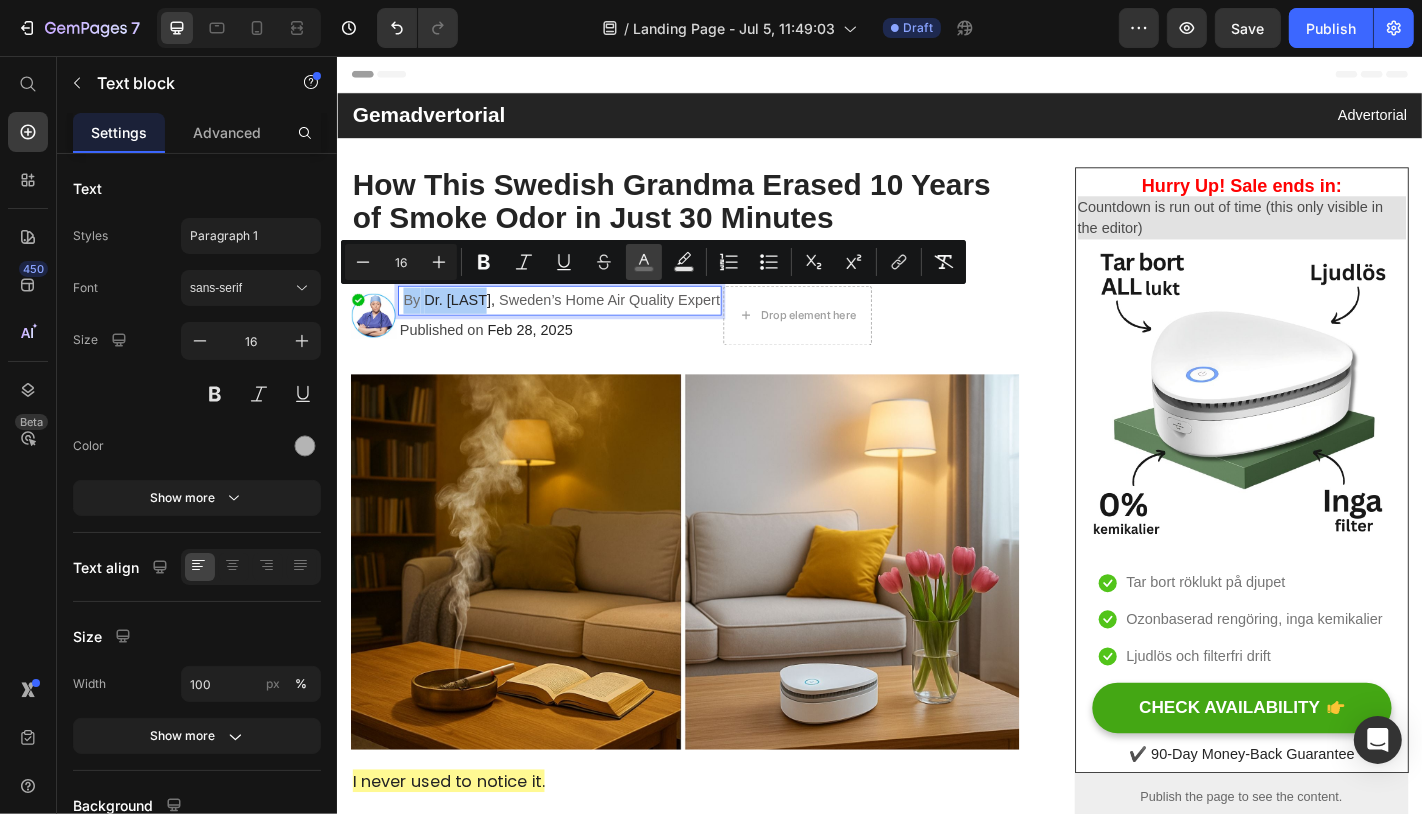 click on "color" at bounding box center (644, 262) 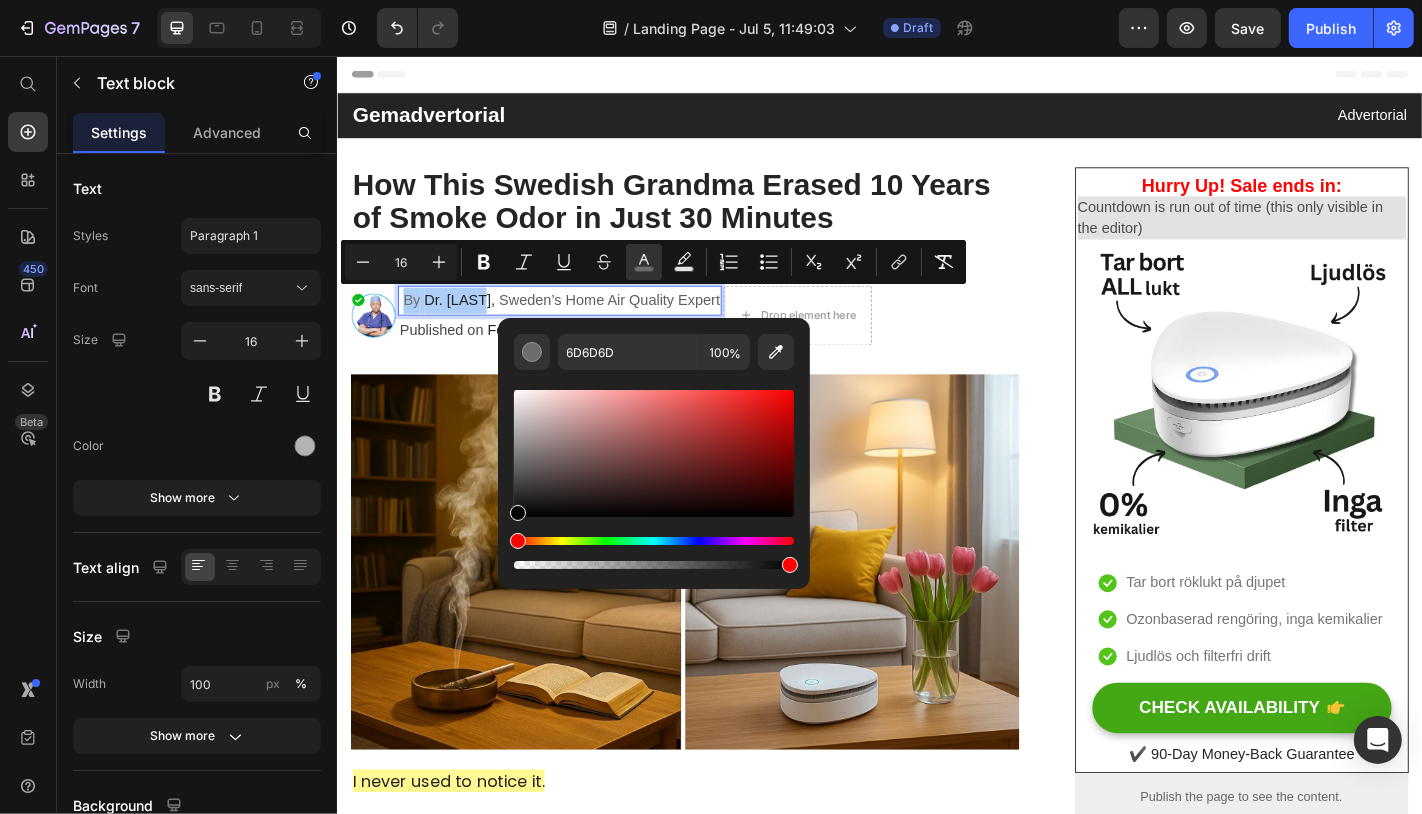 drag, startPoint x: 527, startPoint y: 494, endPoint x: 515, endPoint y: 523, distance: 31.38471 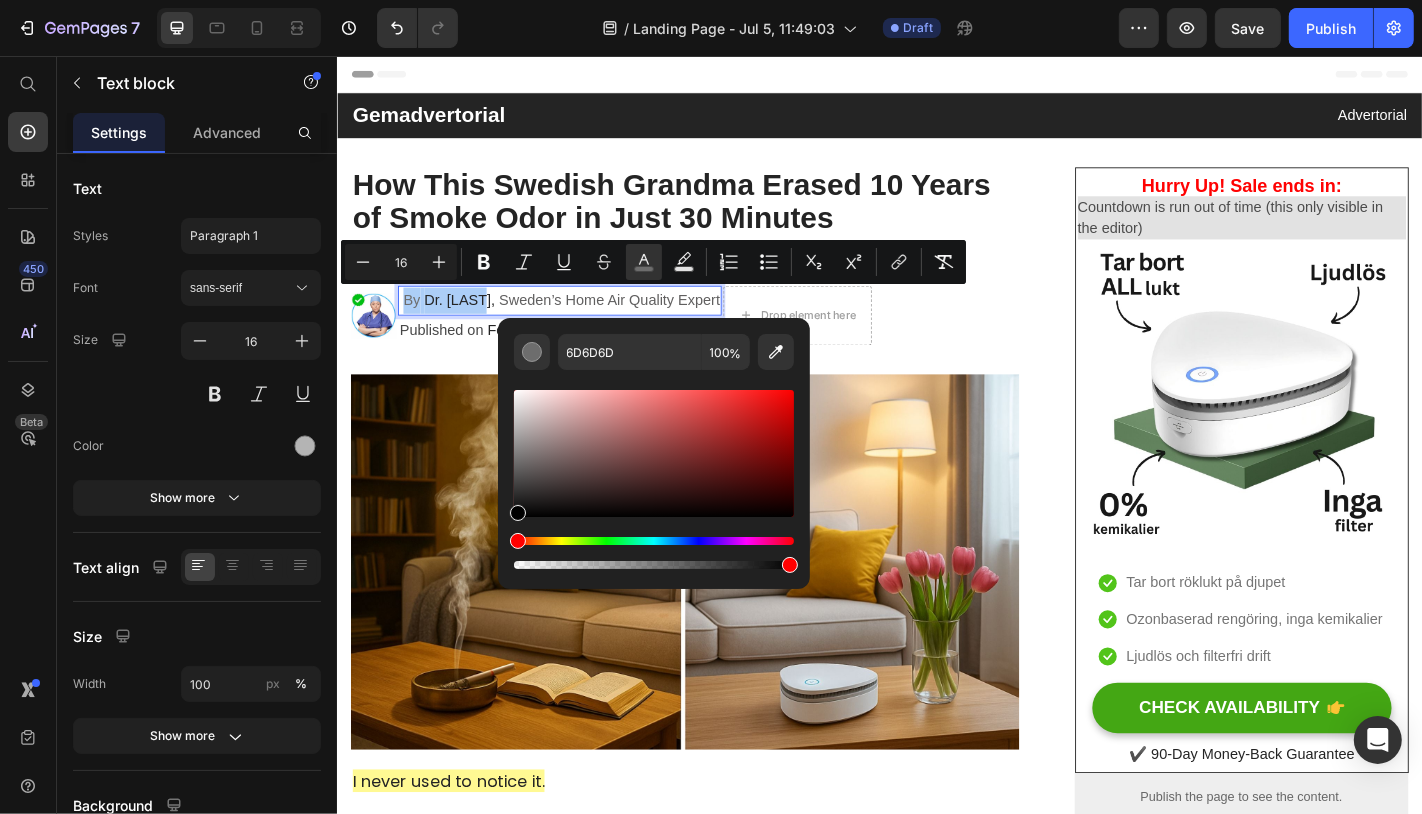 click at bounding box center [654, 479] 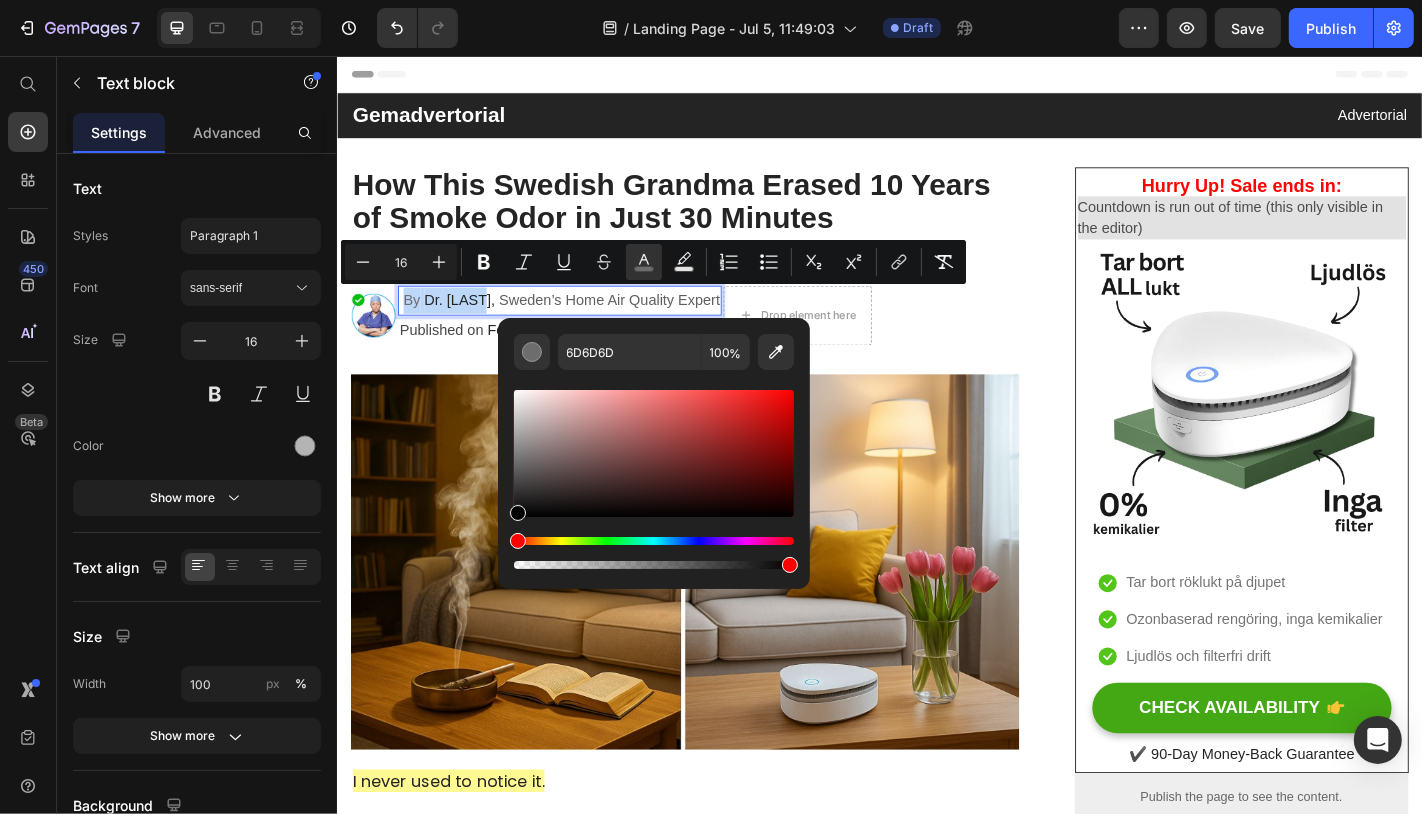type on "000000" 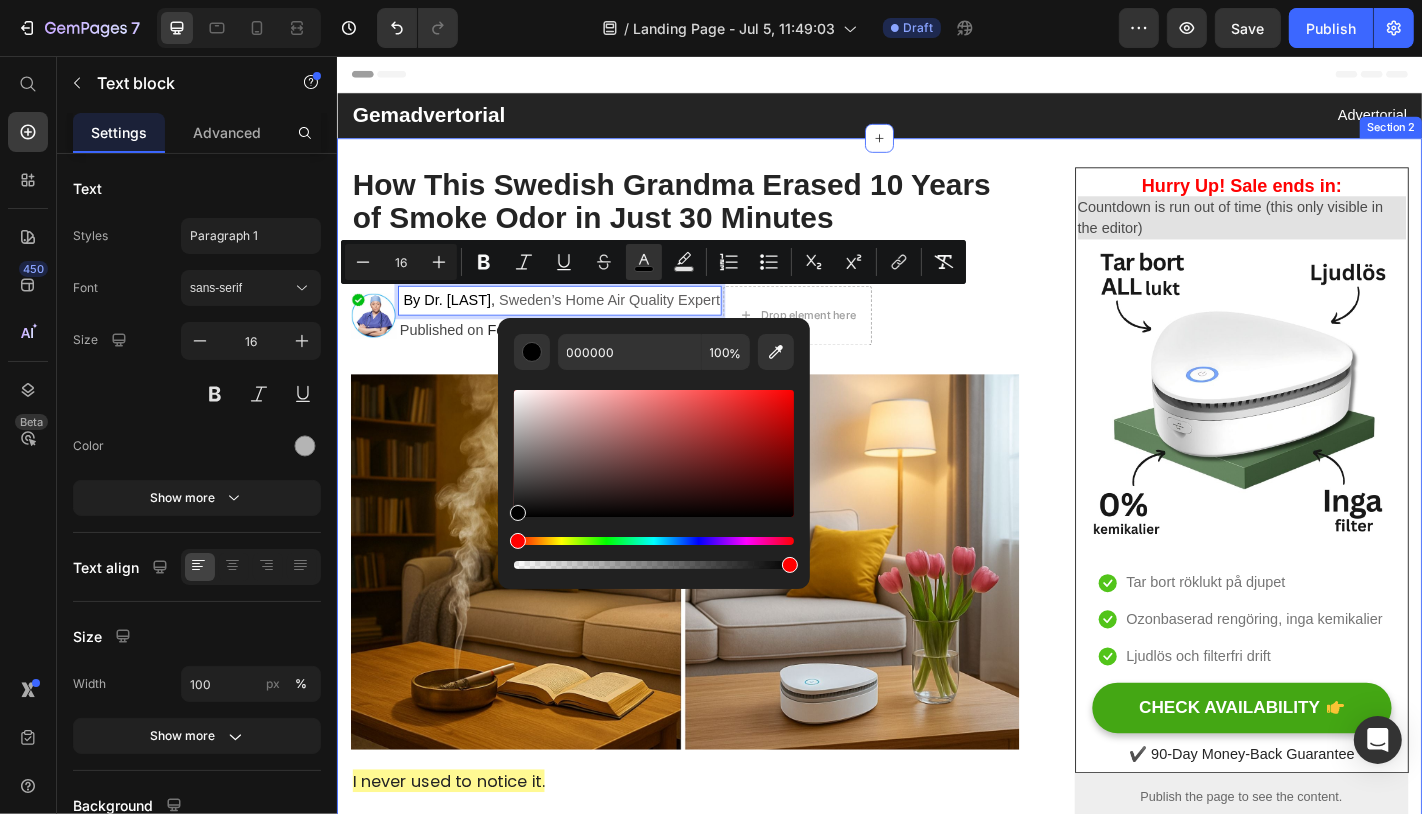 click on "How This Swedish Grandma Erased 10 Years of Smoke Odor in Just 30 Minutes Heading ⁠⁠⁠⁠⁠⁠⁠ "Even my grandkids stopped visiting… everything I owned smelled like an ashtray." Heading Image By Dr. [LAST] ,   Sweden’s Home Air Quality Expert Text block   0 Published on   Feb 28, 2025 Text block
Drop element here Row Image I never used to notice it. But then one day, my niece walked in, scrunched her nose, and said: Text block “Why does it smell like an ashtray in here?” Text Block Image I wanted to disappear. I had just cleaned the living room the day before. I had sprayed air freshener. Opened the windows. Even burned one of those overpriced candles that are supposed to “absorb odor.” But it didn’t matter. The smell was still there. Deep in the curtains… the sofa… even the walls, it felt like. And the worst part? I was nose-blind. I couldn’t even smell it anymore — but everyone else could. Every time someone visited, I felt this rising panic: Text block Image" at bounding box center (936, 5287) 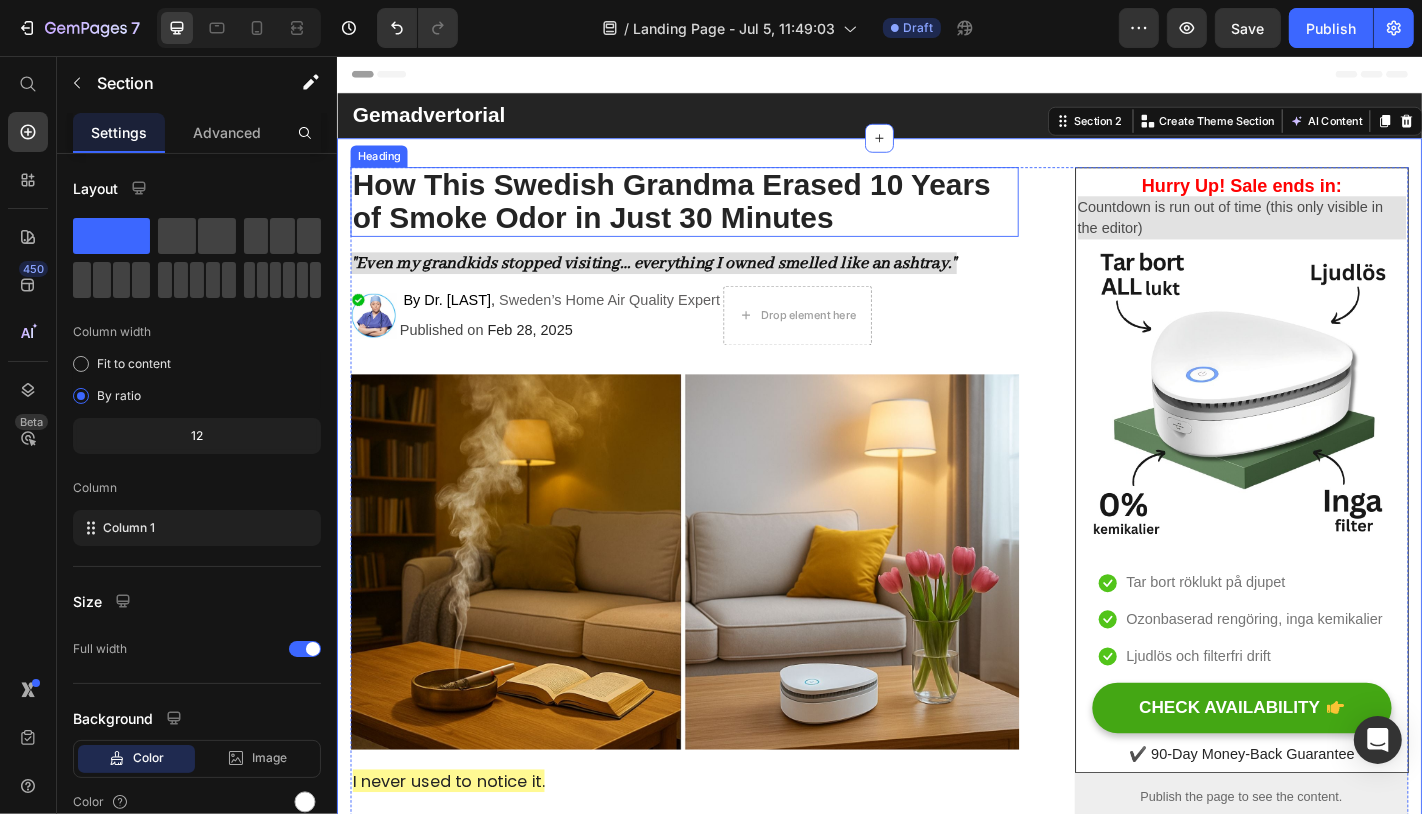 click on "How This Swedish Grandma Erased 10 Years of Smoke Odor in Just 30 Minutes" at bounding box center [720, 217] 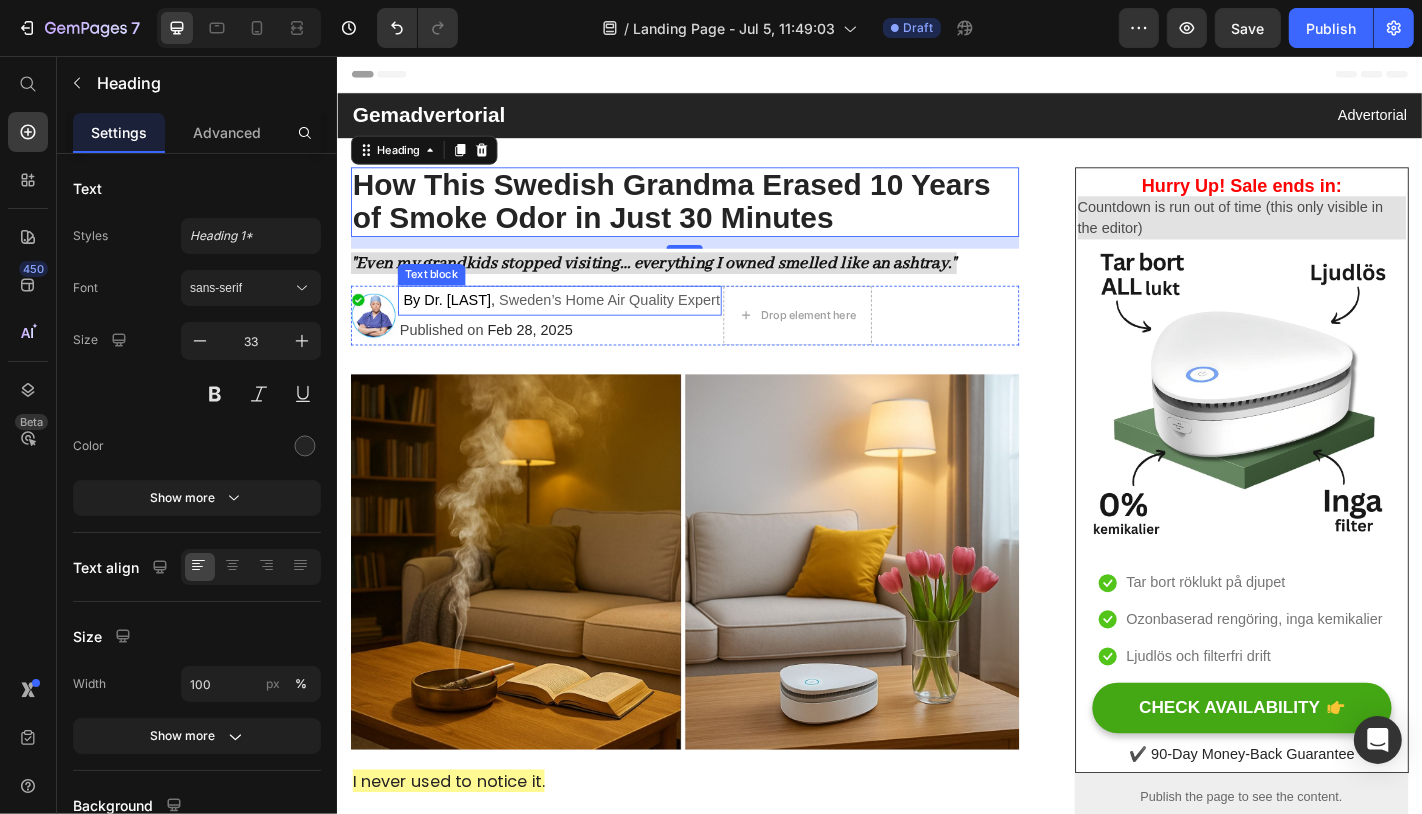 click on "Sweden’s Home Air Quality Expert" at bounding box center [637, 325] 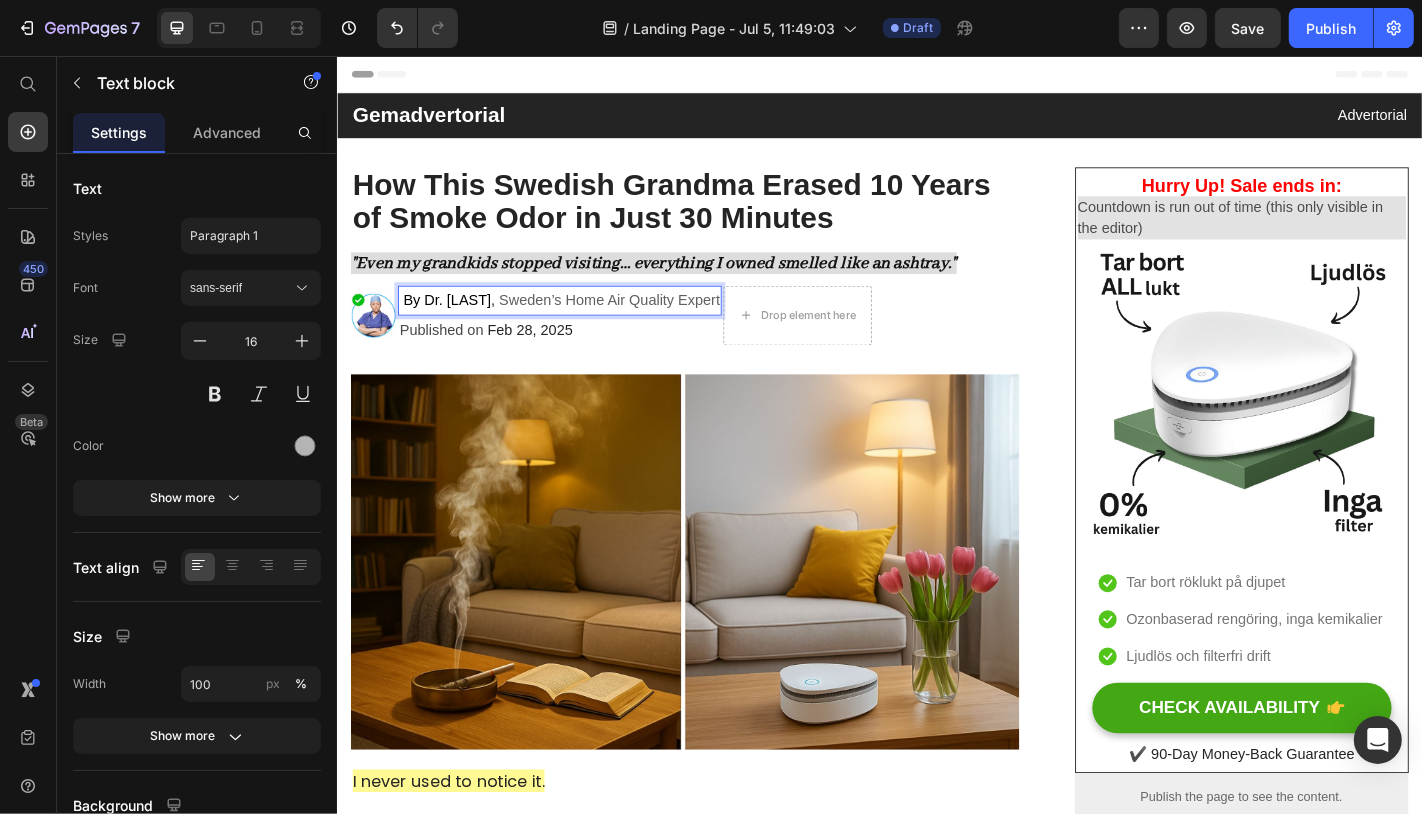 click on "Sweden’s Home Air Quality Expert" at bounding box center [637, 325] 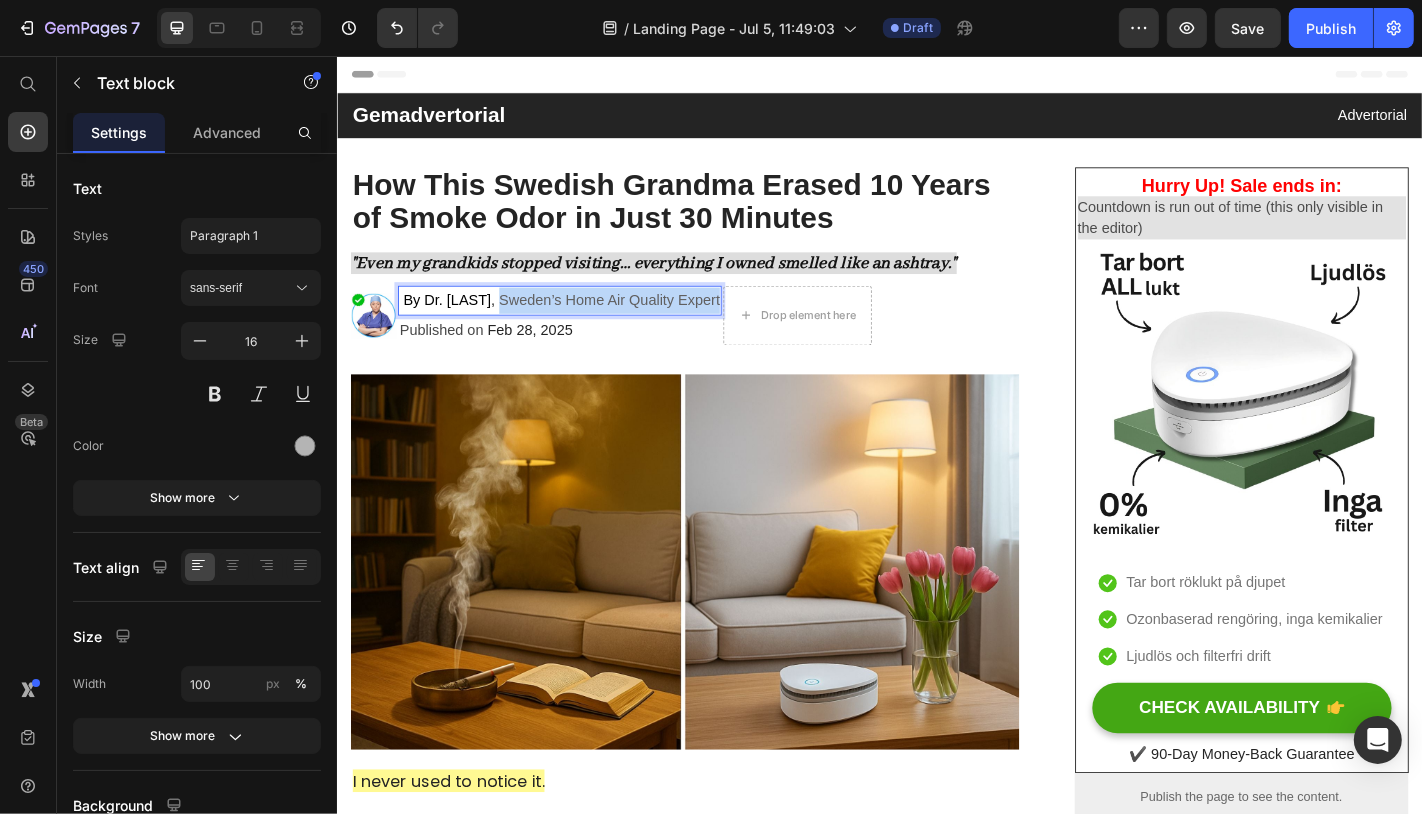 drag, startPoint x: 505, startPoint y: 322, endPoint x: 749, endPoint y: 320, distance: 244.0082 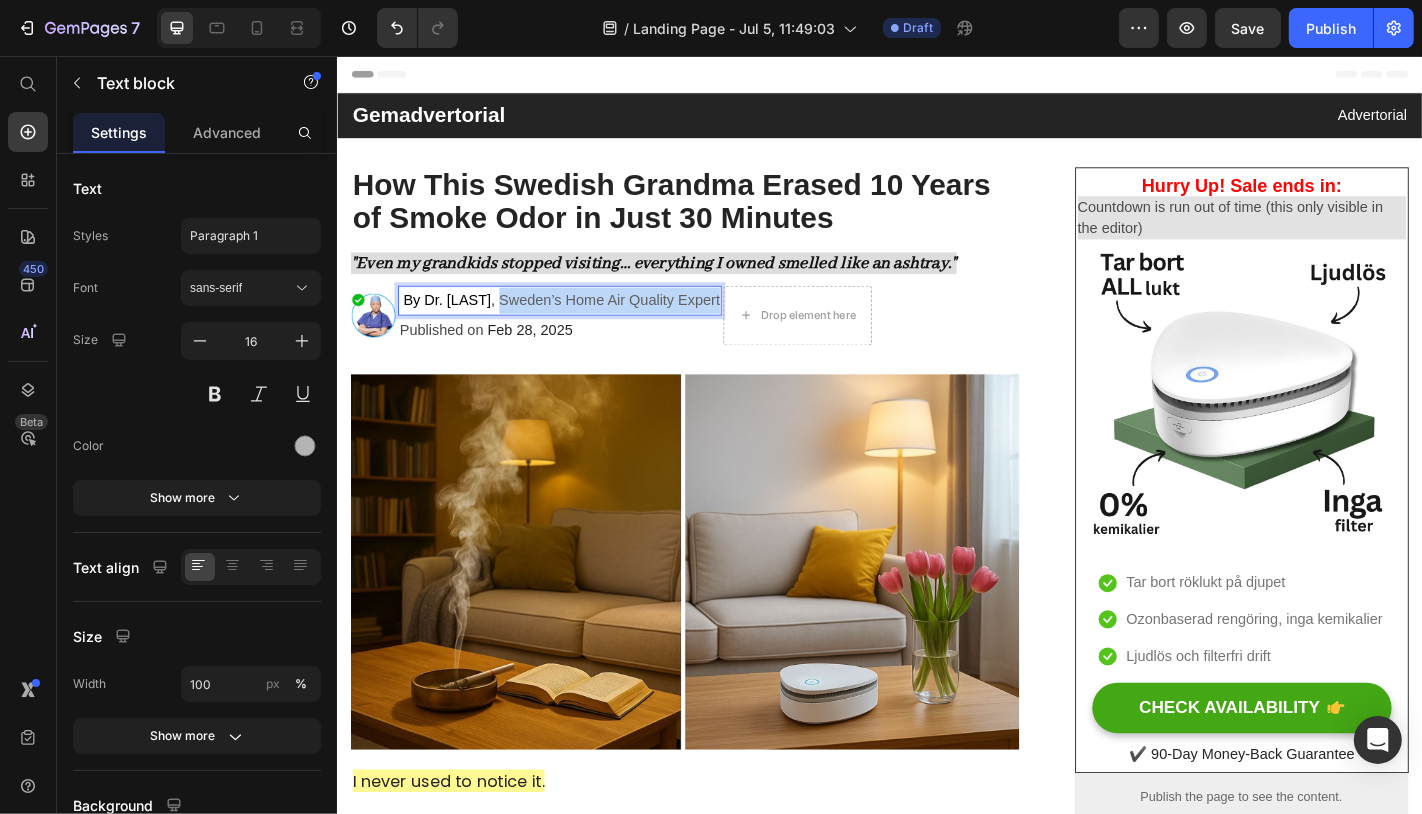 click on "Sweden’s Home Air Quality Expert" at bounding box center (637, 325) 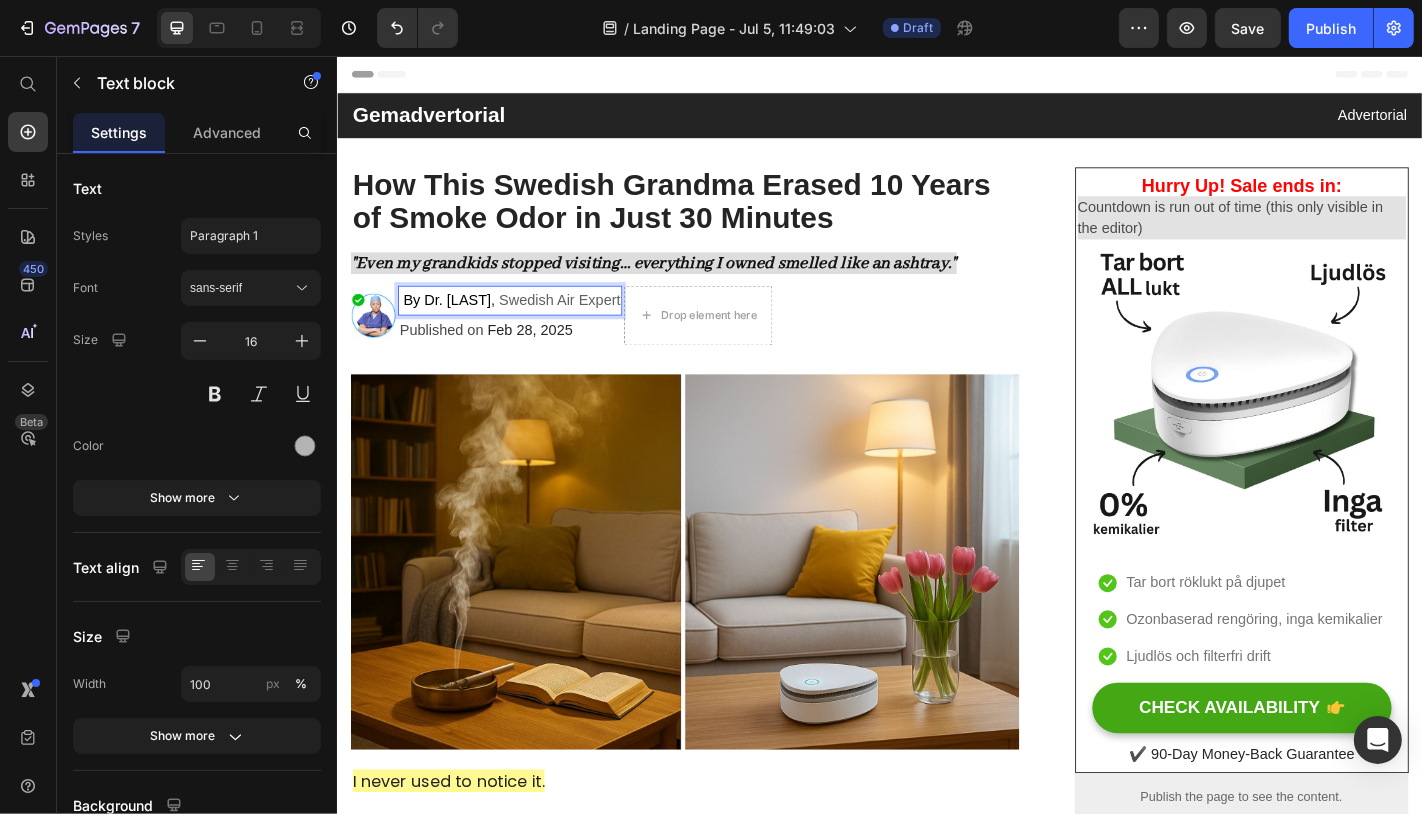 click on "Swedish Air Expert" at bounding box center (582, 325) 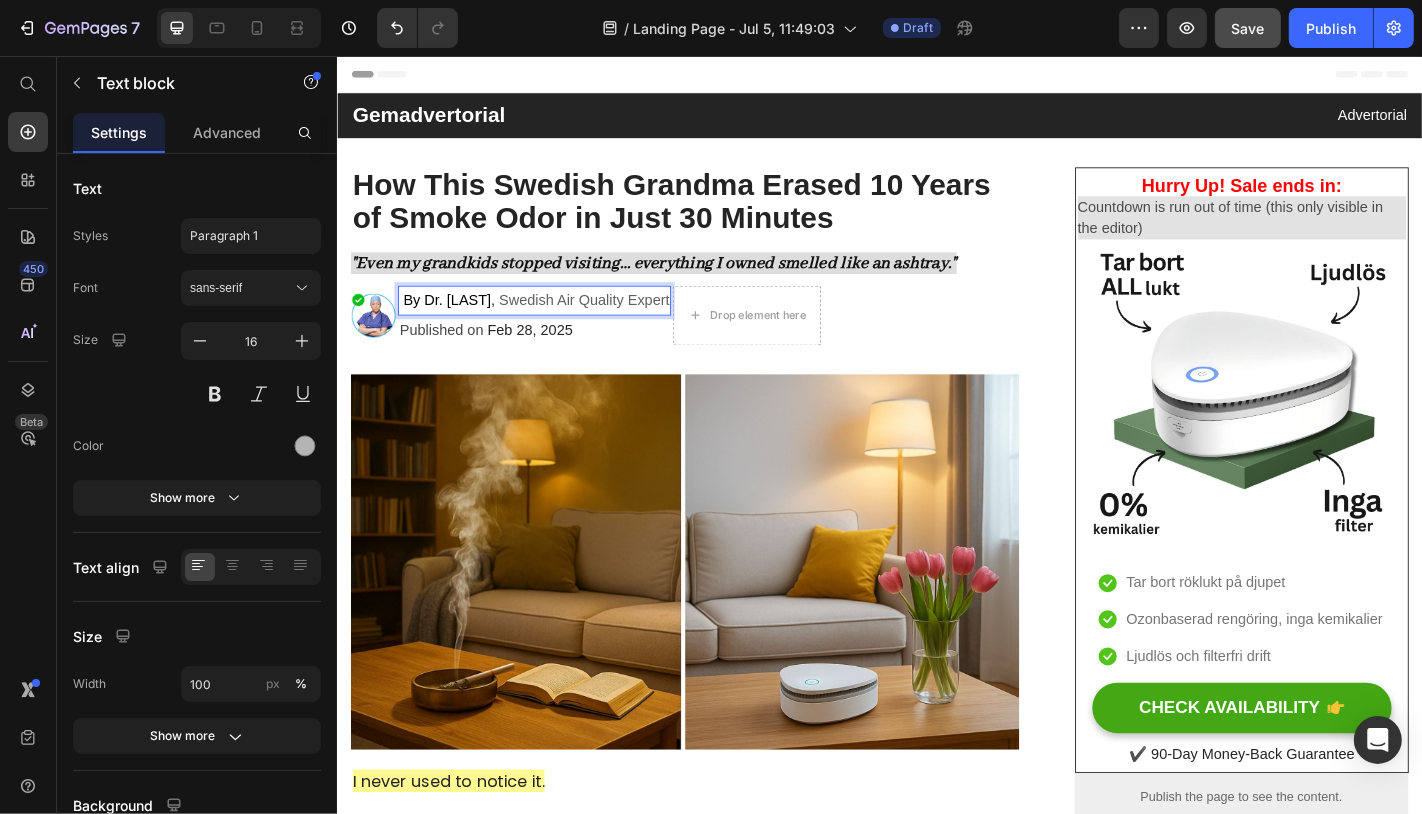 click on "Save" at bounding box center (1248, 28) 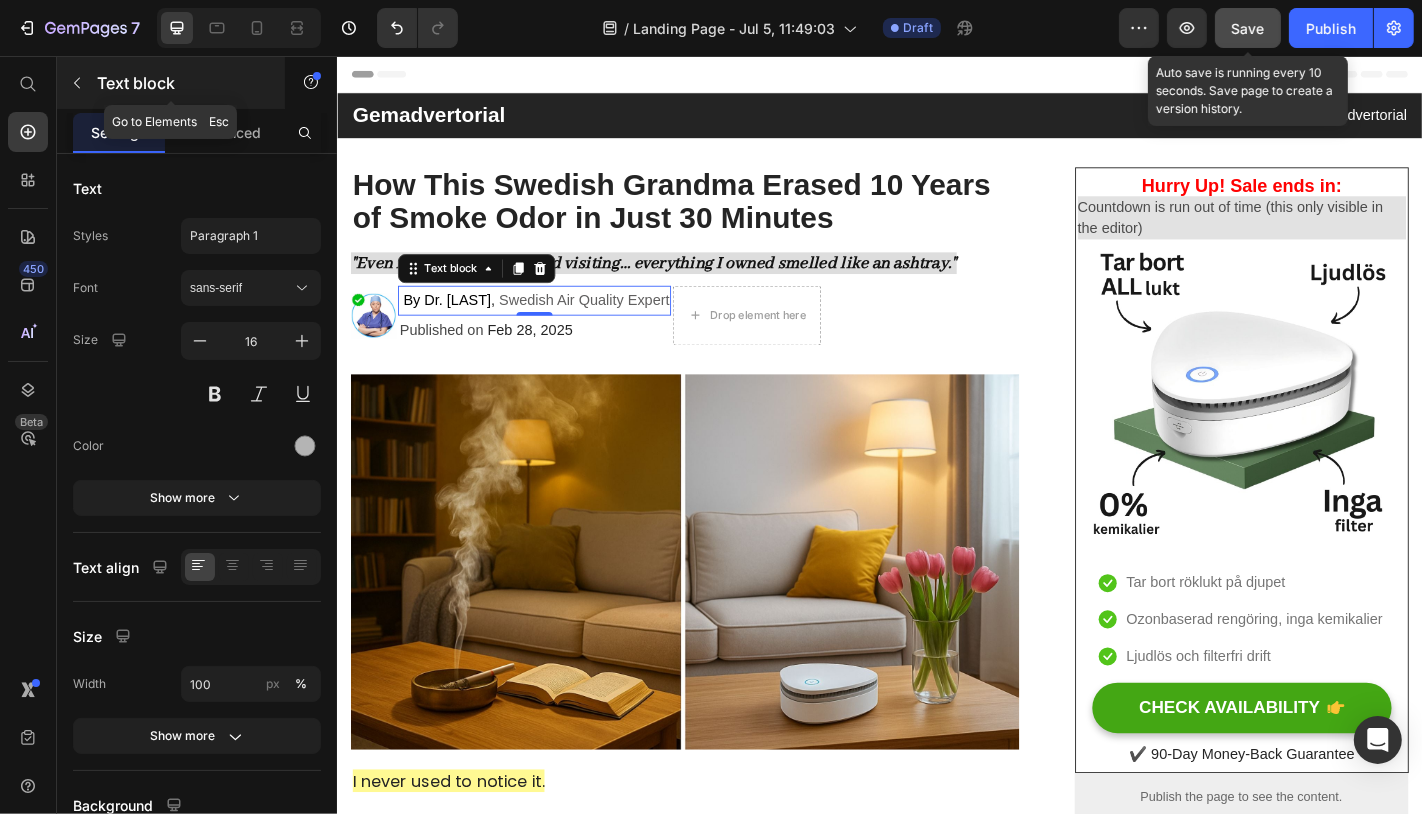 click 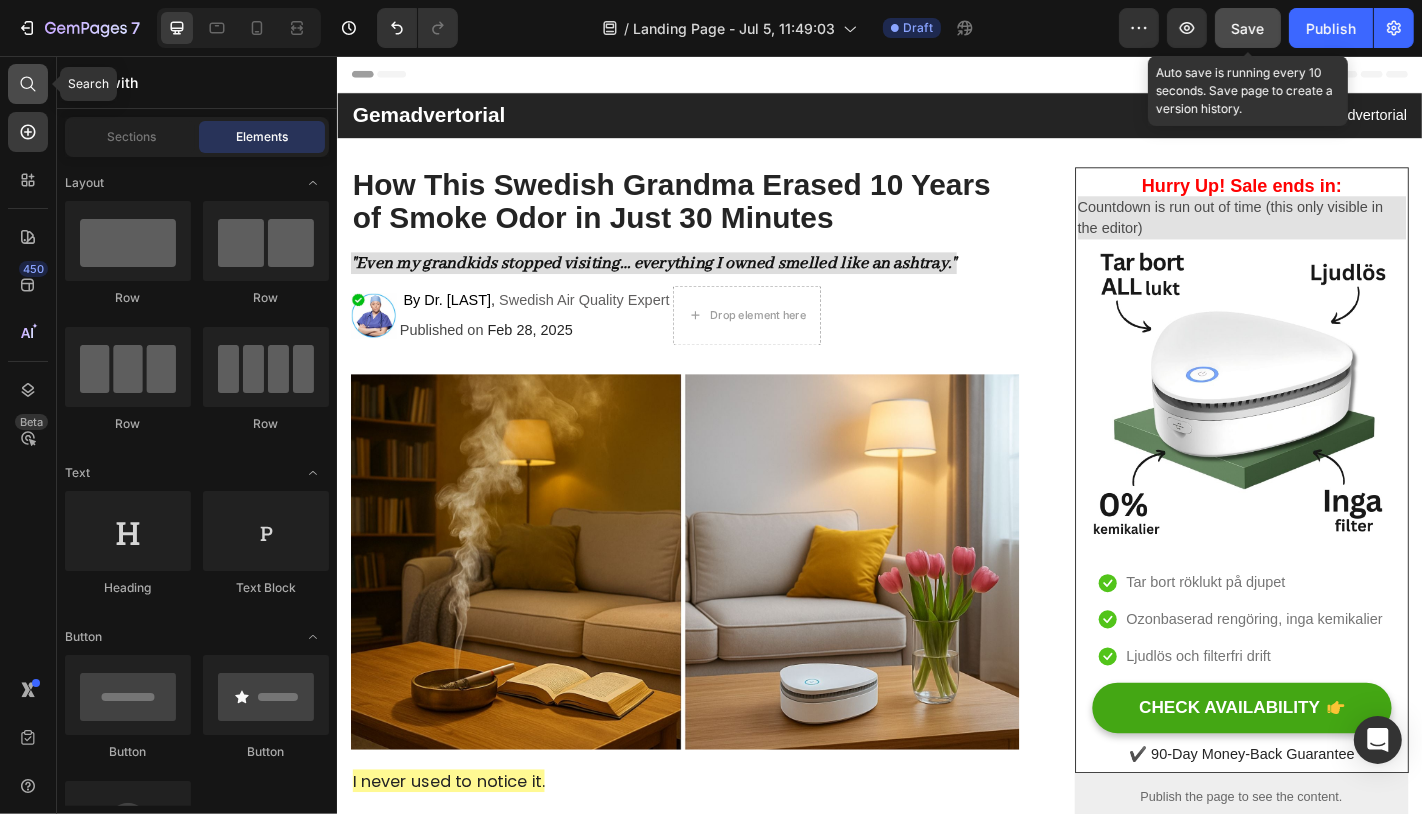 click 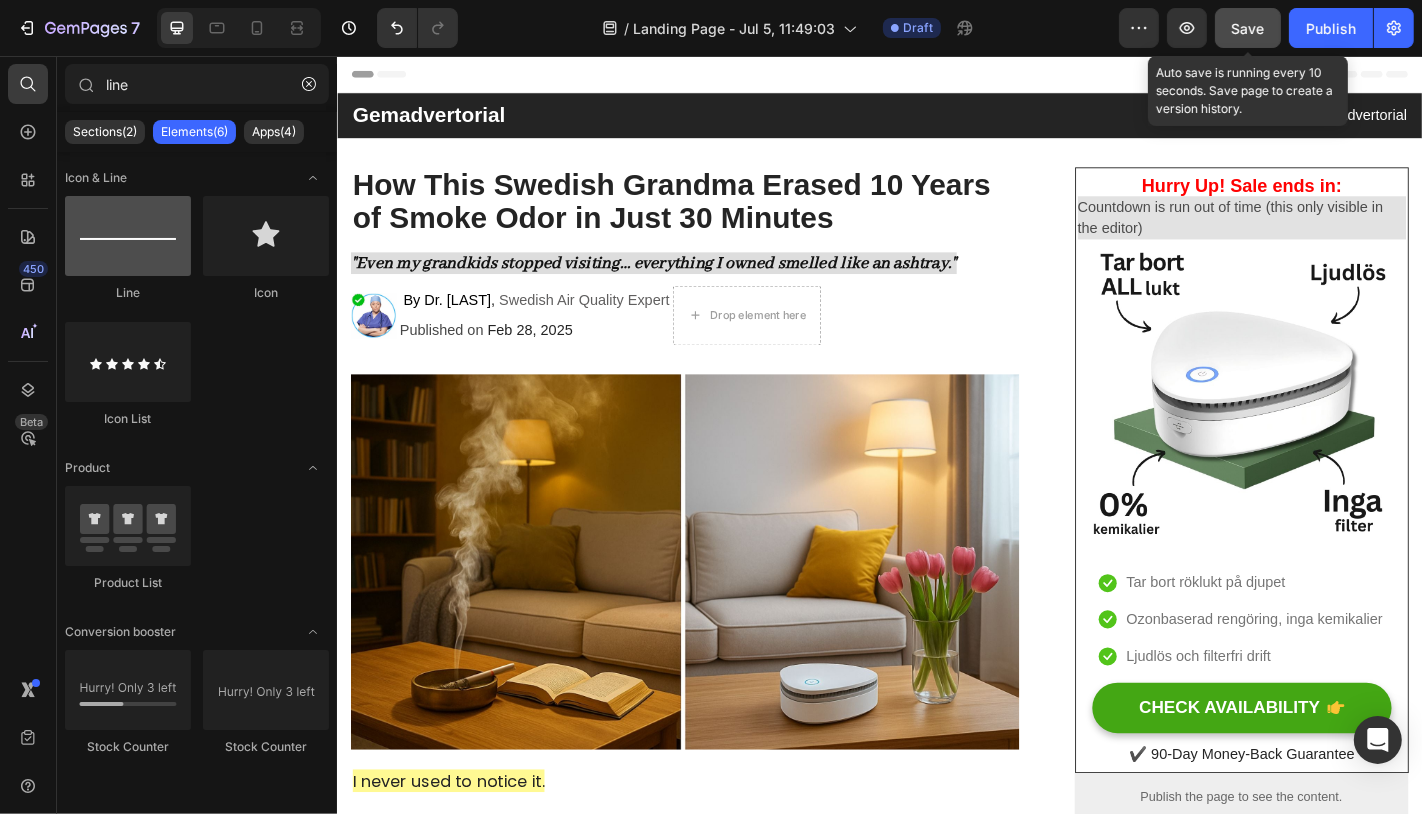 type on "line" 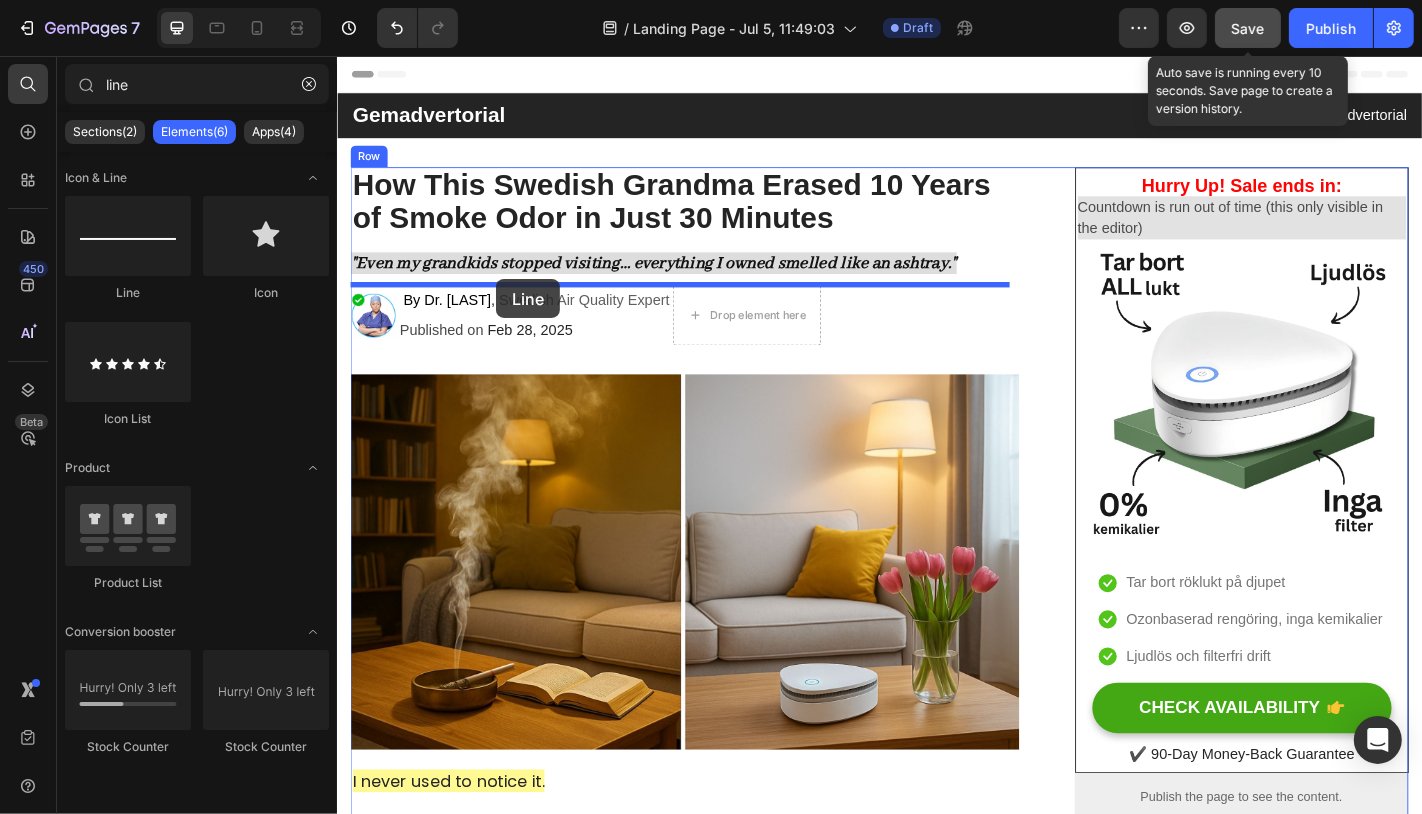 drag, startPoint x: 468, startPoint y: 305, endPoint x: 512, endPoint y: 303, distance: 44.04543 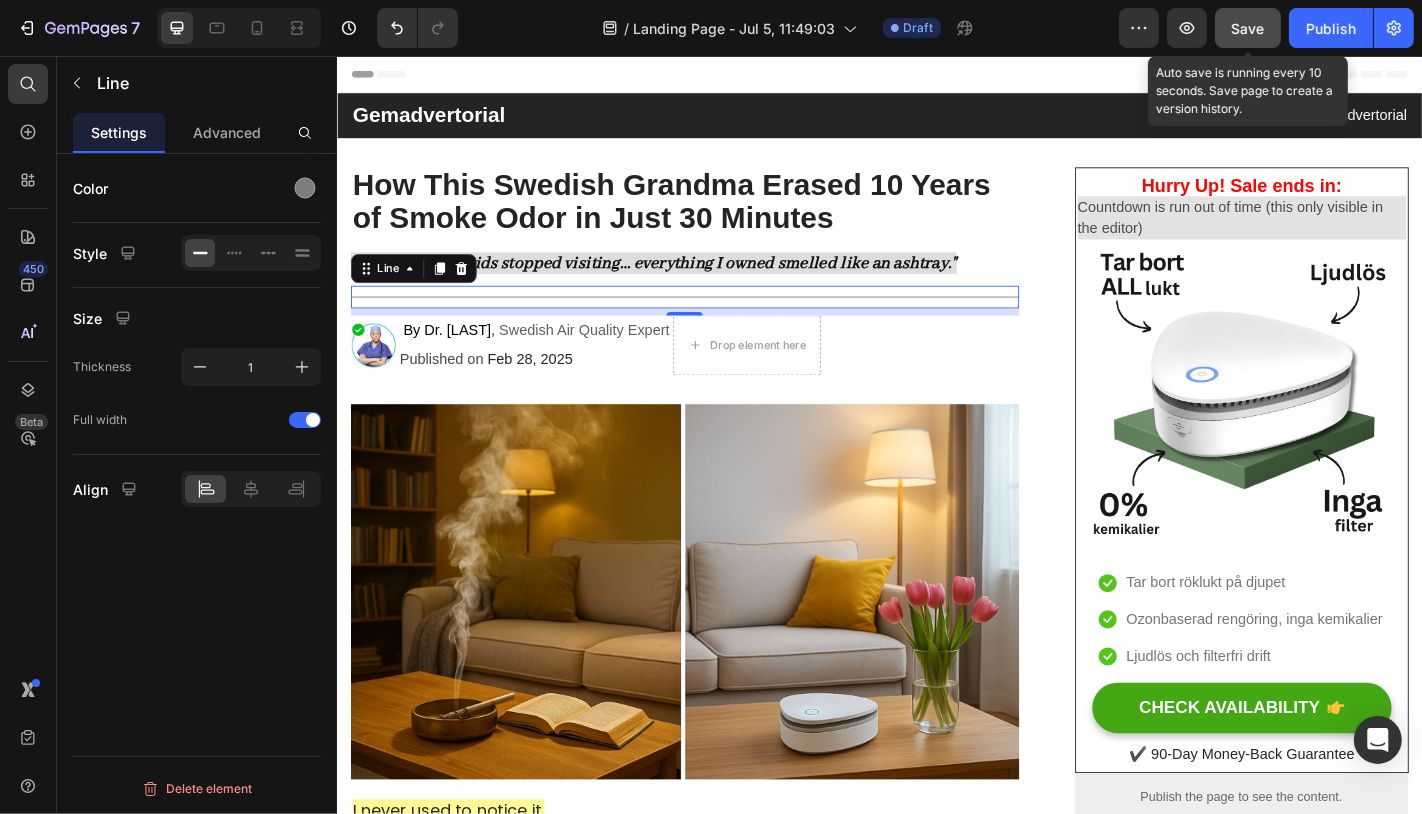 click on "Save" at bounding box center [1248, 28] 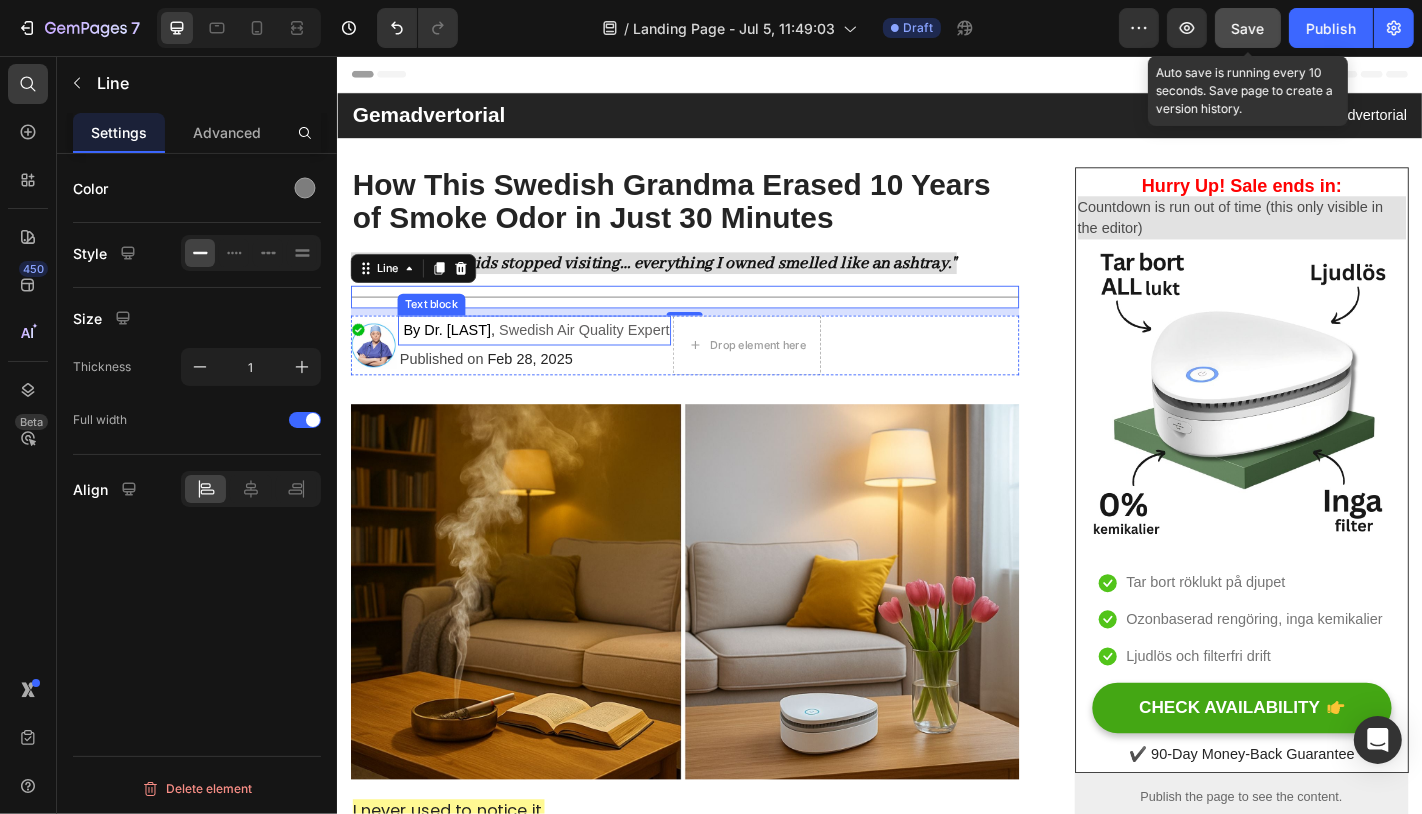 click on "Swedish Air Quality Expert" at bounding box center (609, 358) 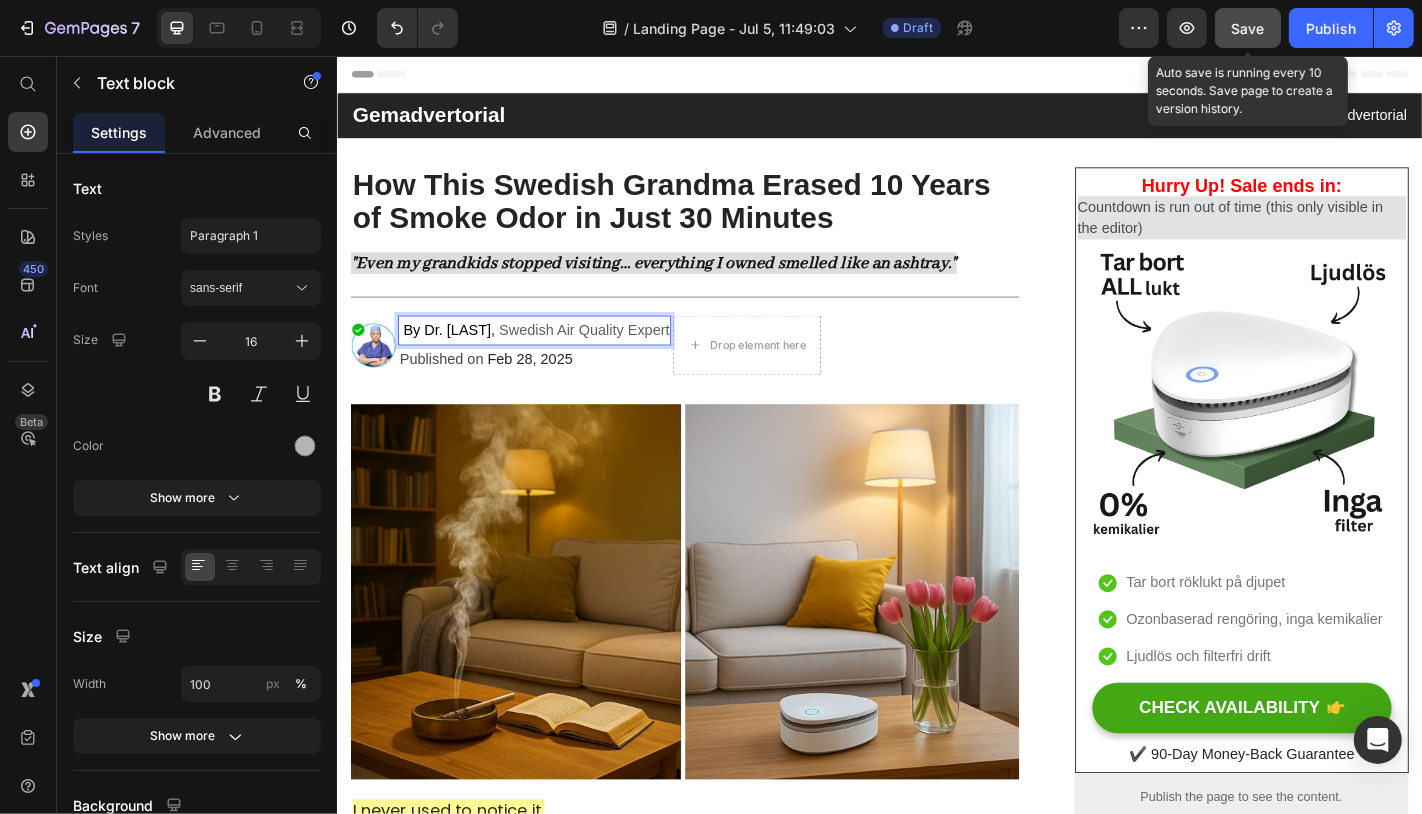 click on "Swedish Air Quality Expert" at bounding box center (609, 358) 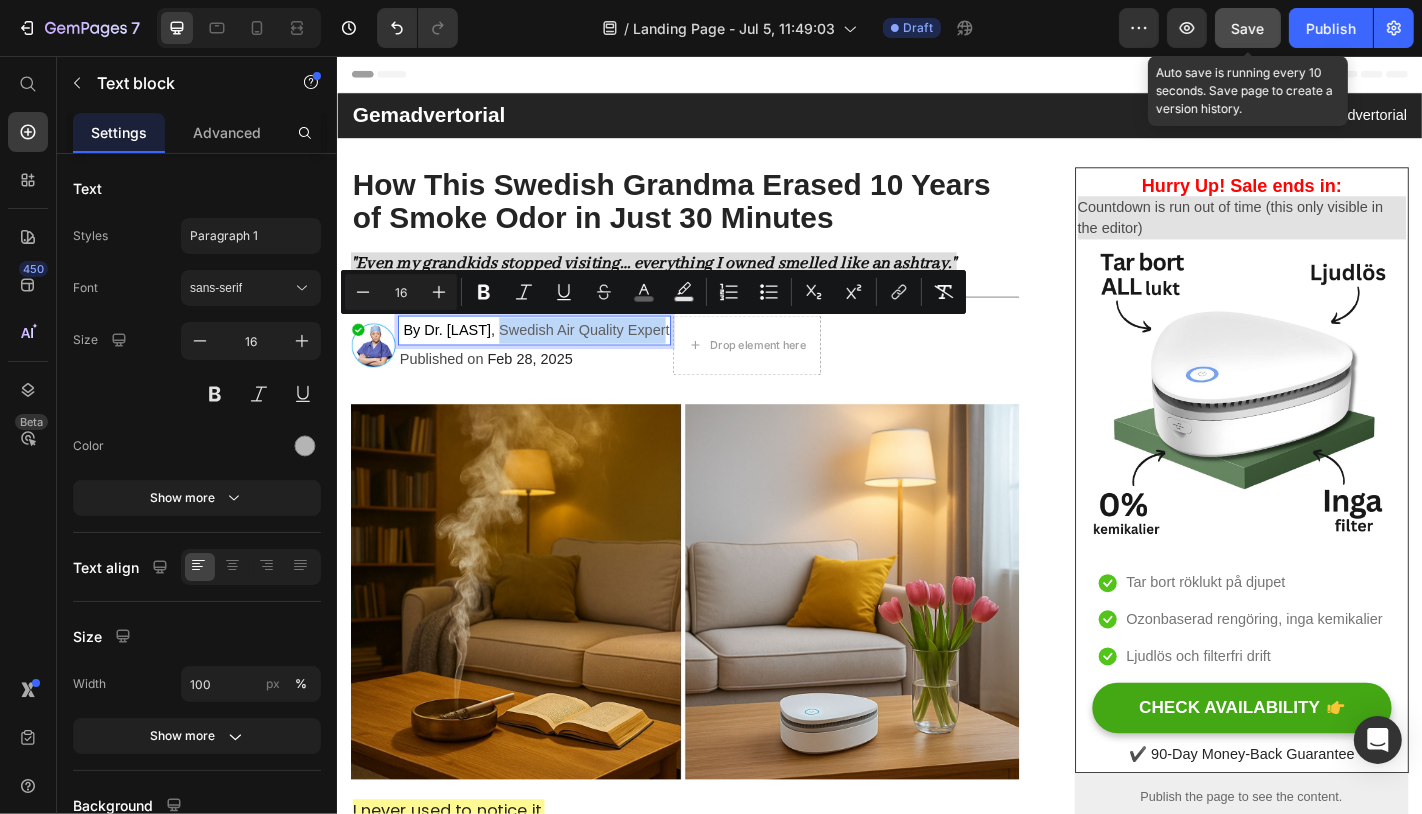 drag, startPoint x: 508, startPoint y: 355, endPoint x: 691, endPoint y: 356, distance: 183.00273 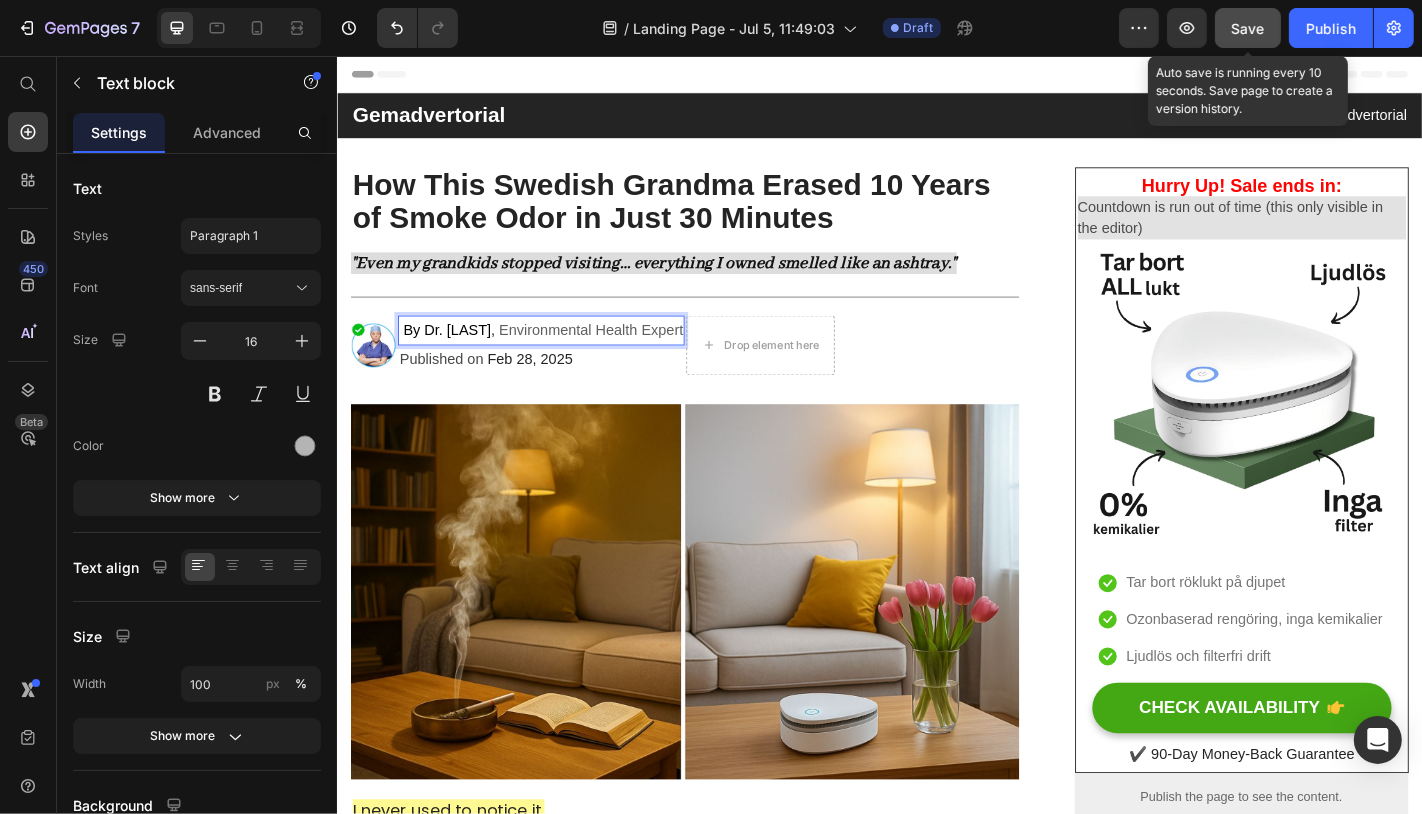 drag, startPoint x: 1235, startPoint y: 33, endPoint x: 877, endPoint y: 35, distance: 358.00558 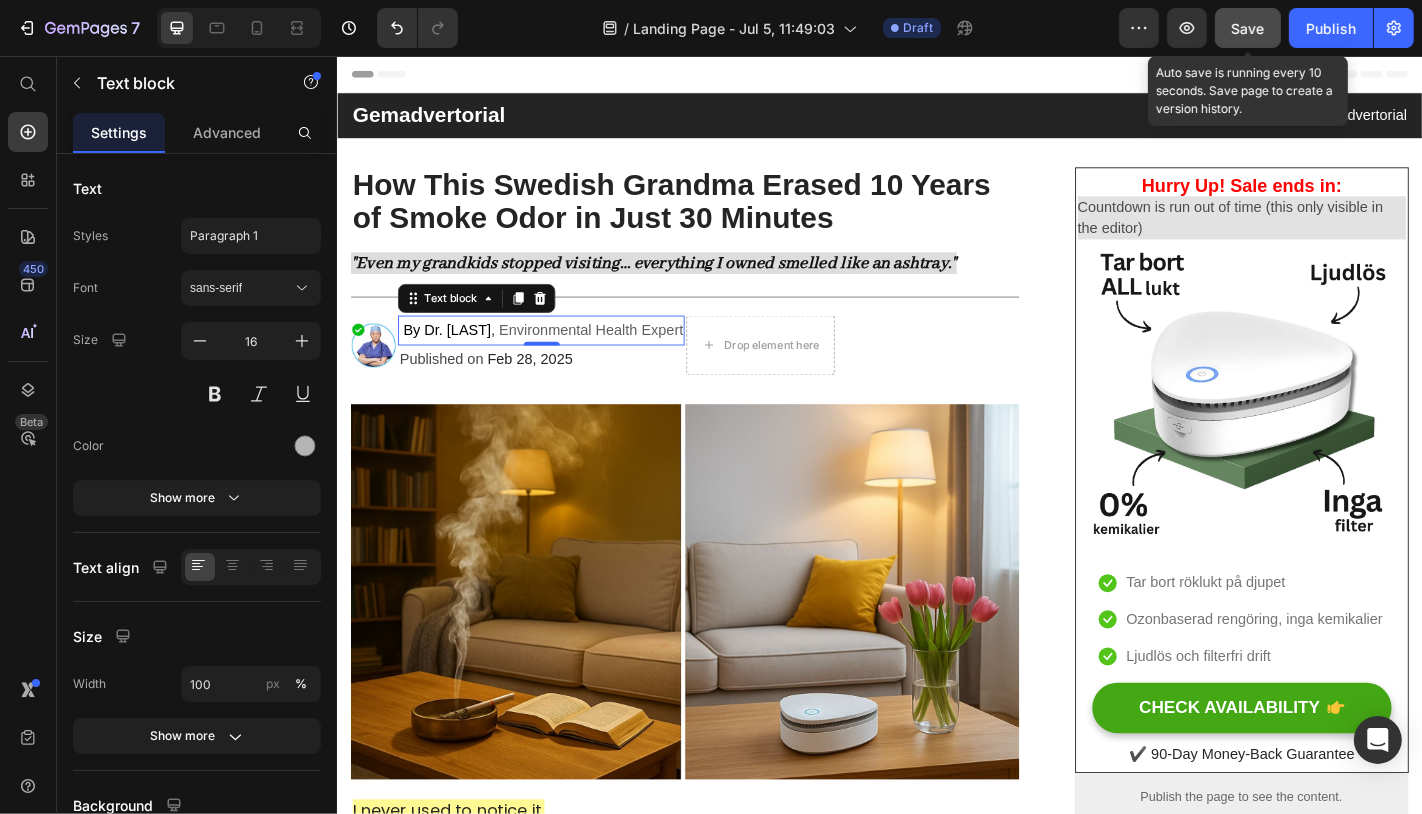 click on "By Dr. [LAST]" at bounding box center (457, 358) 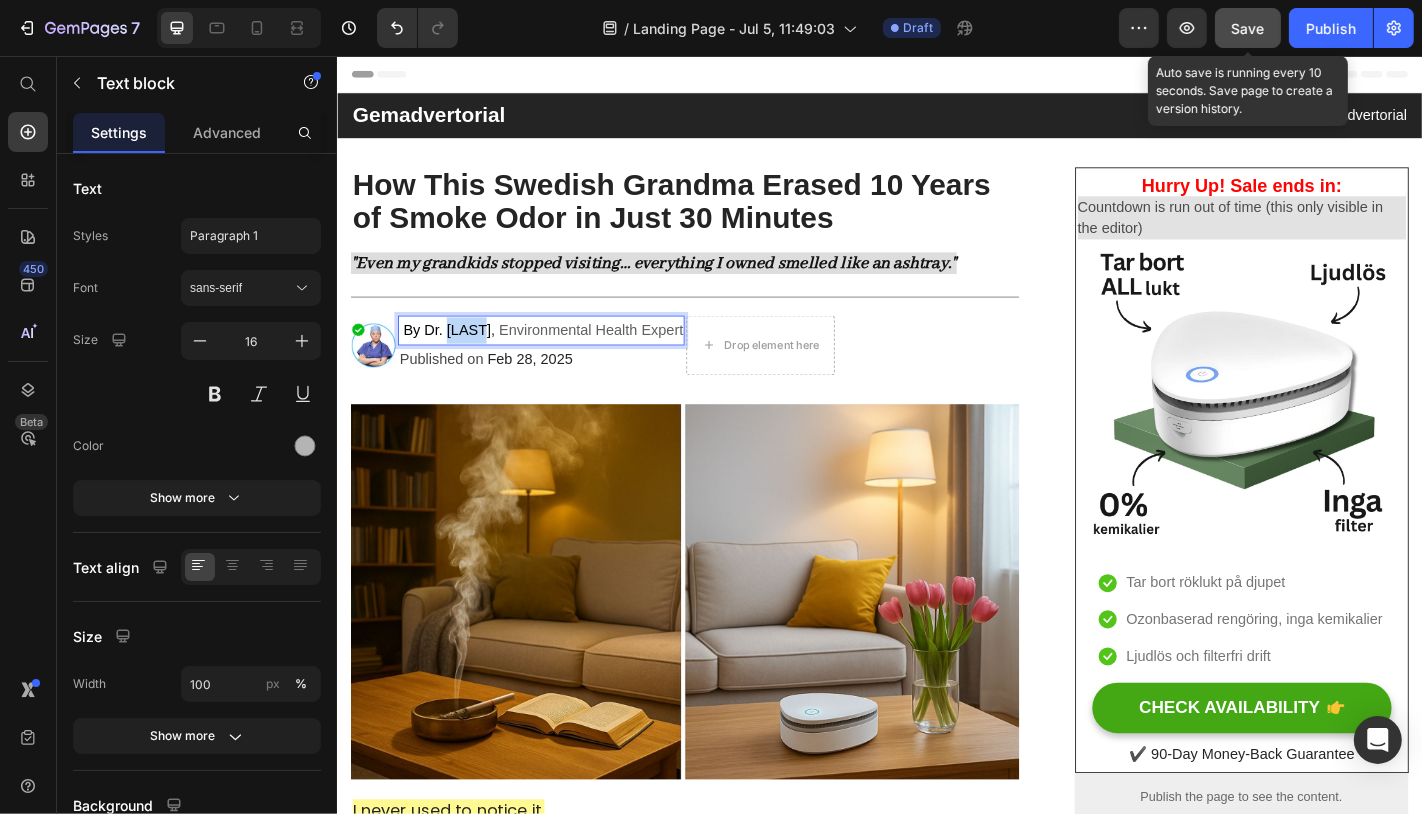 click on "By Dr. [LAST]" at bounding box center (457, 358) 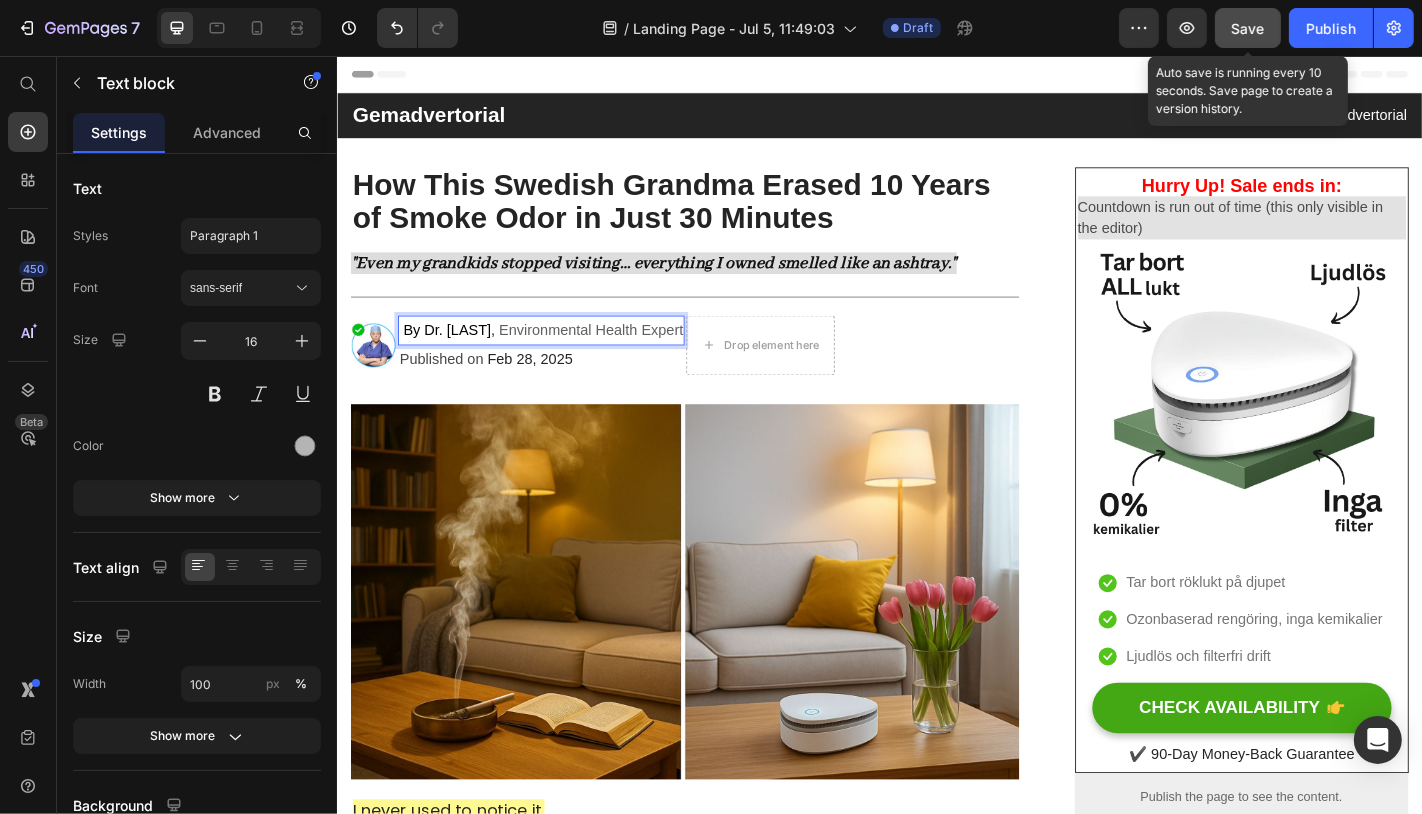 drag, startPoint x: 1255, startPoint y: 31, endPoint x: 609, endPoint y: 141, distance: 655.2984 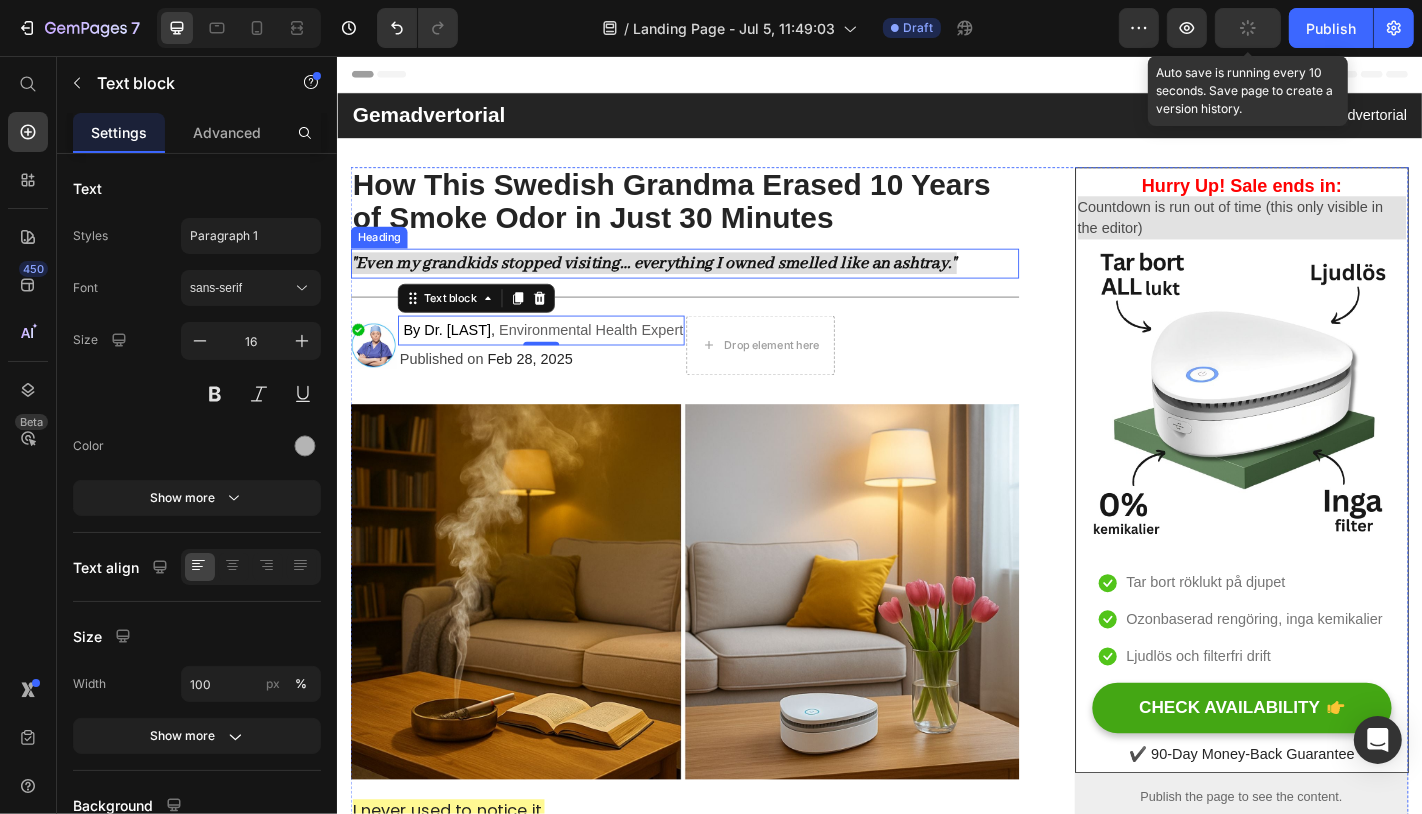 click on ""Even my grandkids stopped visiting… everything I owned smelled like an ashtray."" at bounding box center (686, 285) 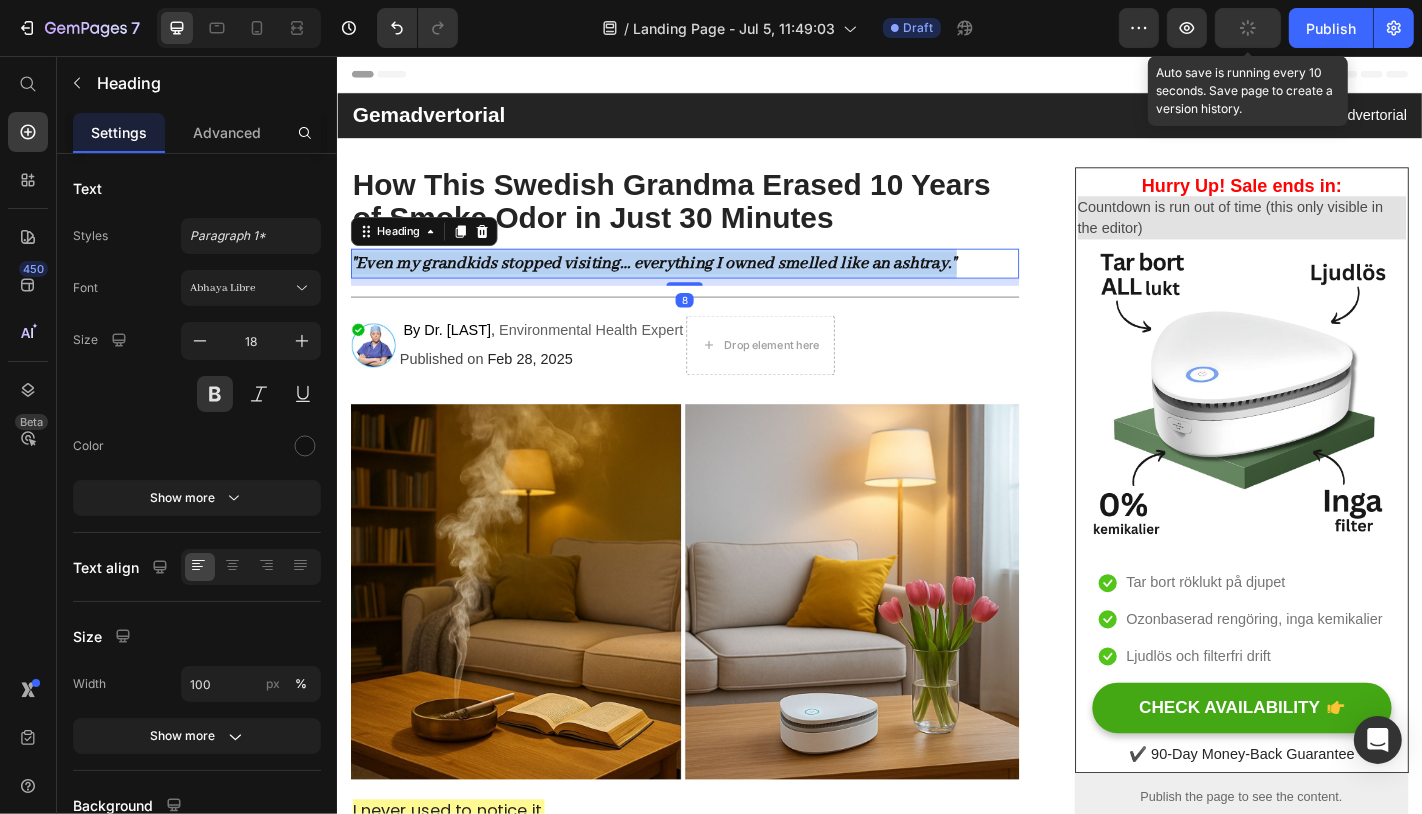 click on ""Even my grandkids stopped visiting… everything I owned smelled like an ashtray."" at bounding box center (686, 285) 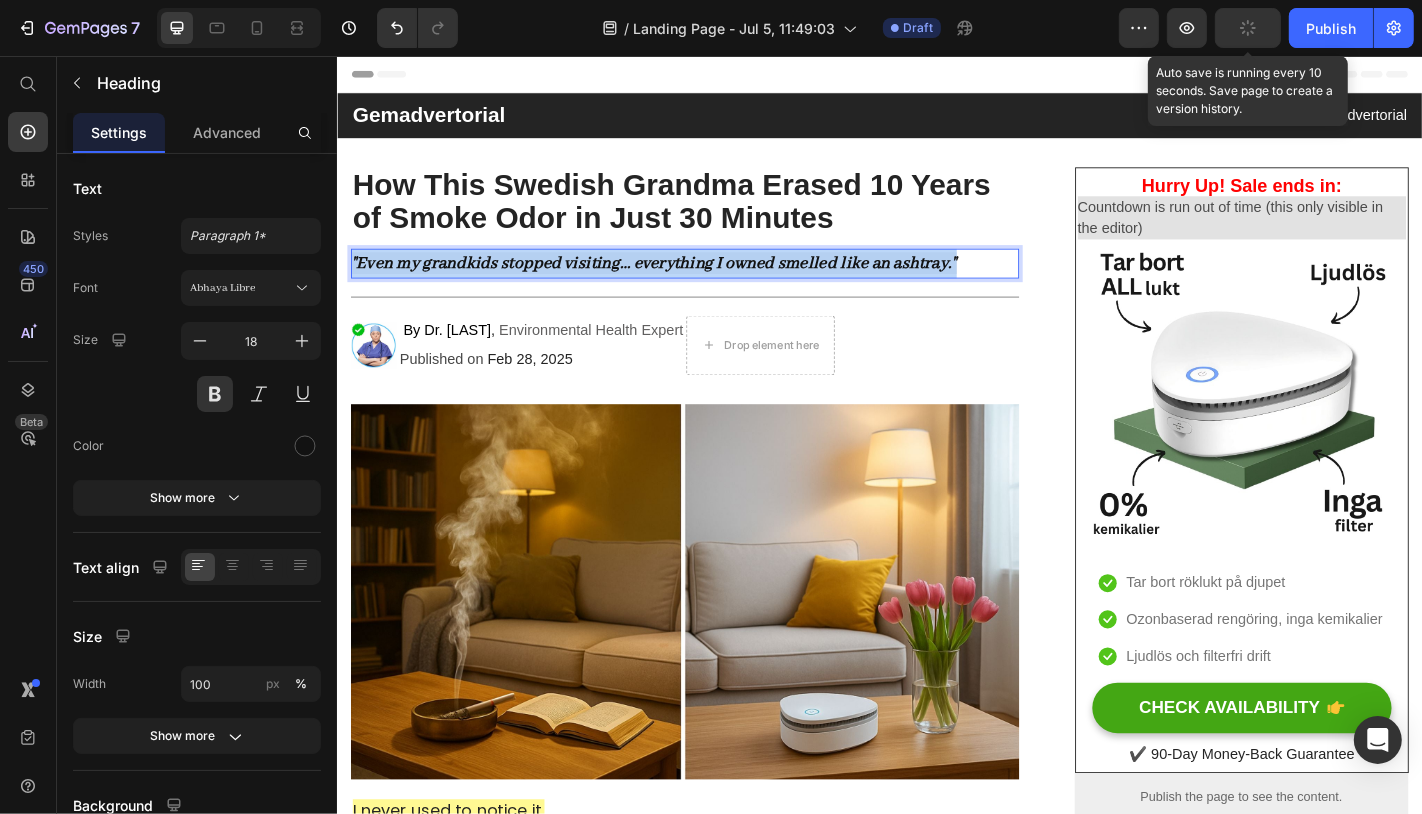 click on ""Even my grandkids stopped visiting… everything I owned smelled like an ashtray."" at bounding box center [686, 285] 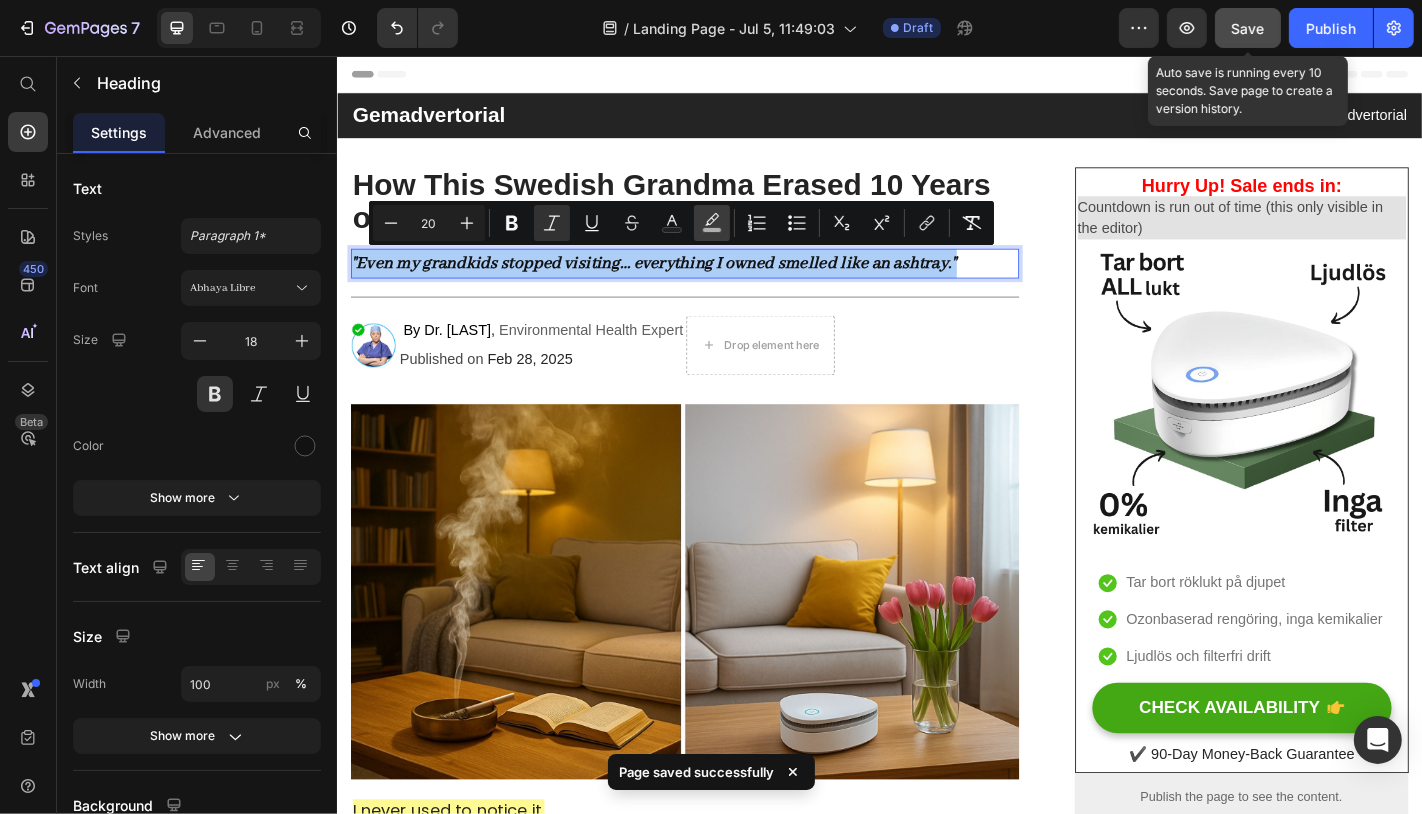 click 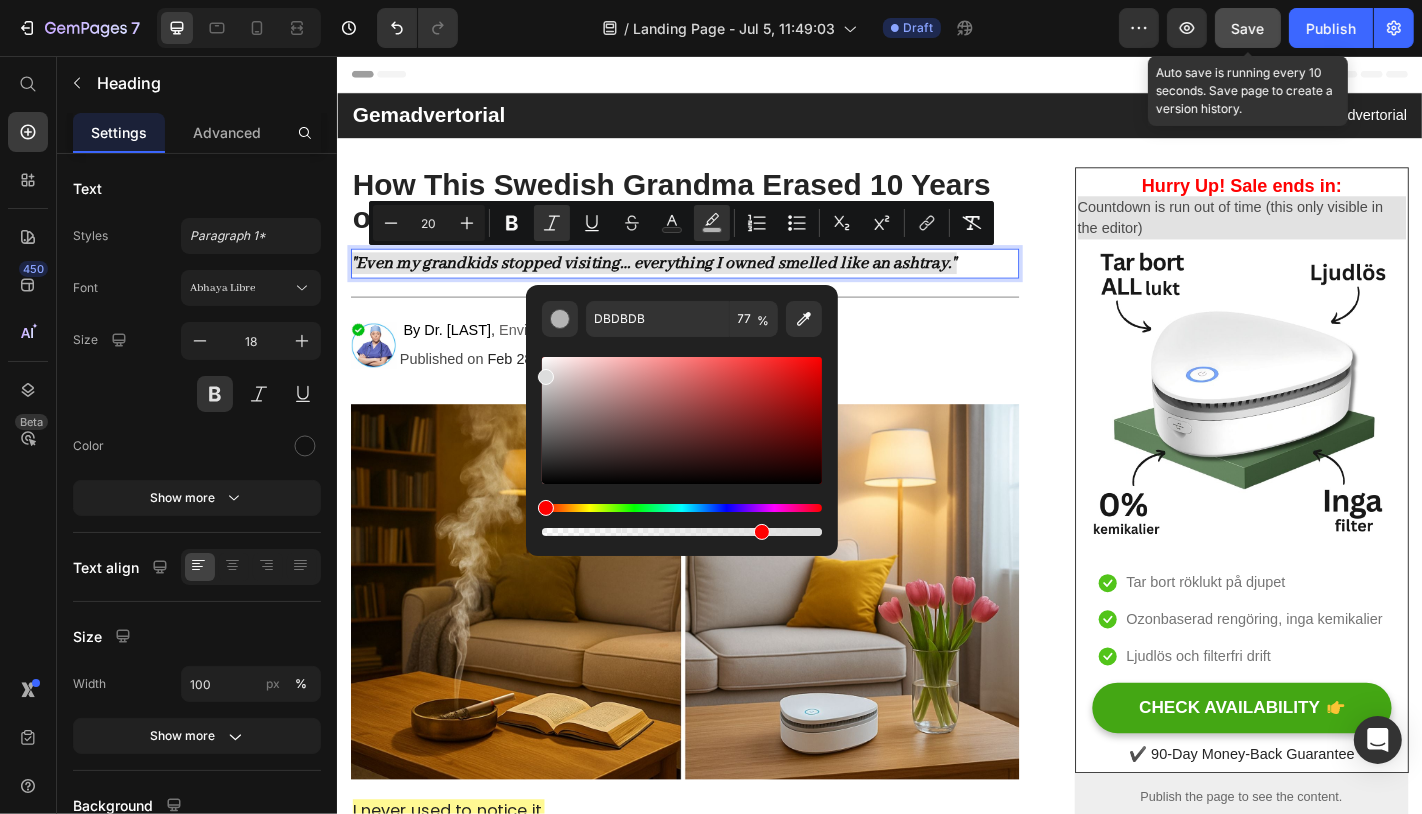 type on "DDDDDD" 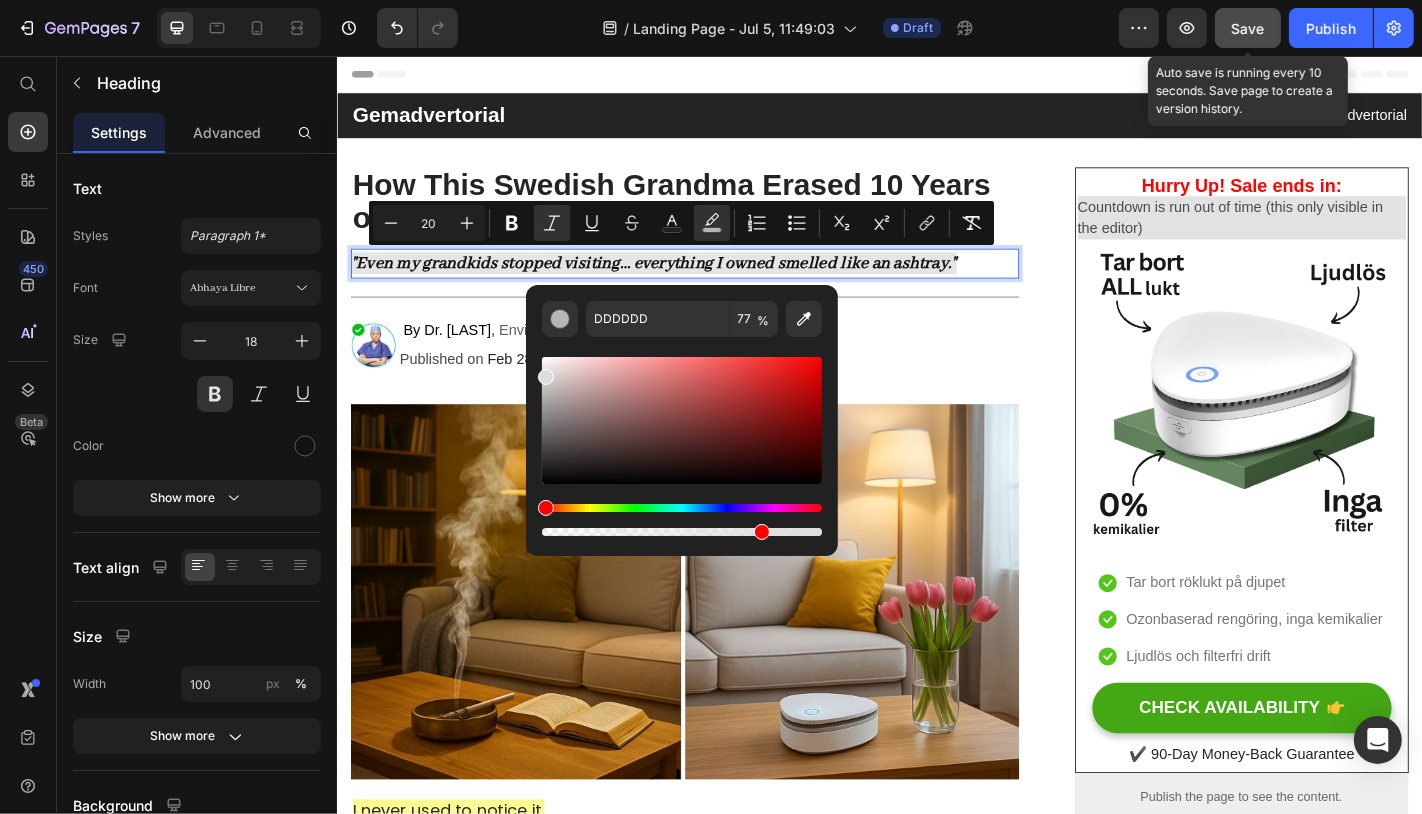 click at bounding box center [546, 377] 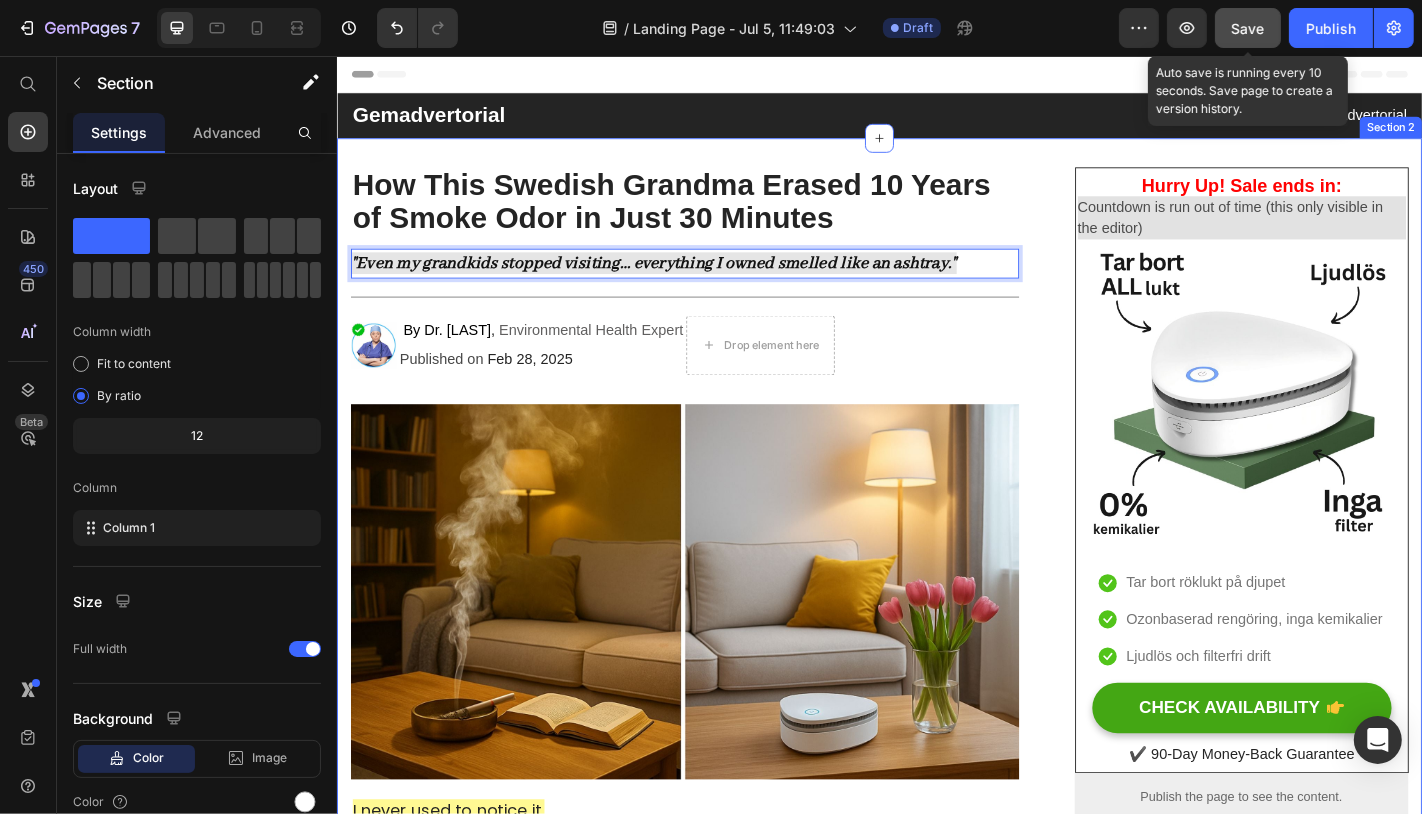 click on "How This Swedish Grandma Erased 10 Years of Smoke Odor in Just 30 Minutes Heading "Even my grandkids stopped visiting… everything I owned smelled like an ashtray." Heading   8                Title Line Image By Dr. [LAST] ,   Environmental Health Expert Text block Published on   Feb 28, 2025 Text block
Drop element here Row Image I never used to notice it. But then one day, my niece walked in, scrunched her nose, and said: Text block “Why does it smell like an ashtray in here?” Text Block Image I wanted to disappear. I had just cleaned the living room the day before. I had sprayed air freshener. Opened the windows. Even burned one of those overpriced candles that are supposed to “absorb odor.” But it didn’t matter. The smell was still there. Deep in the curtains… the sofa… even the walls, it felt like. And the worst part? I was nose-blind. I couldn’t even smell it anymore — but everyone else could. Every time someone visited, I felt this rising panic: Text block" at bounding box center (936, 5304) 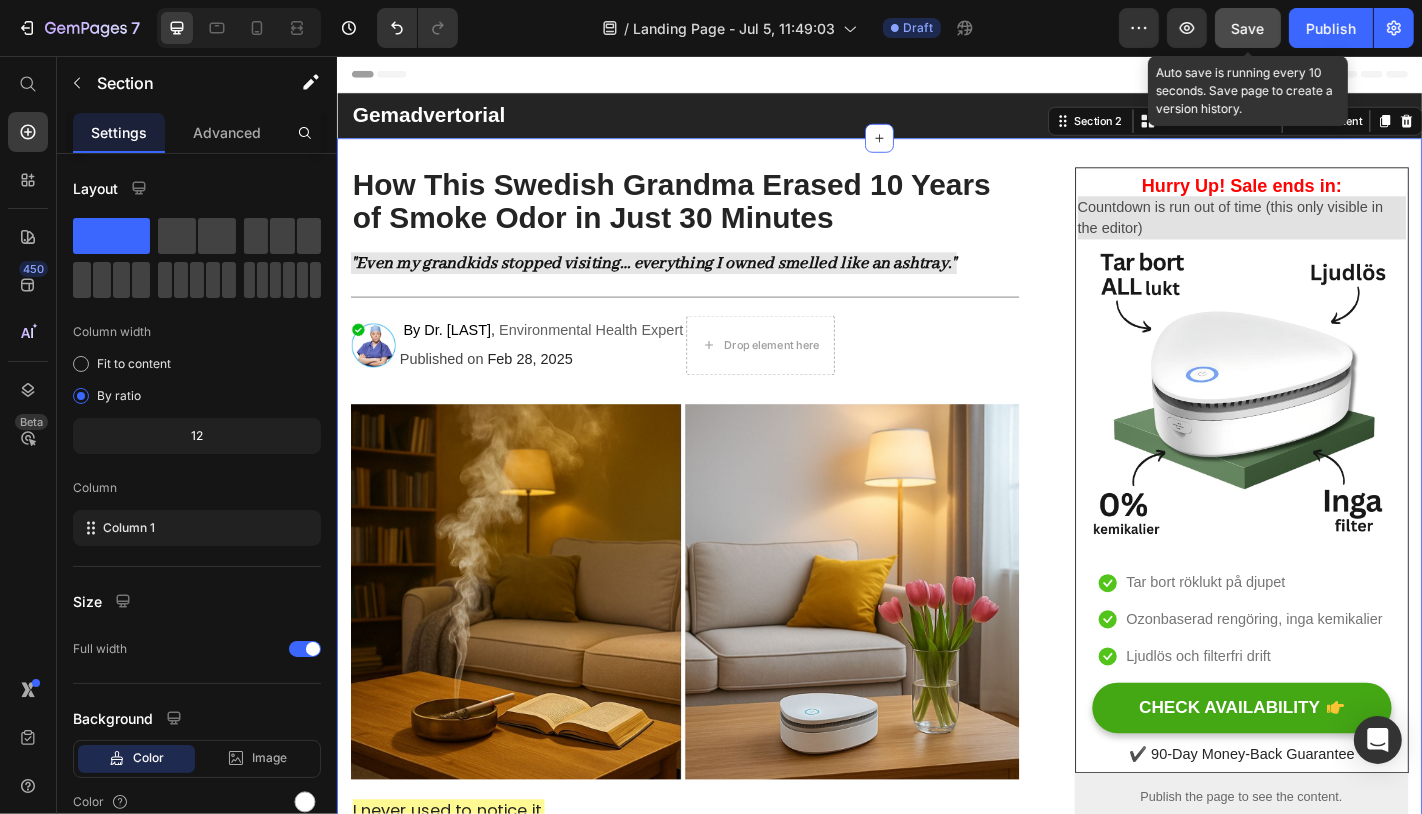 click on "Save" at bounding box center [1248, 28] 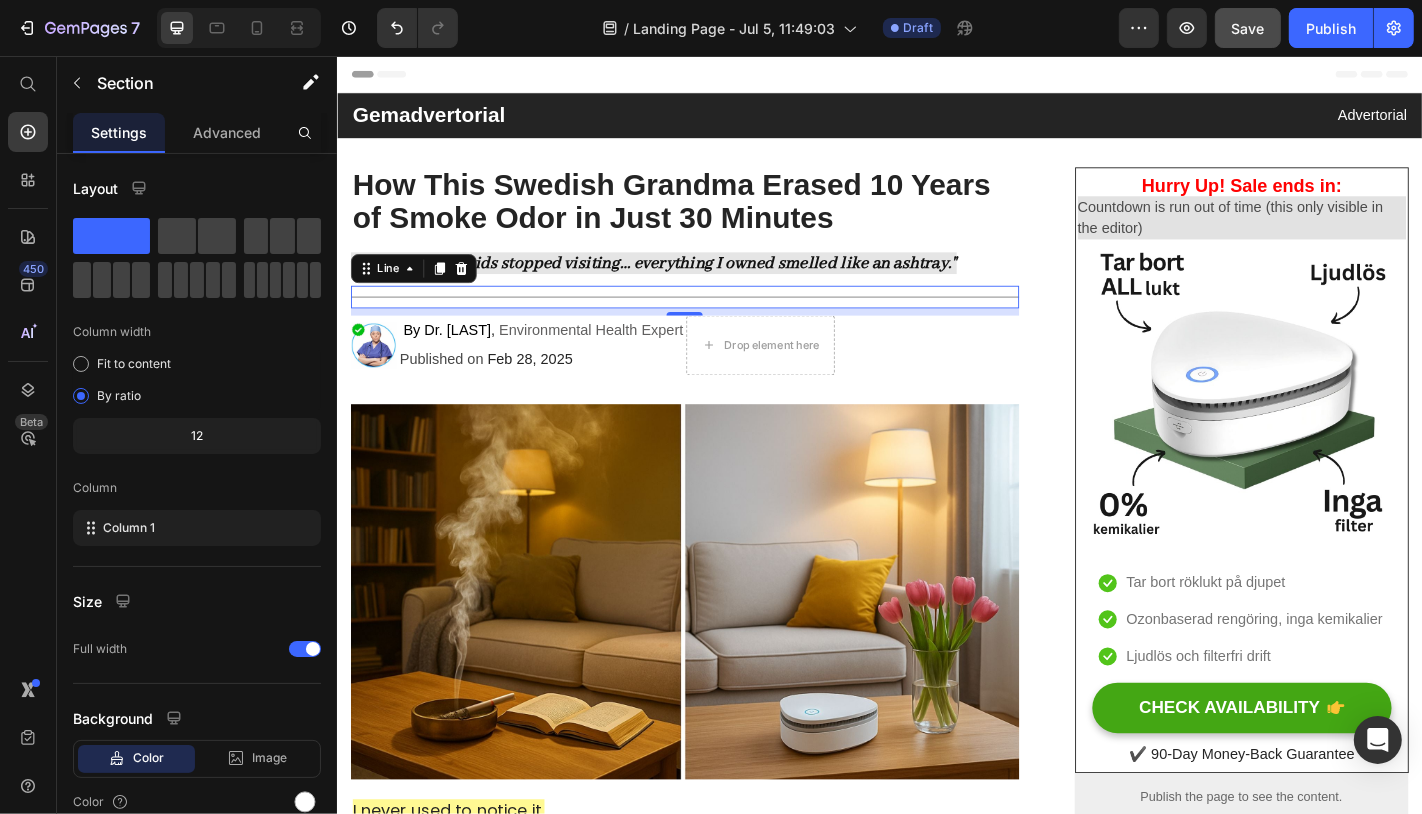 click on "Title Line   0" at bounding box center [720, 322] 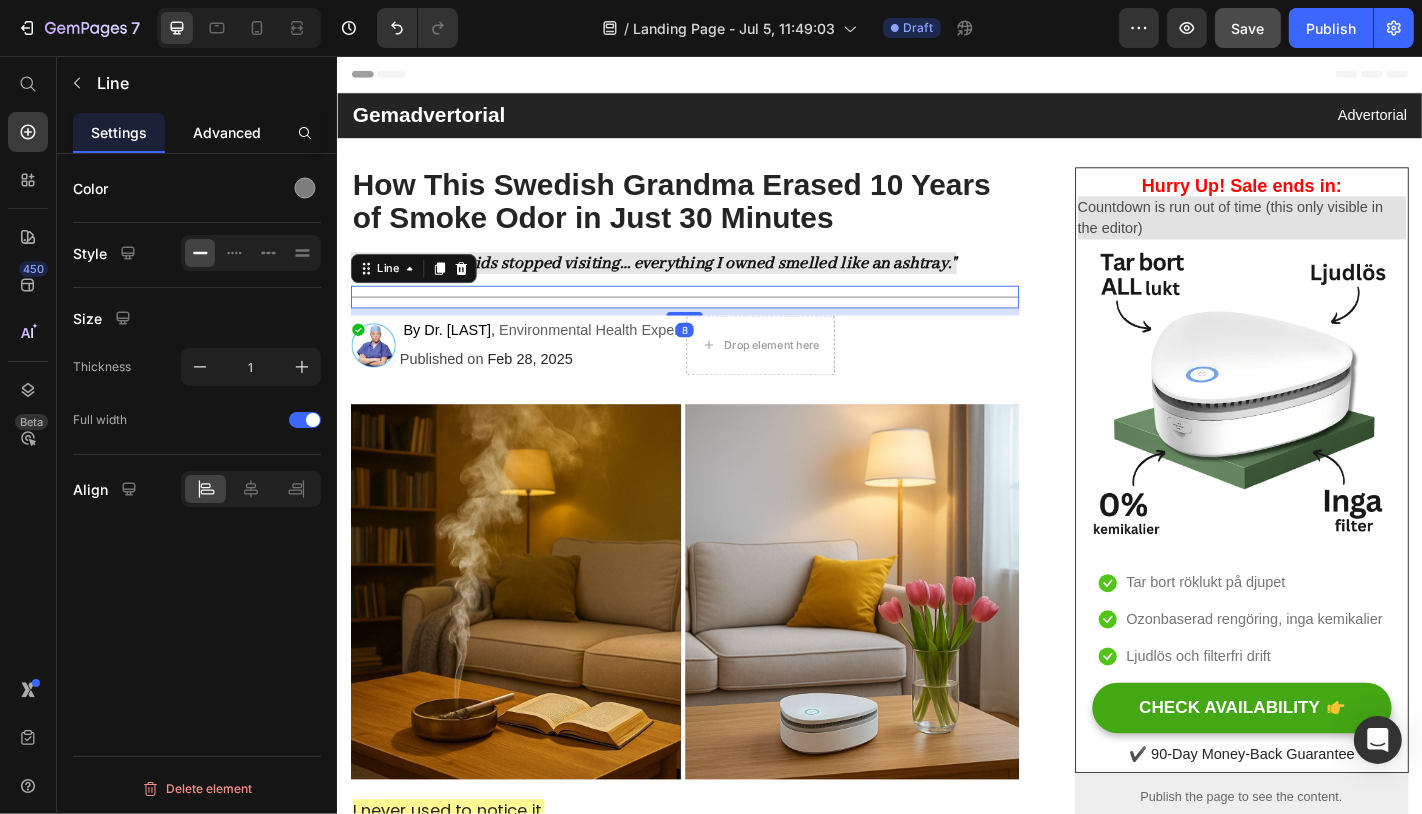 click on "Advanced" at bounding box center (227, 132) 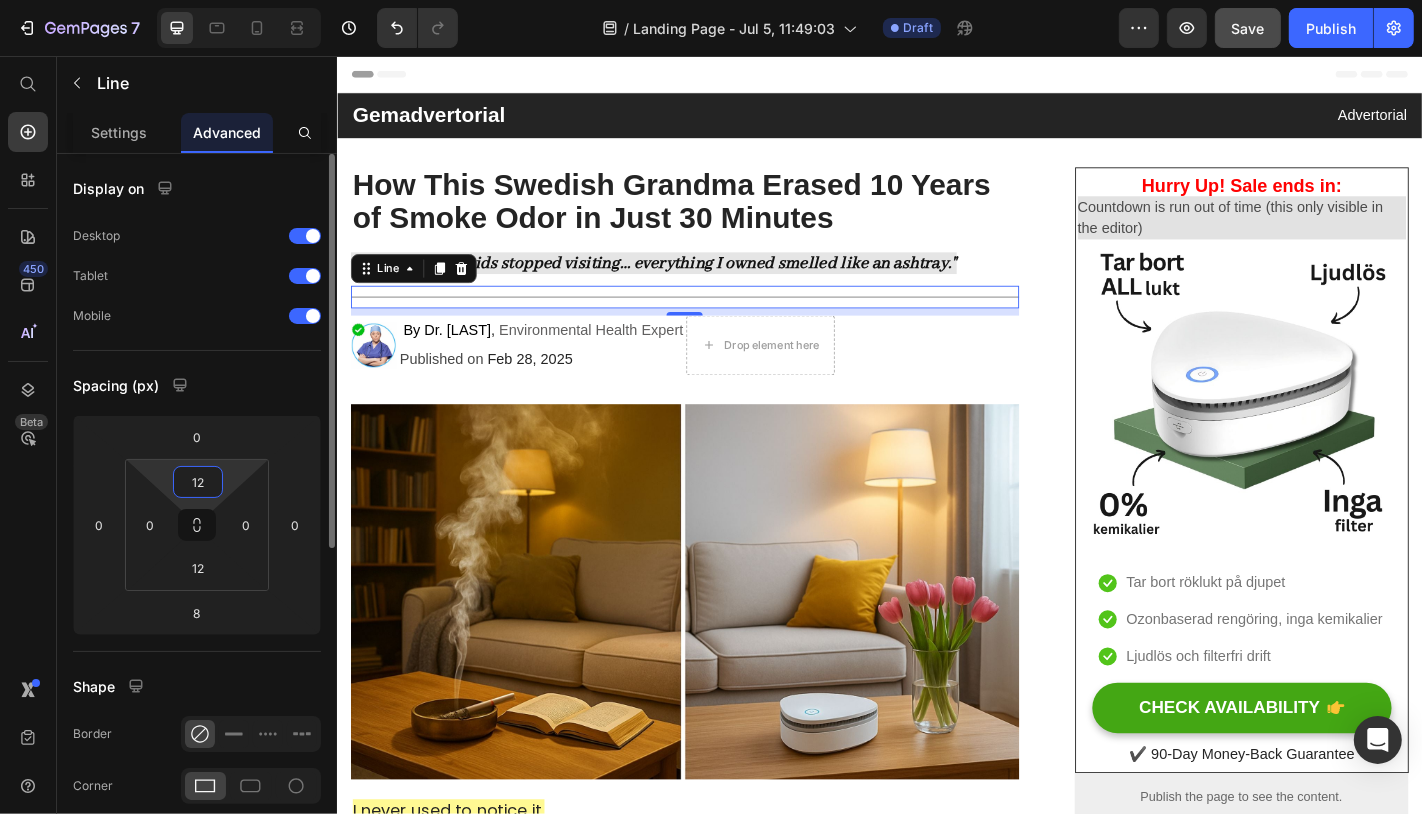 click on "12" at bounding box center (198, 482) 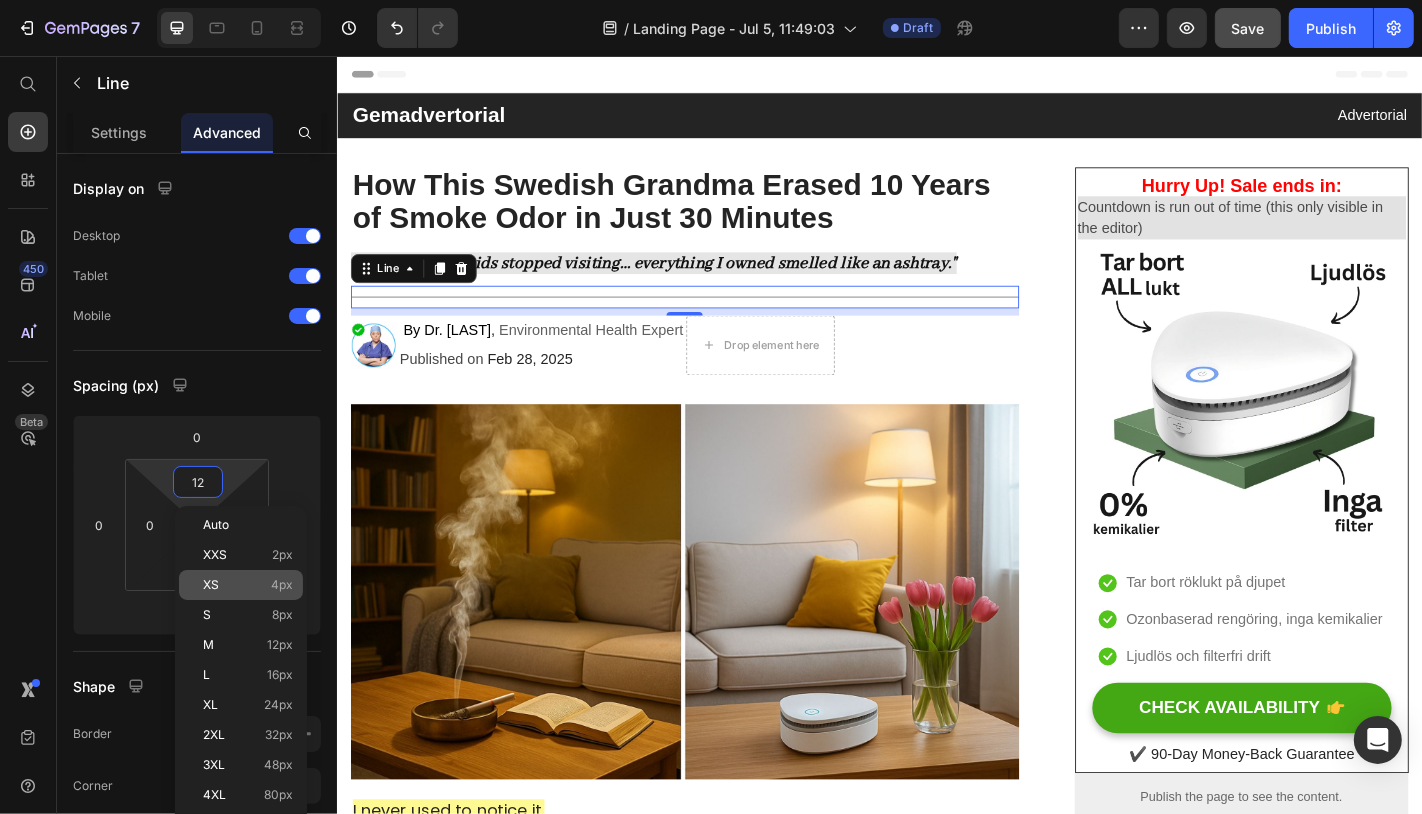 click on "XS 4px" 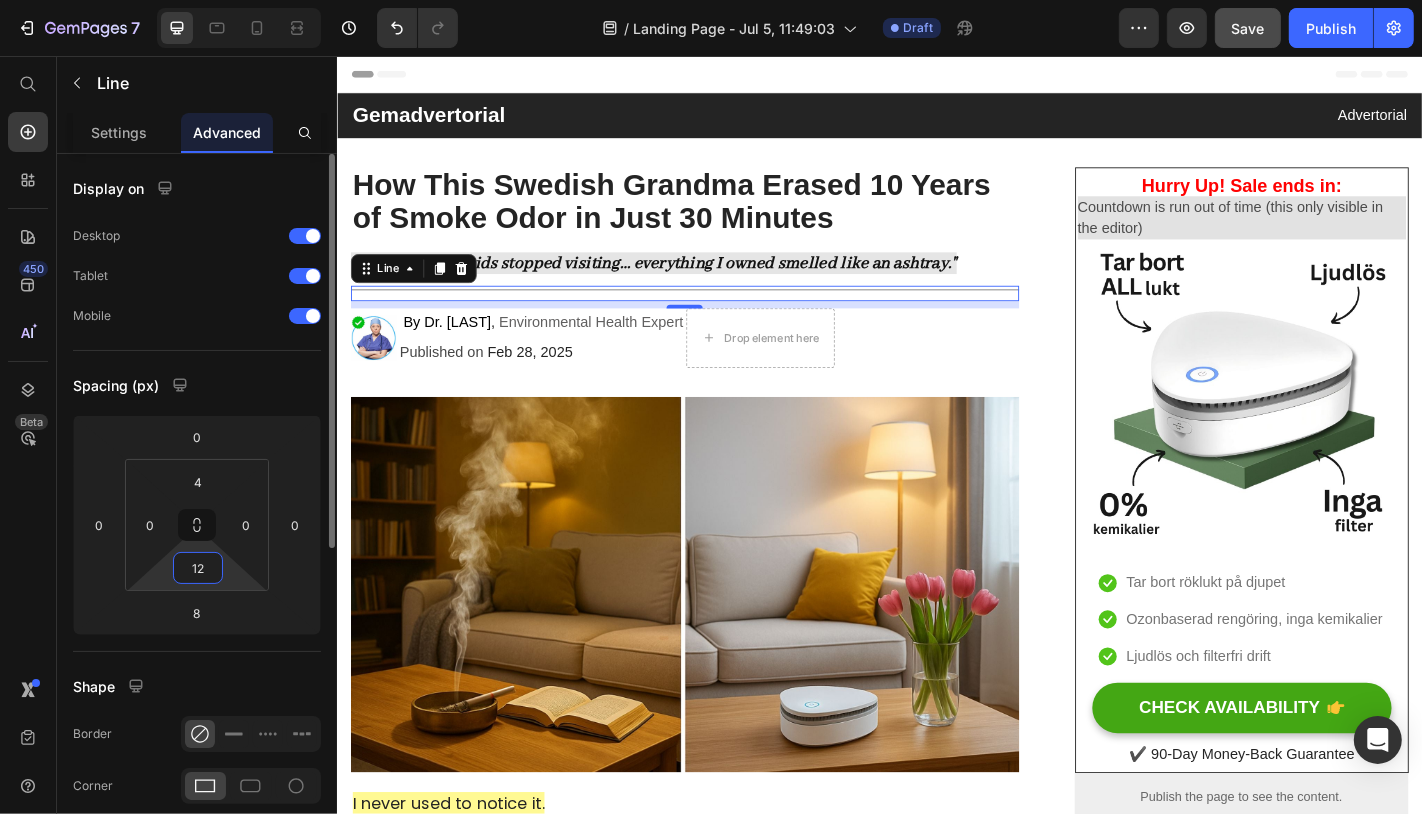 click on "12" at bounding box center (198, 568) 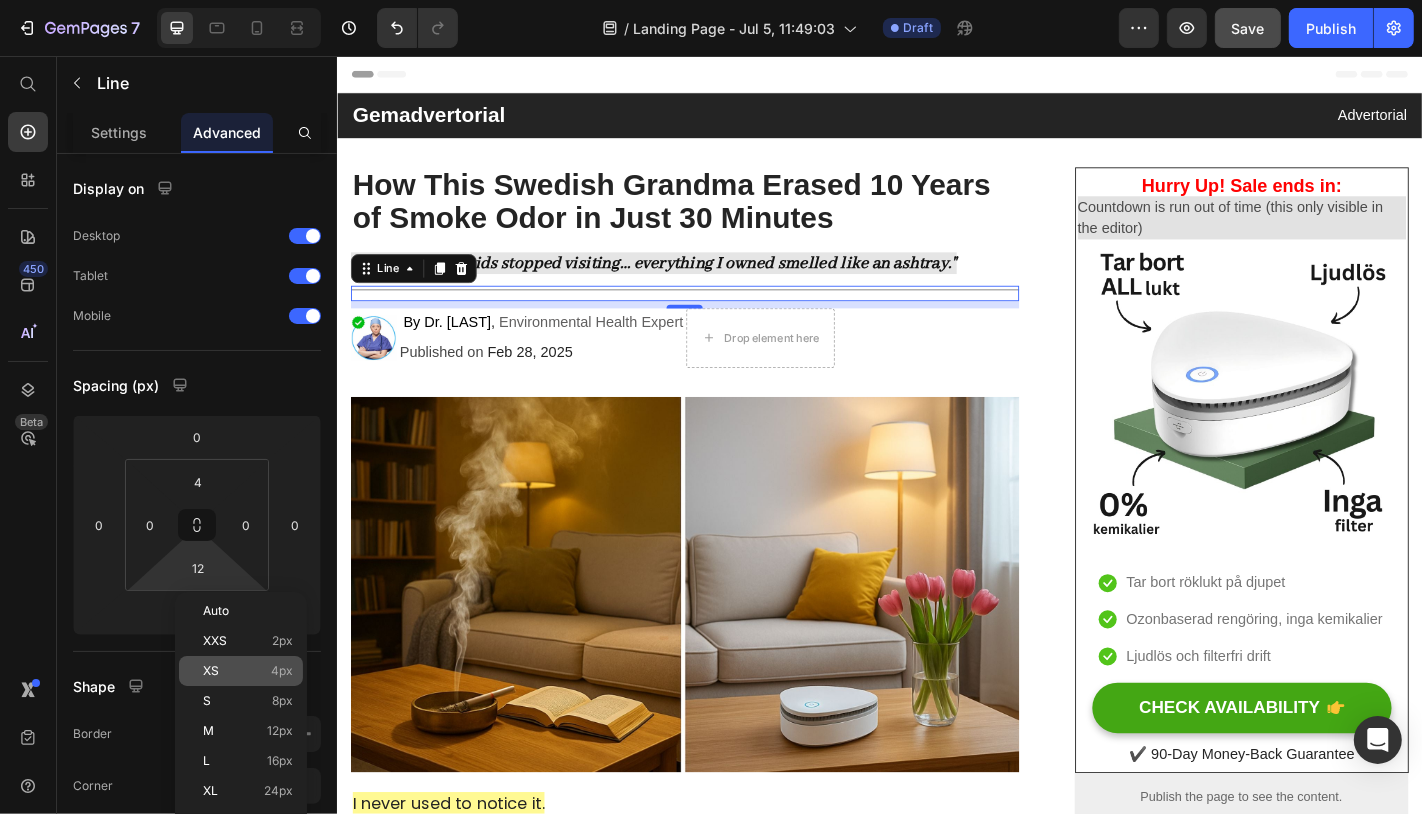 click on "XS" at bounding box center (211, 671) 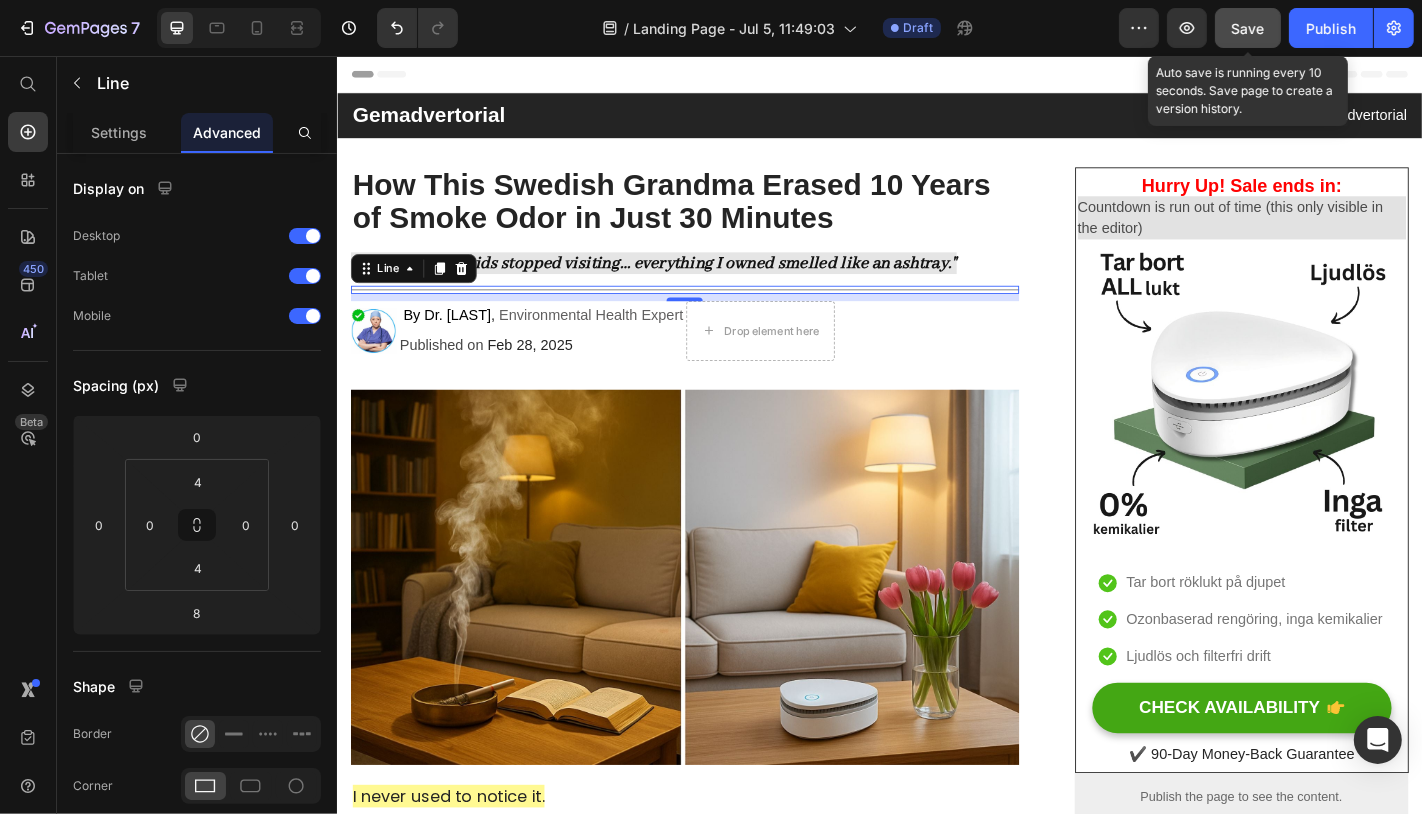 drag, startPoint x: 1255, startPoint y: 22, endPoint x: 817, endPoint y: 71, distance: 440.73233 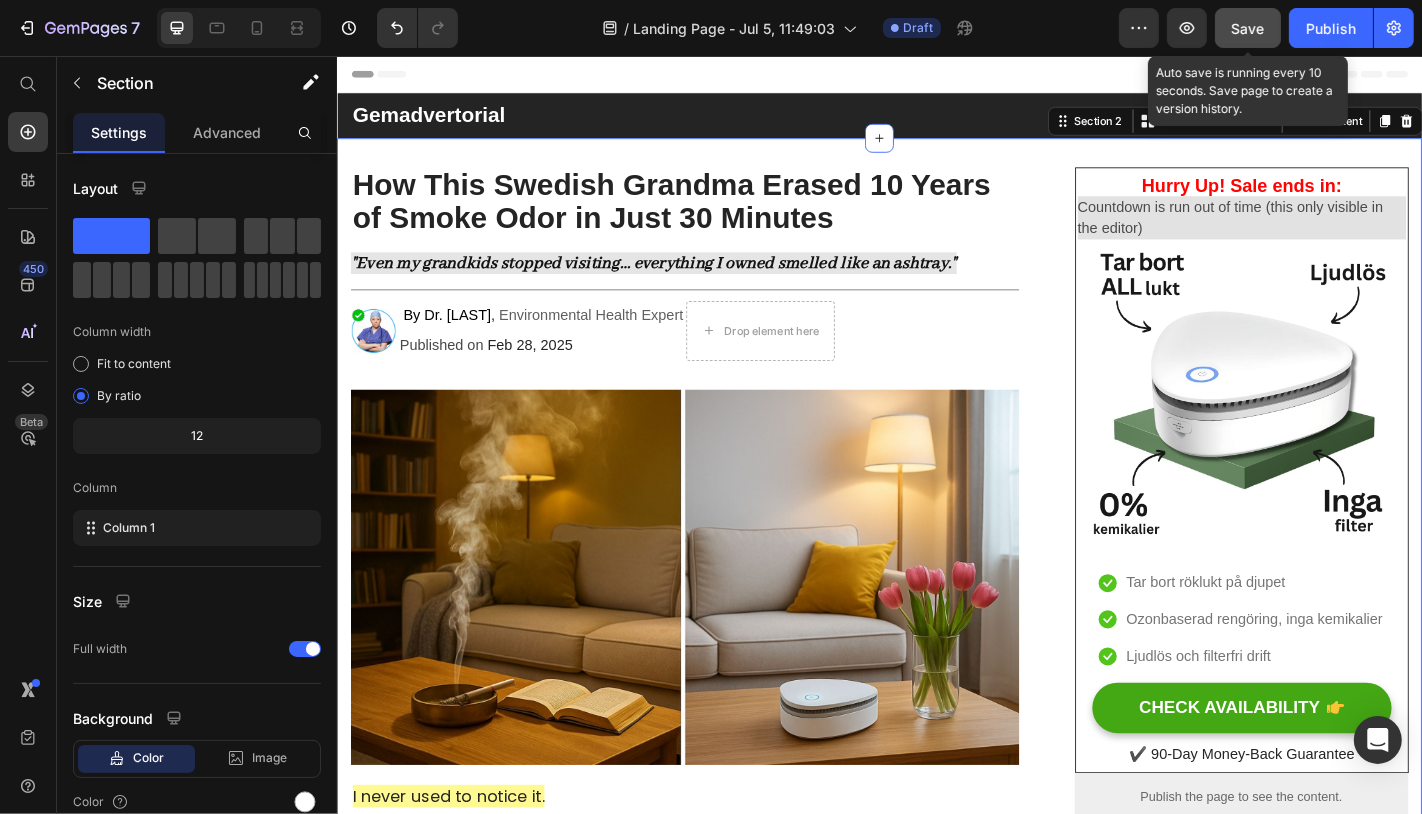 click on "How This Swedish Grandma Erased 10 Years of Smoke Odor in Just 30 Minutes Heading ⁠⁠⁠⁠⁠⁠⁠ "Even my grandkids stopped visiting… everything I owned smelled like an ashtray." Heading                Title Line Image By Dr. [LAST] ,   Environmental Health Expert Text block Published on   Feb 28, 2025 Text block
Drop element here Row Image I never used to notice it. But then one day, my niece walked in, scrunched her nose, and said: Text block “Why does it smell like an ashtray in here?” Text Block Image I wanted to disappear. I had just cleaned the living room the day before. I had sprayed air freshener. Opened the windows. Even burned one of those overpriced candles that are supposed to “absorb odor.” But it didn’t matter. The smell was still there. Deep in the curtains… the sofa… even the walls, it felt like. And the worst part? I was nose-blind. I couldn’t even smell it anymore — but everyone else could. "Can they smell it?" Text block Image They" at bounding box center [936, 5296] 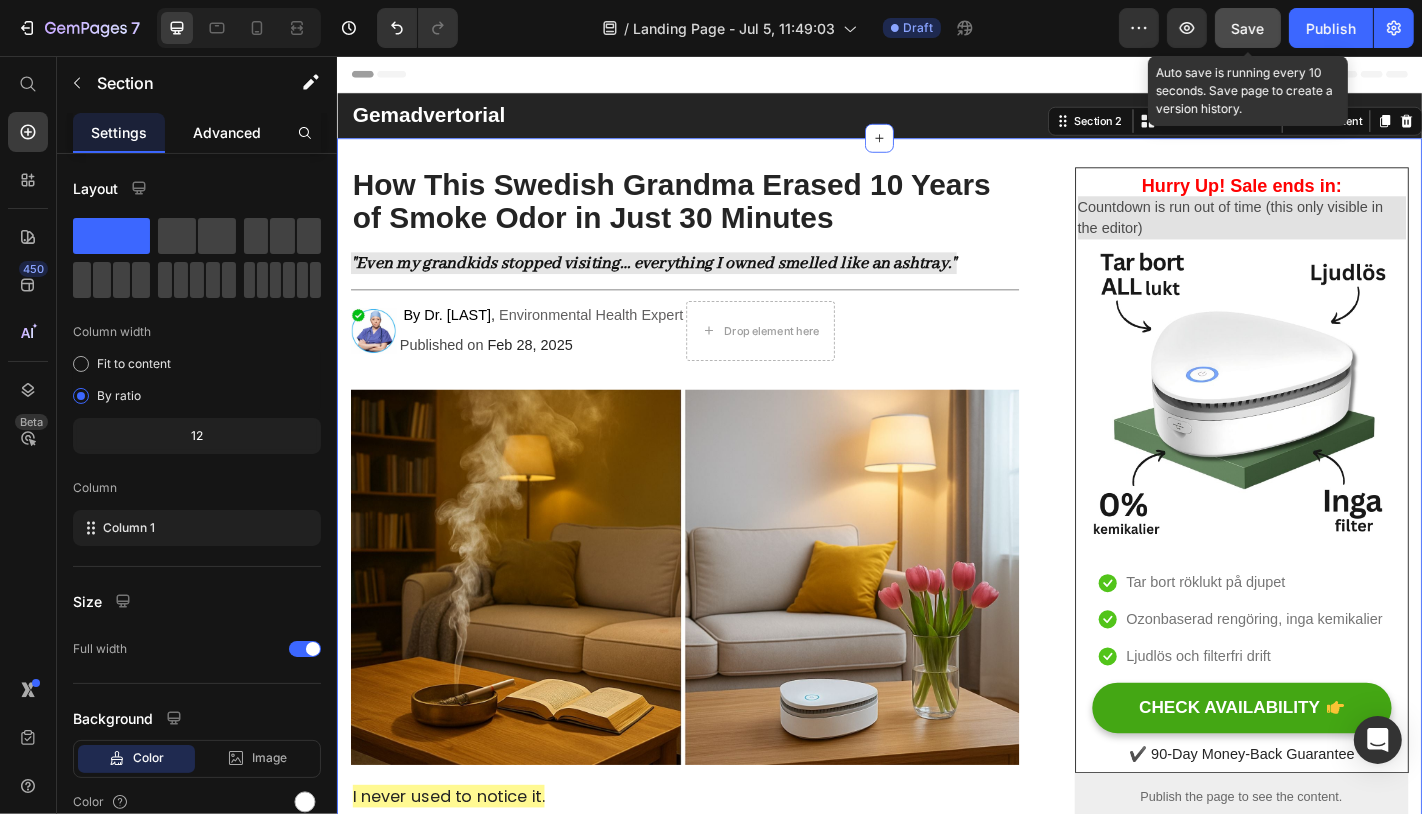 click on "Advanced" at bounding box center (227, 132) 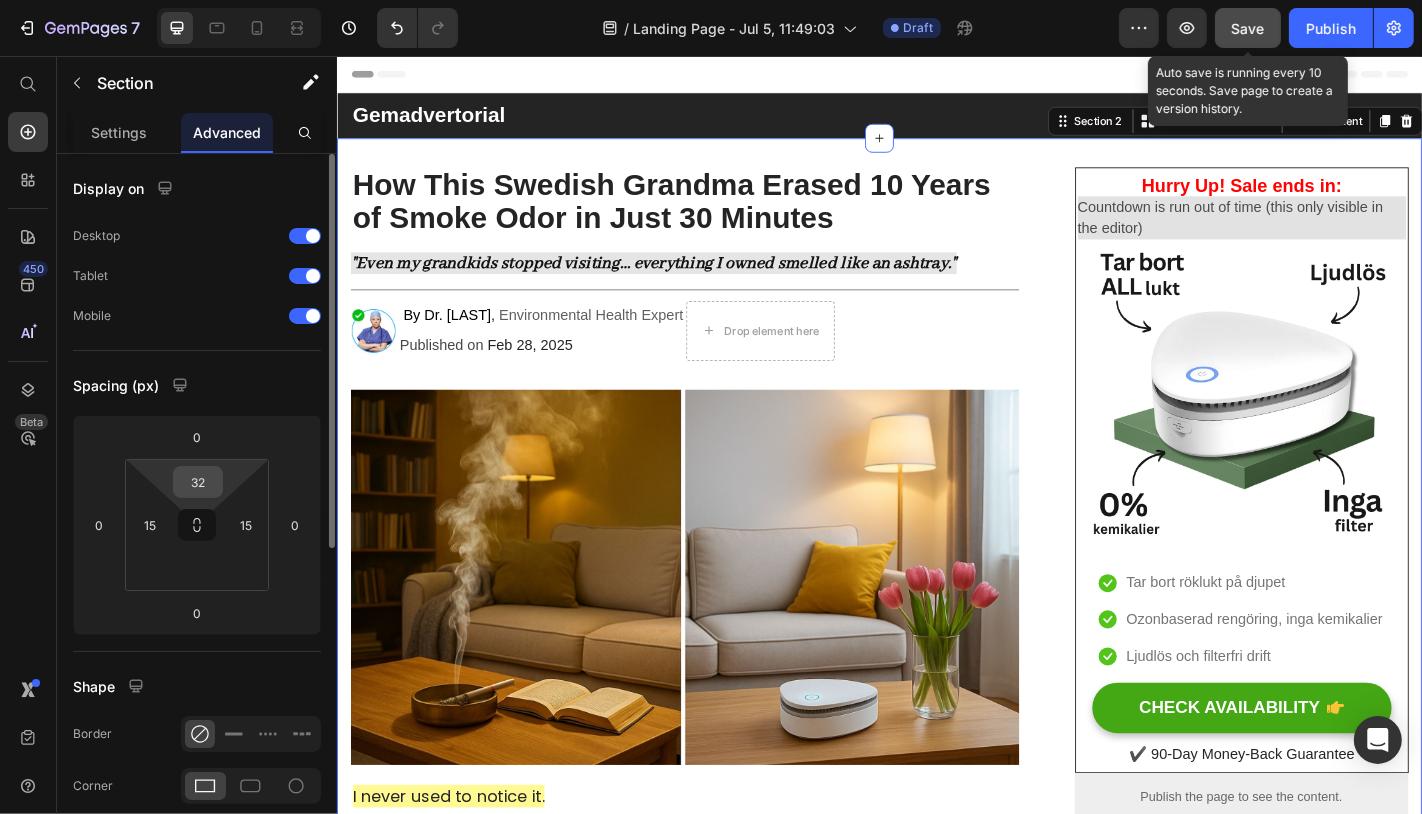 click on "32" at bounding box center [198, 482] 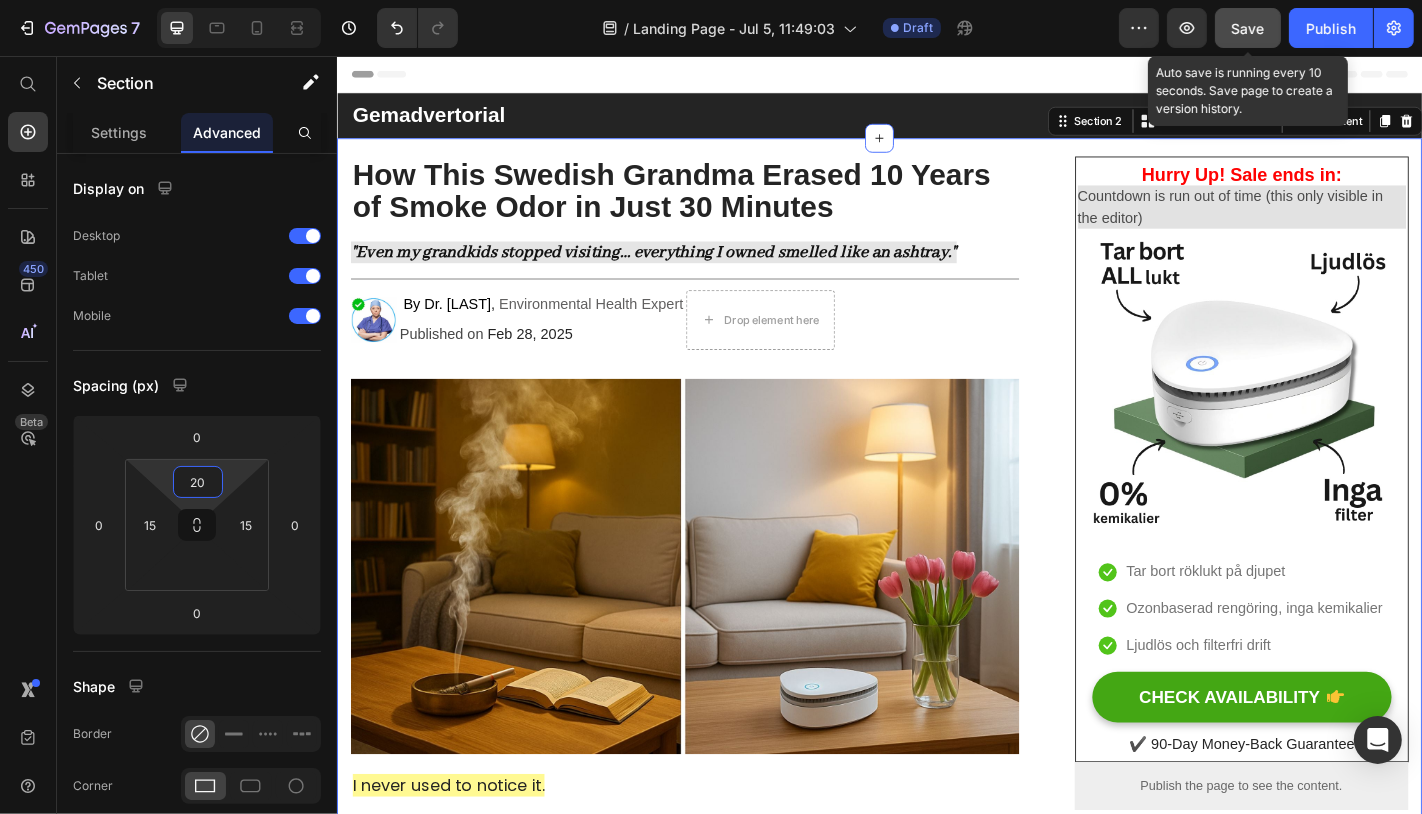 type on "20" 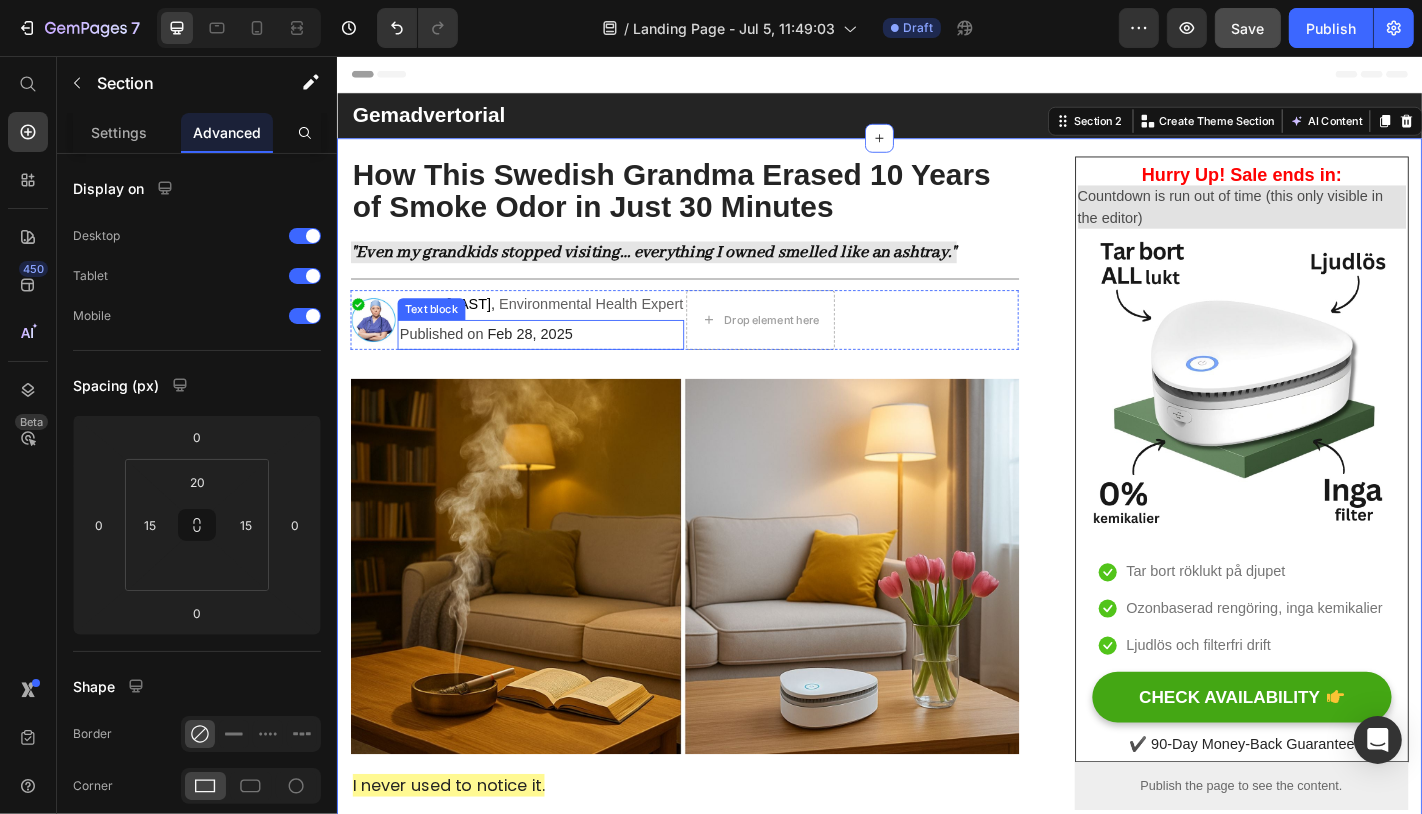 click on "Published on" at bounding box center (451, 363) 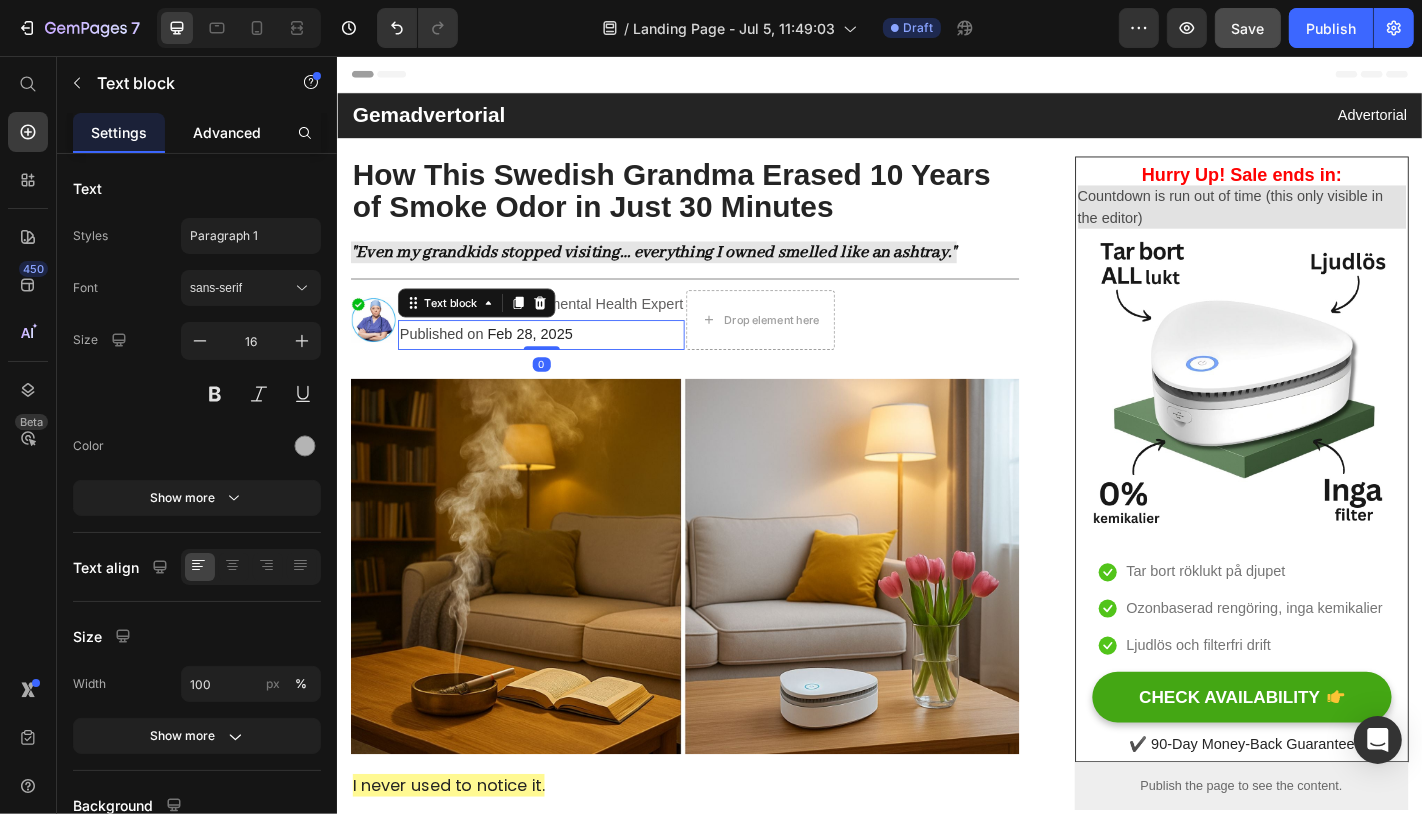 click on "Advanced" at bounding box center (227, 132) 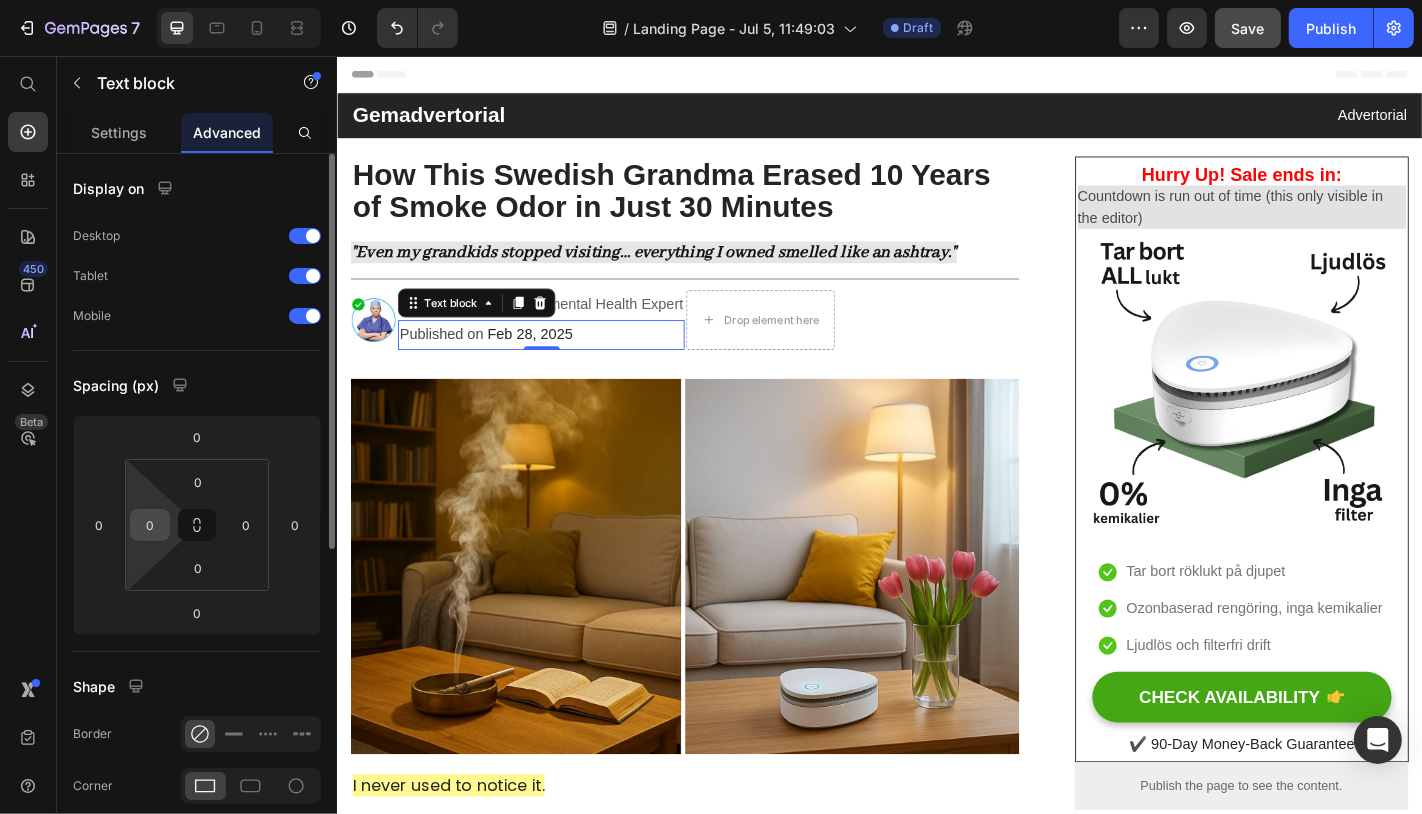 click on "0" at bounding box center [150, 525] 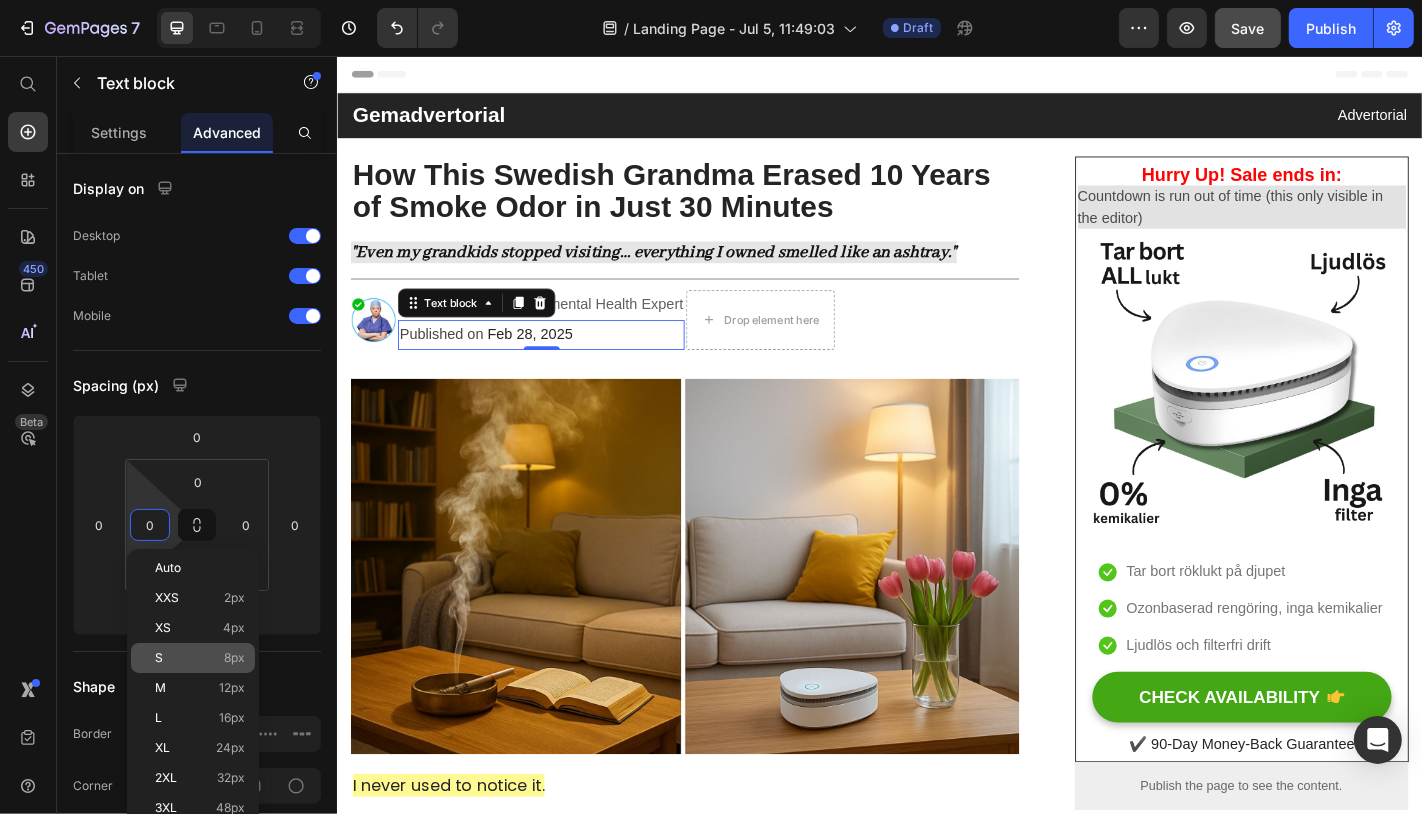 click on "S 8px" at bounding box center [200, 658] 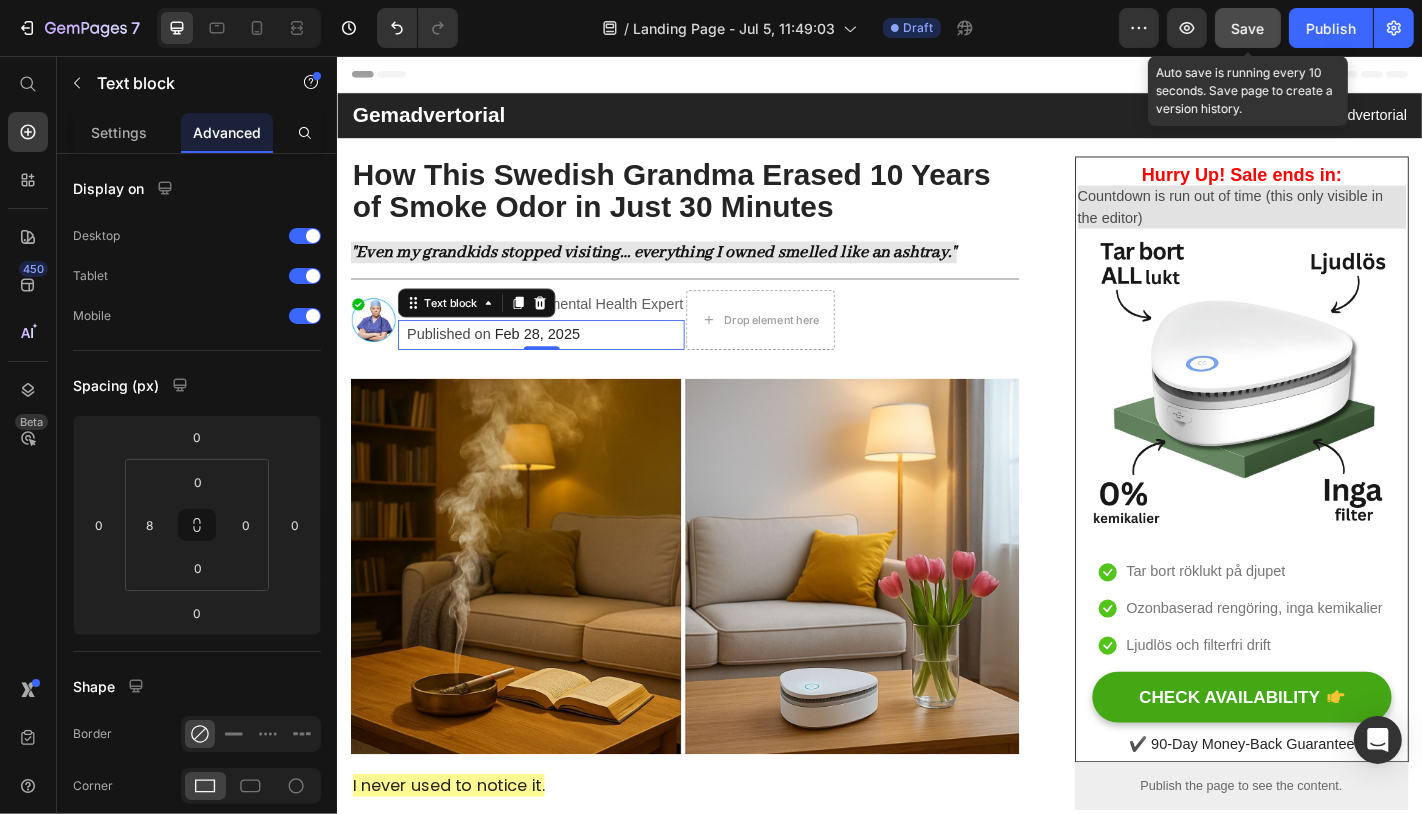 click on "Save" at bounding box center [1248, 28] 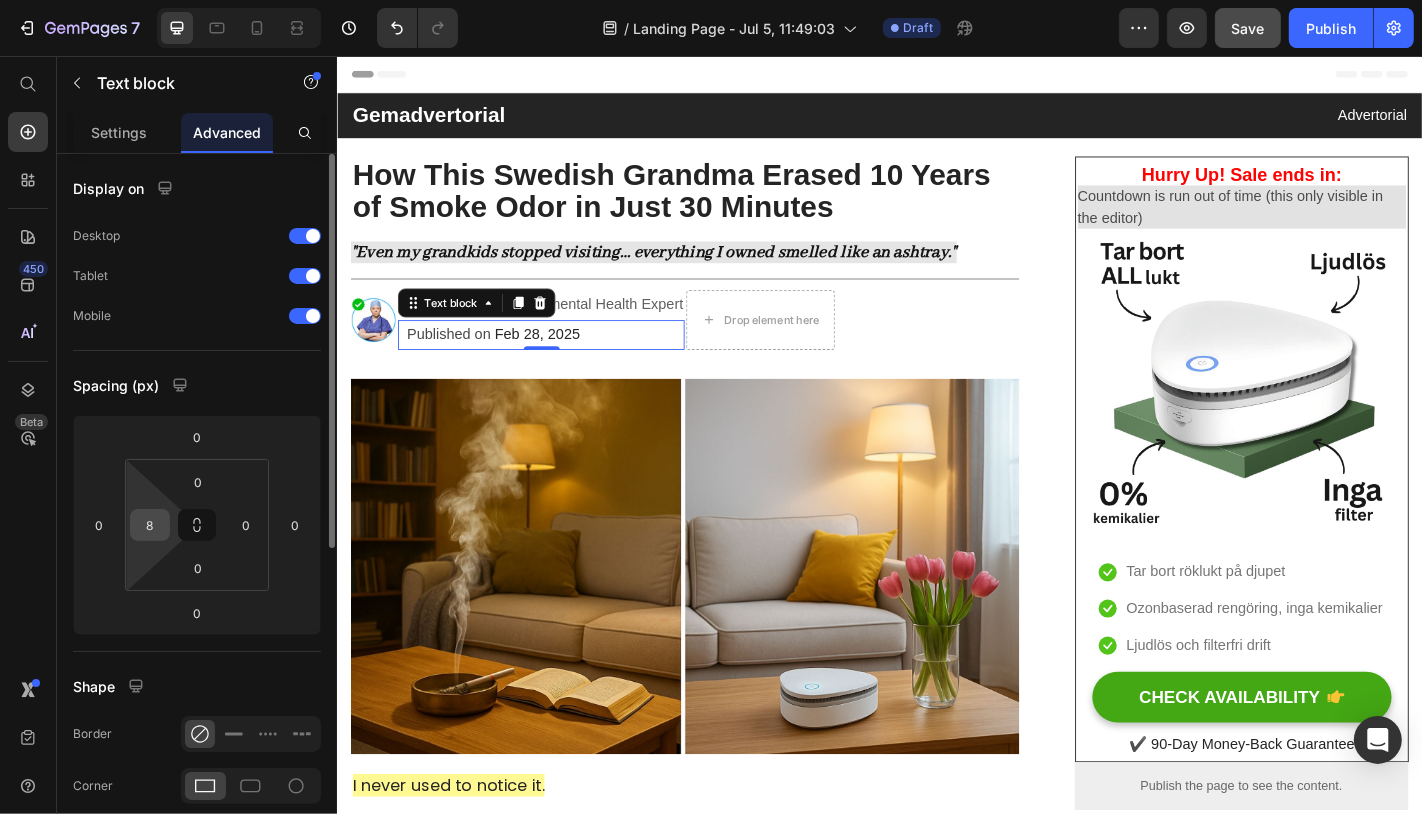 click on "8" at bounding box center (150, 525) 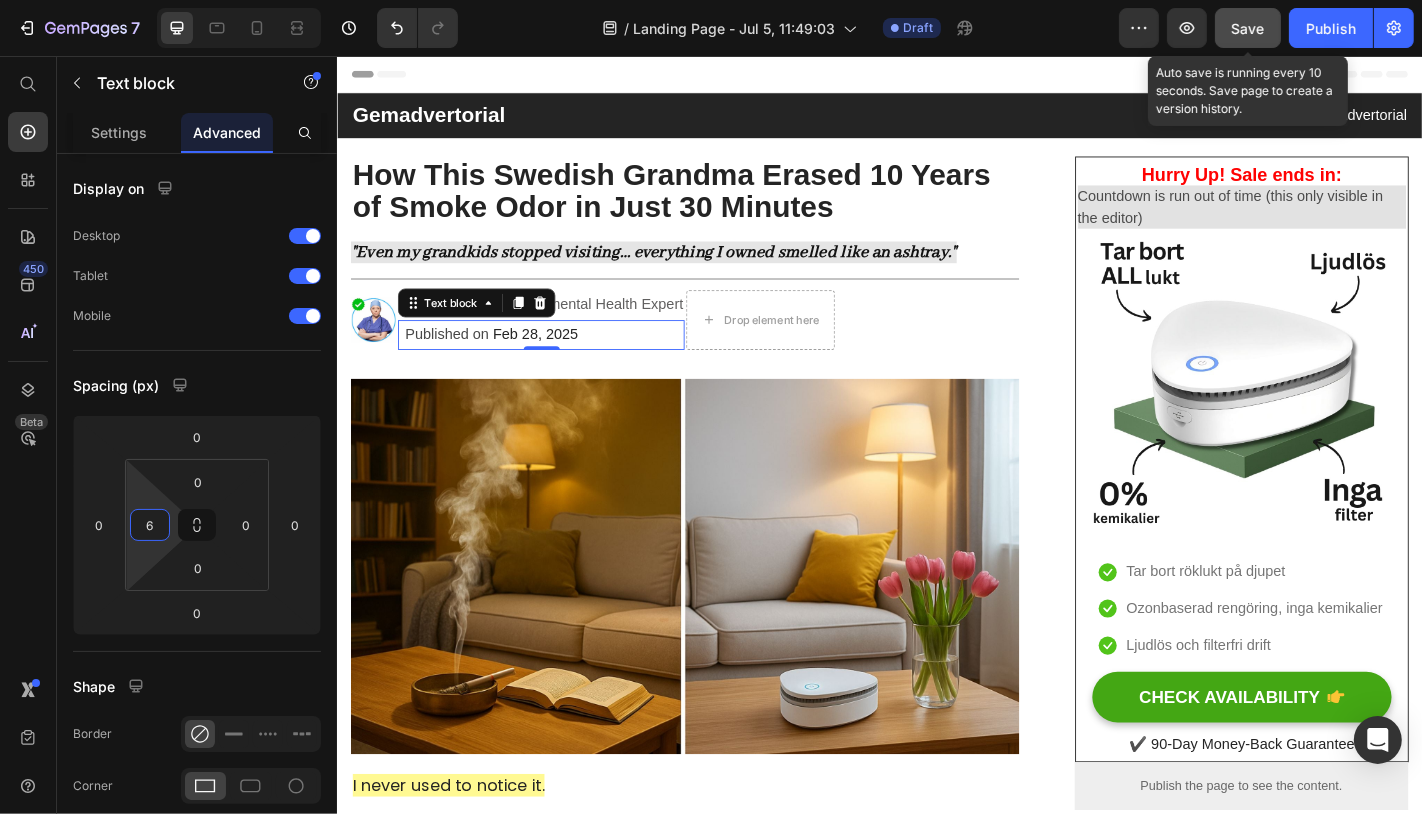 click on "Save" at bounding box center (1248, 28) 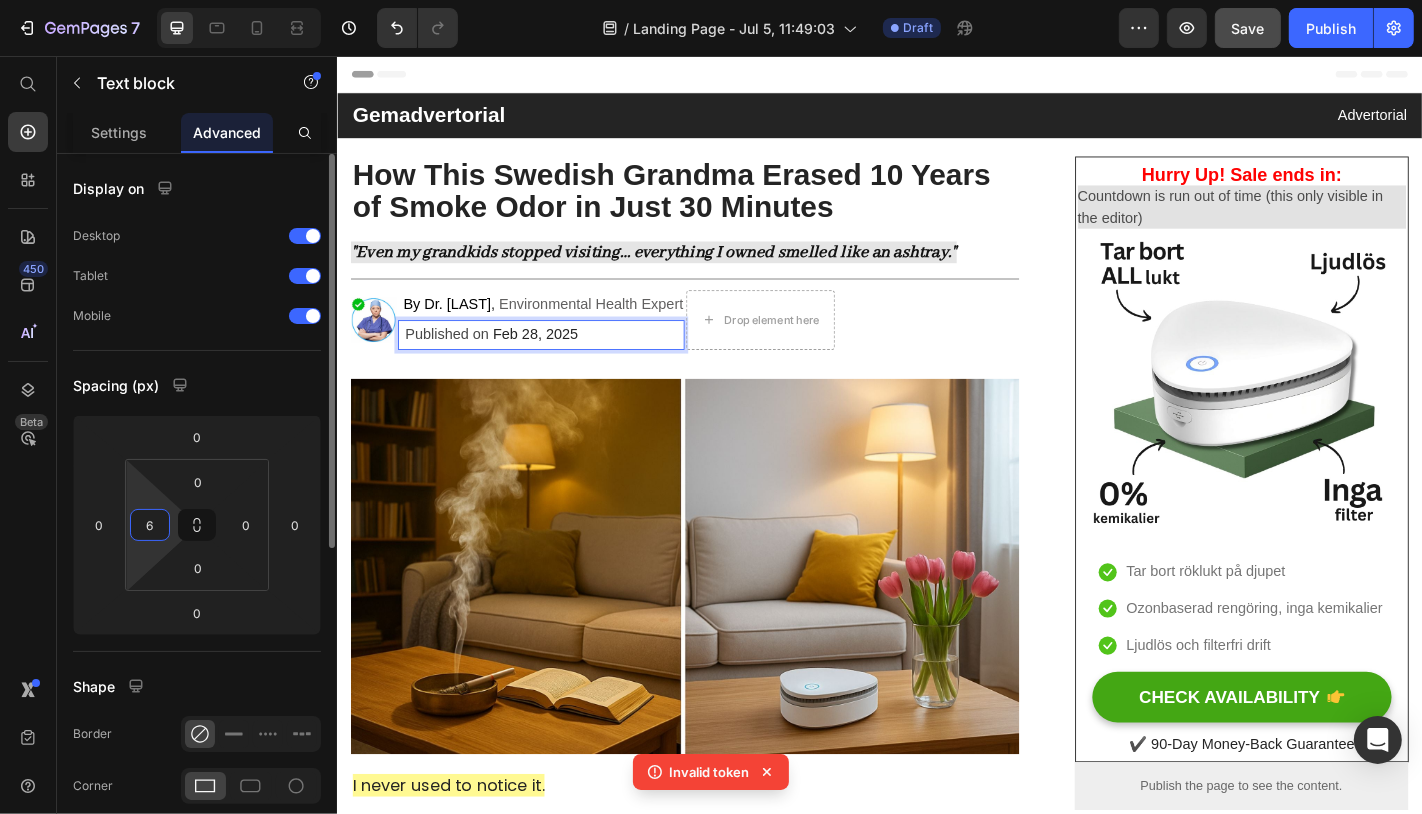 click on "6" at bounding box center [150, 525] 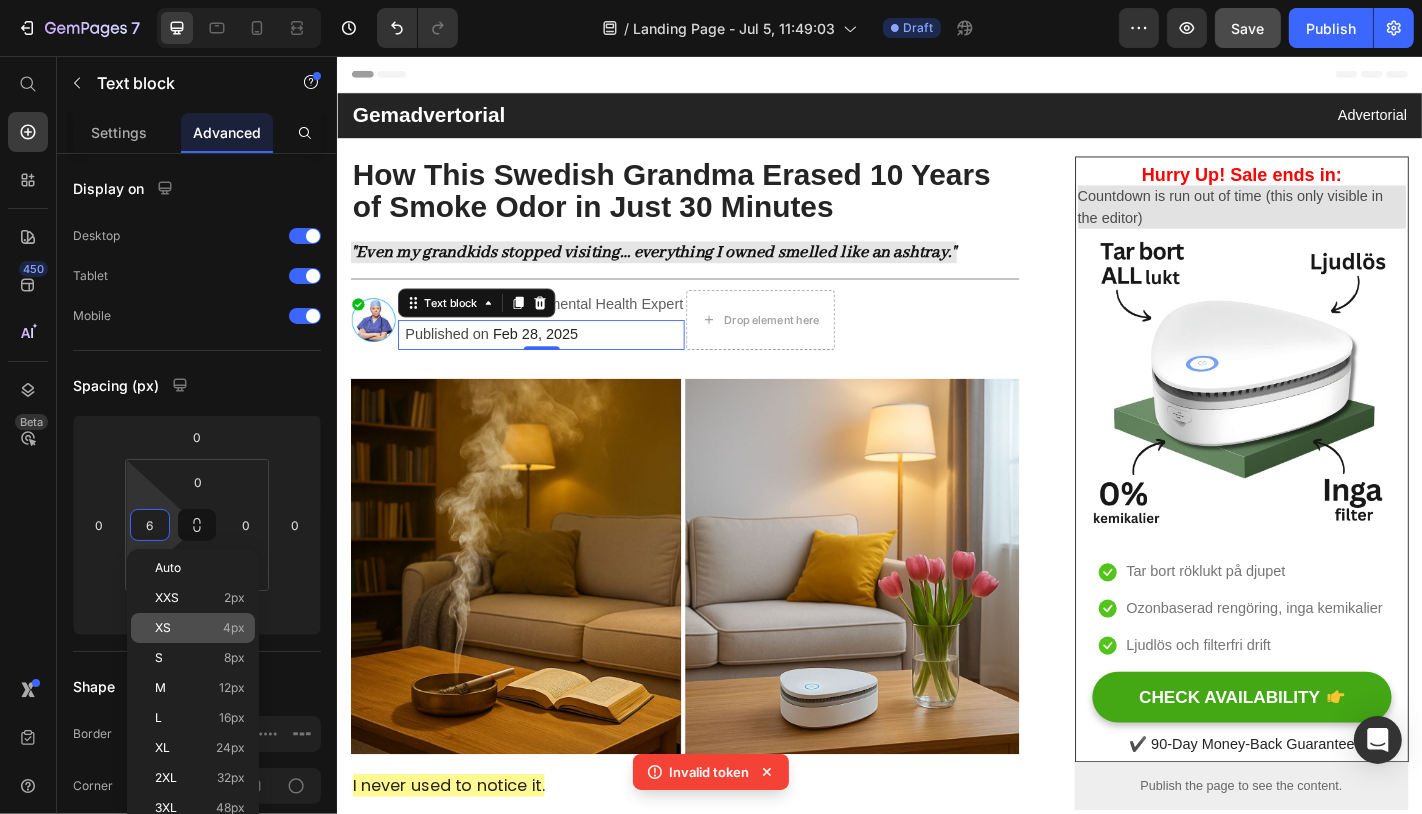 click on "XS 4px" at bounding box center [200, 628] 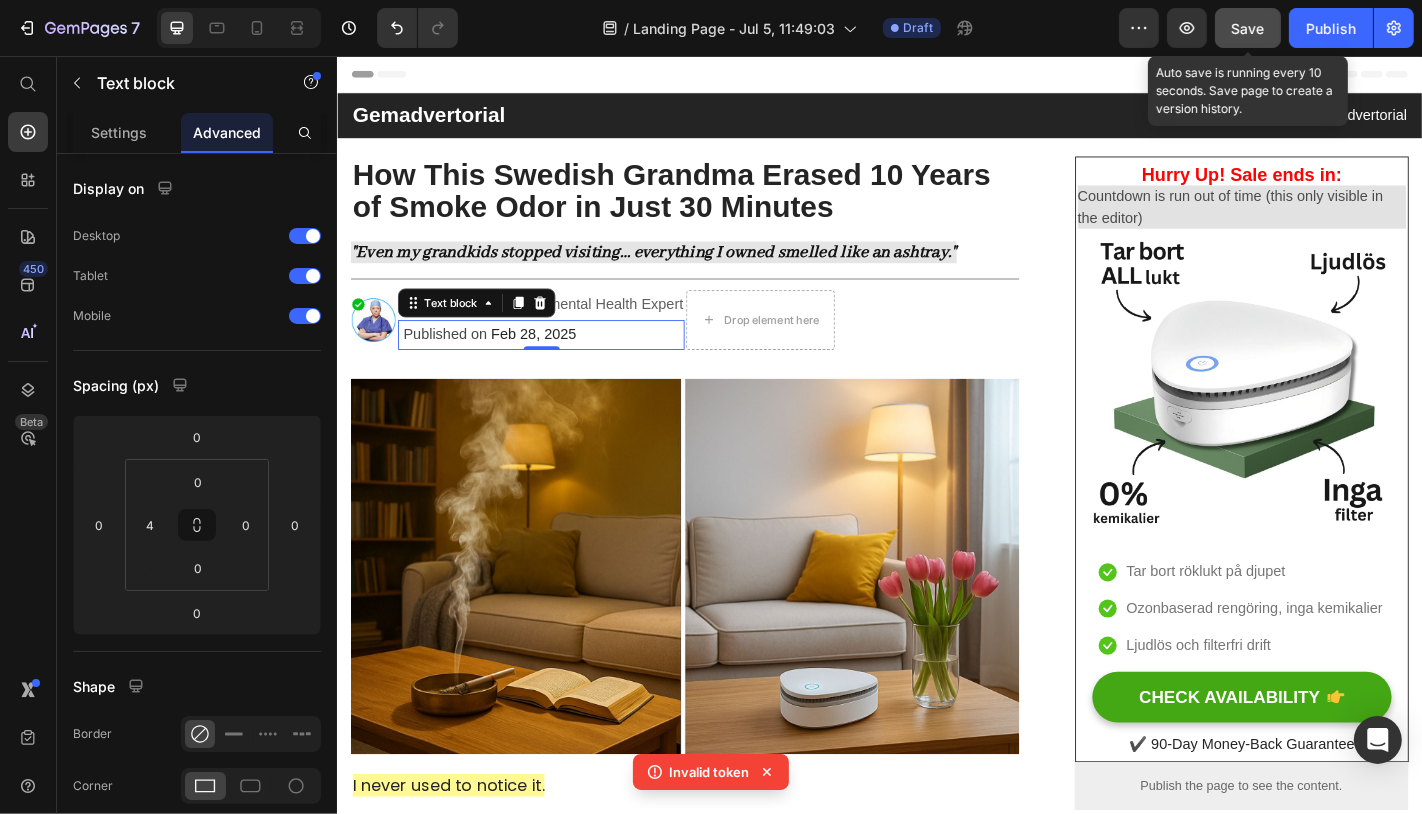 click on "Save" at bounding box center (1248, 28) 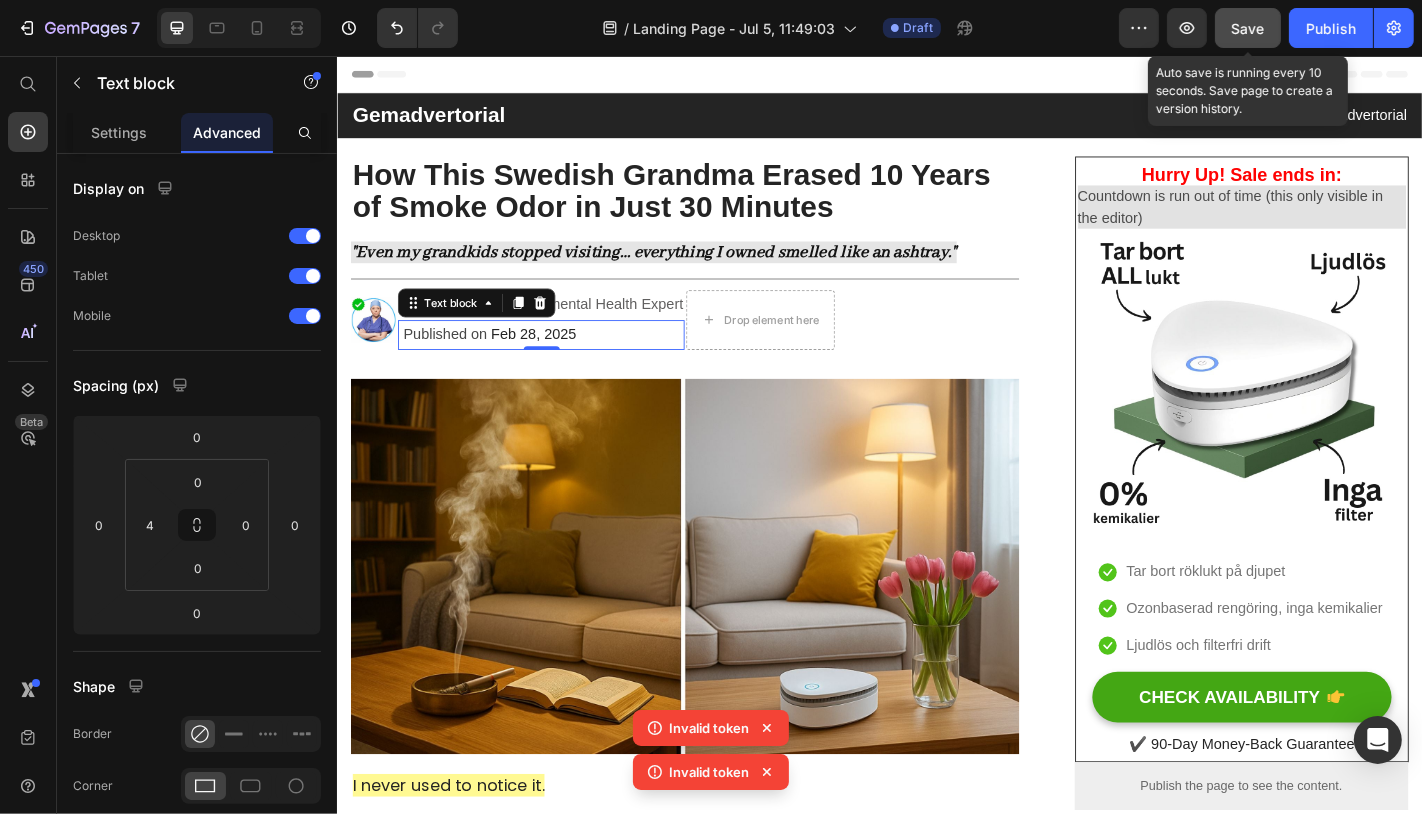 click on "Save" at bounding box center (1248, 28) 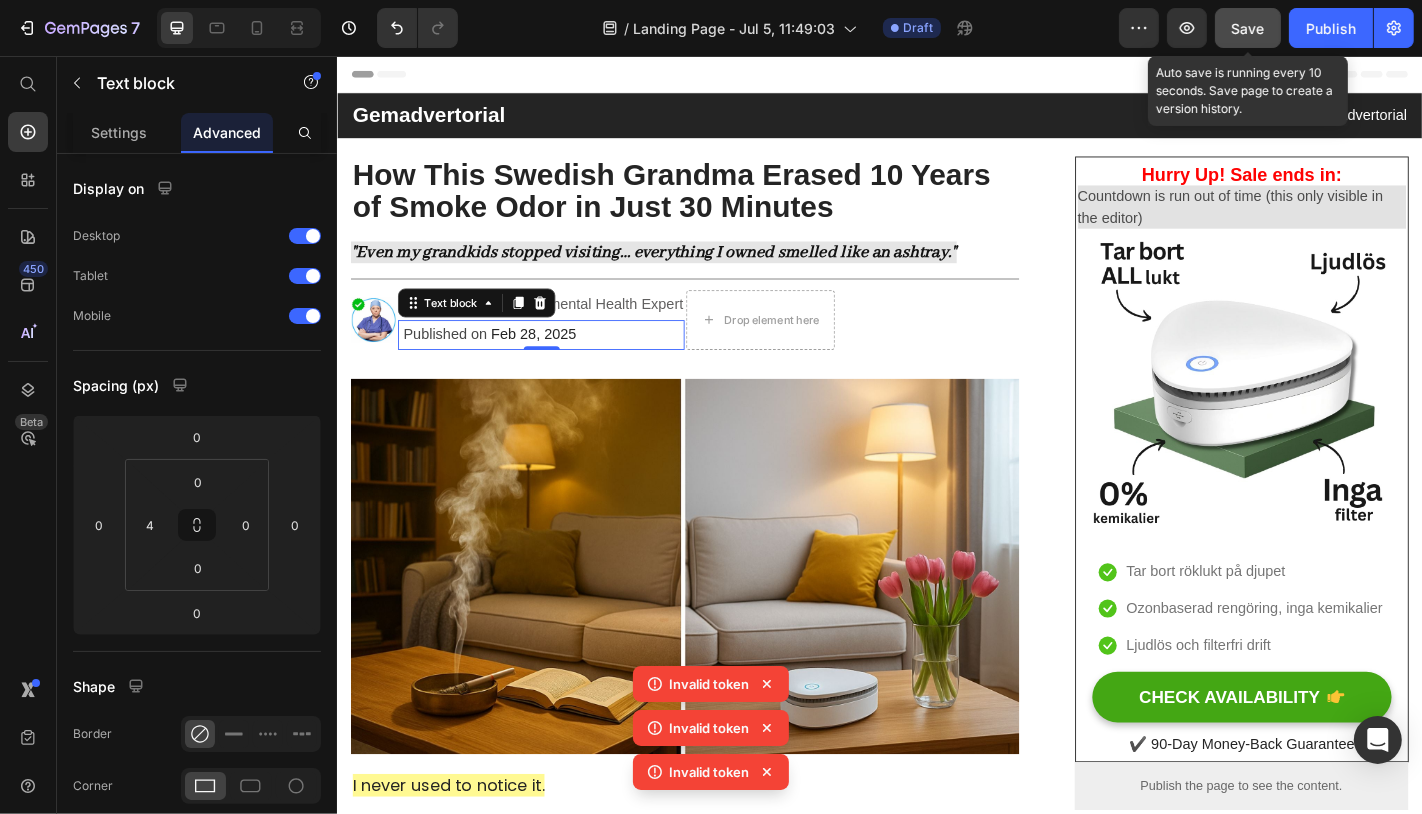 click on "Save" at bounding box center (1248, 28) 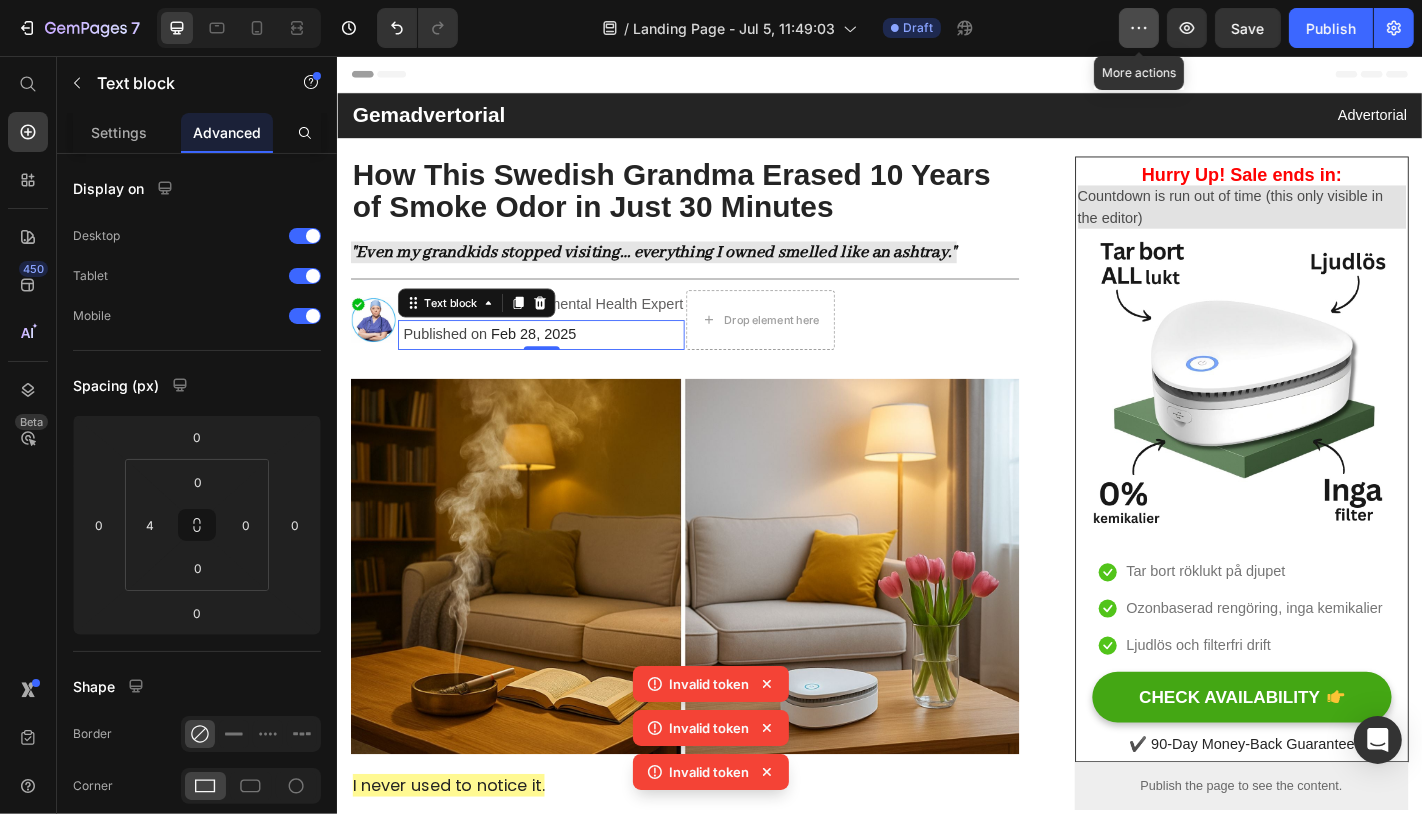 click 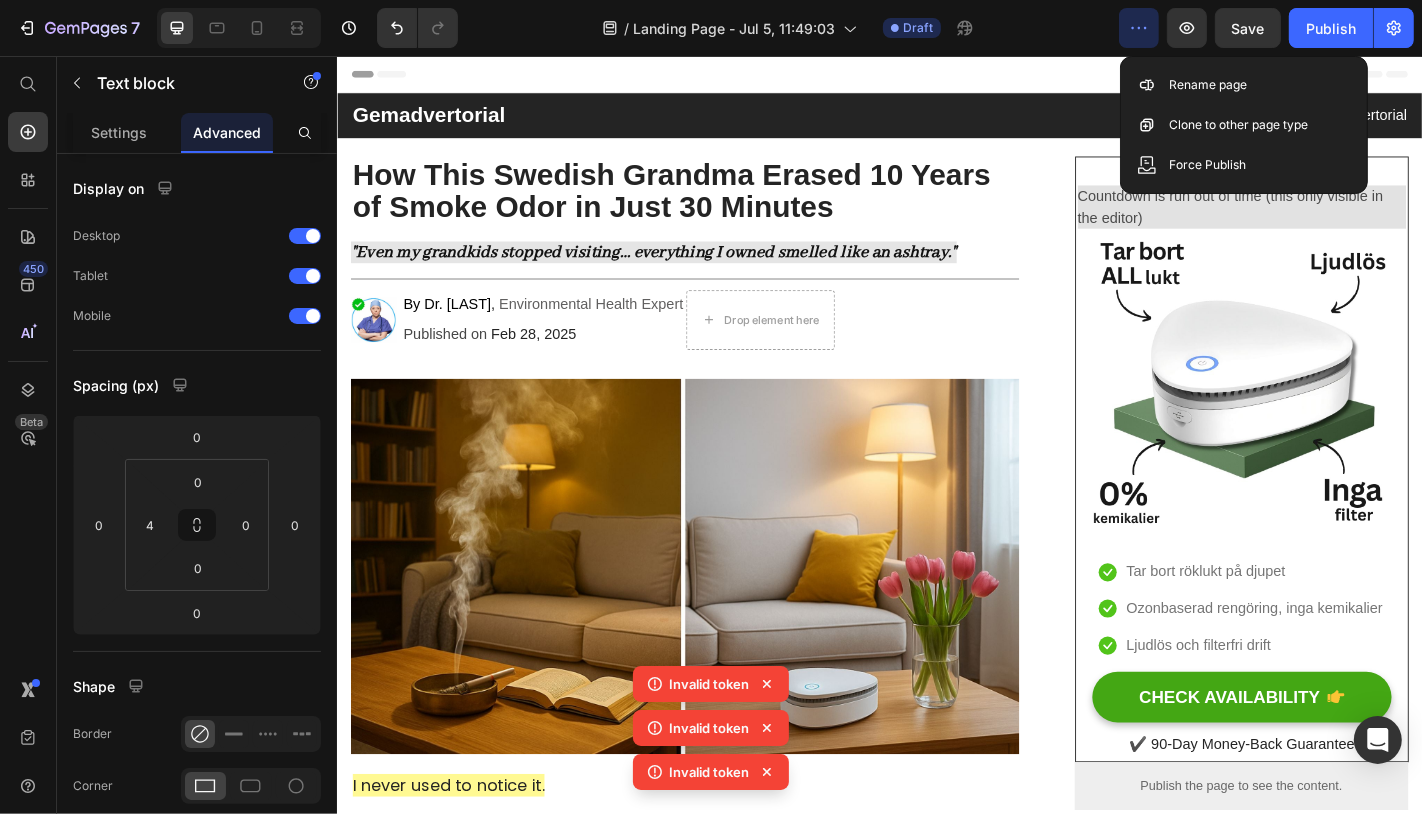 click on "Header" at bounding box center [936, 76] 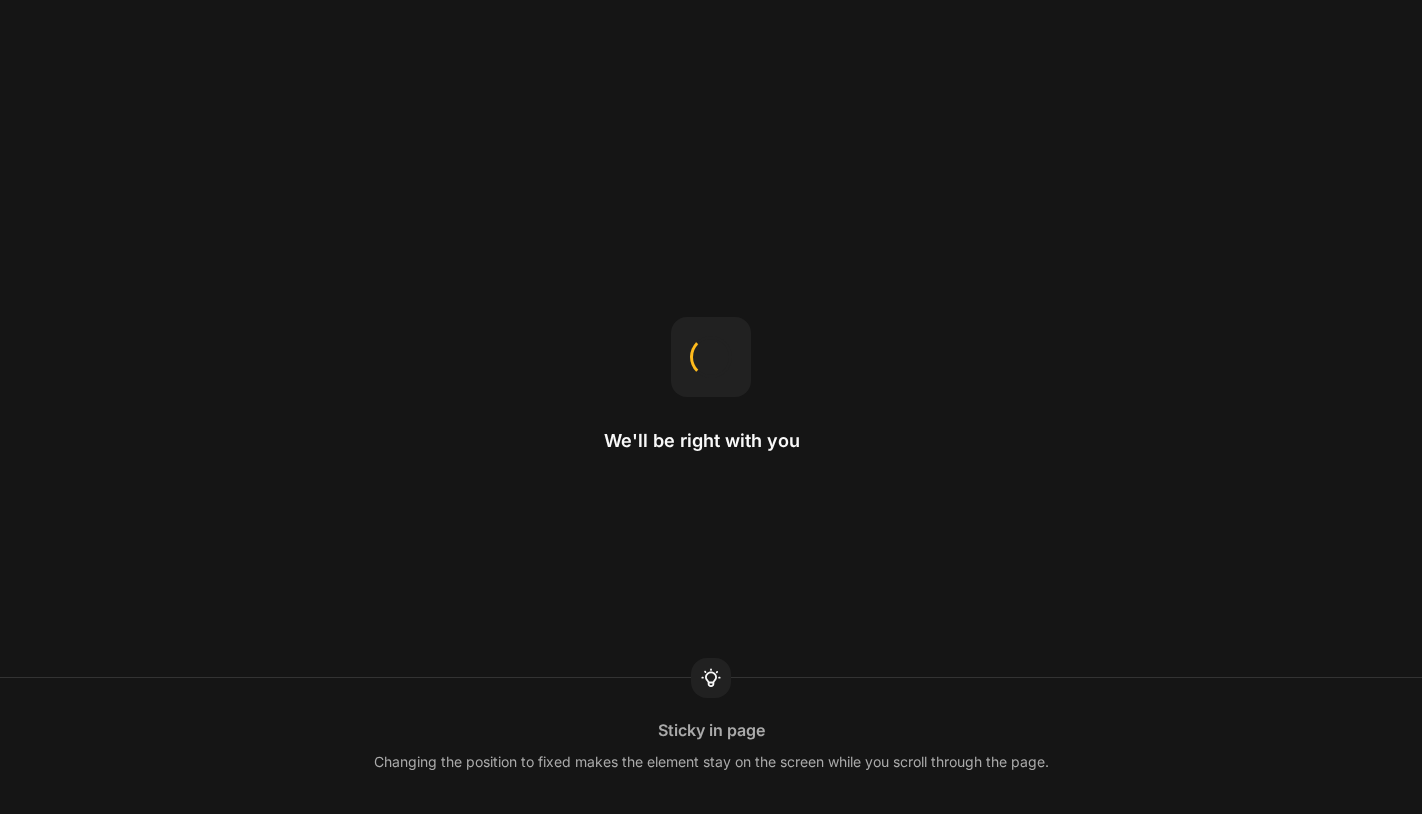 scroll, scrollTop: 0, scrollLeft: 0, axis: both 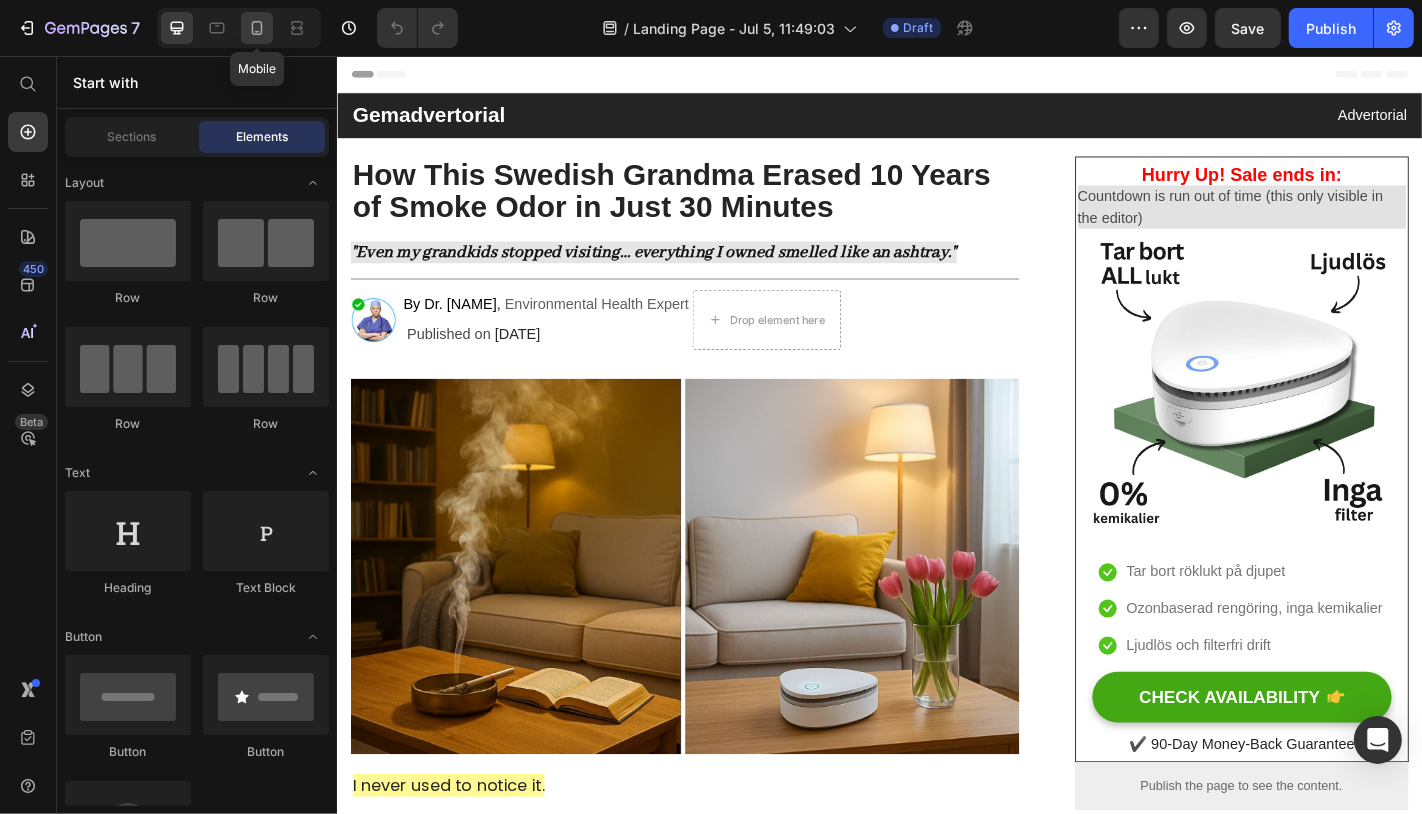 click 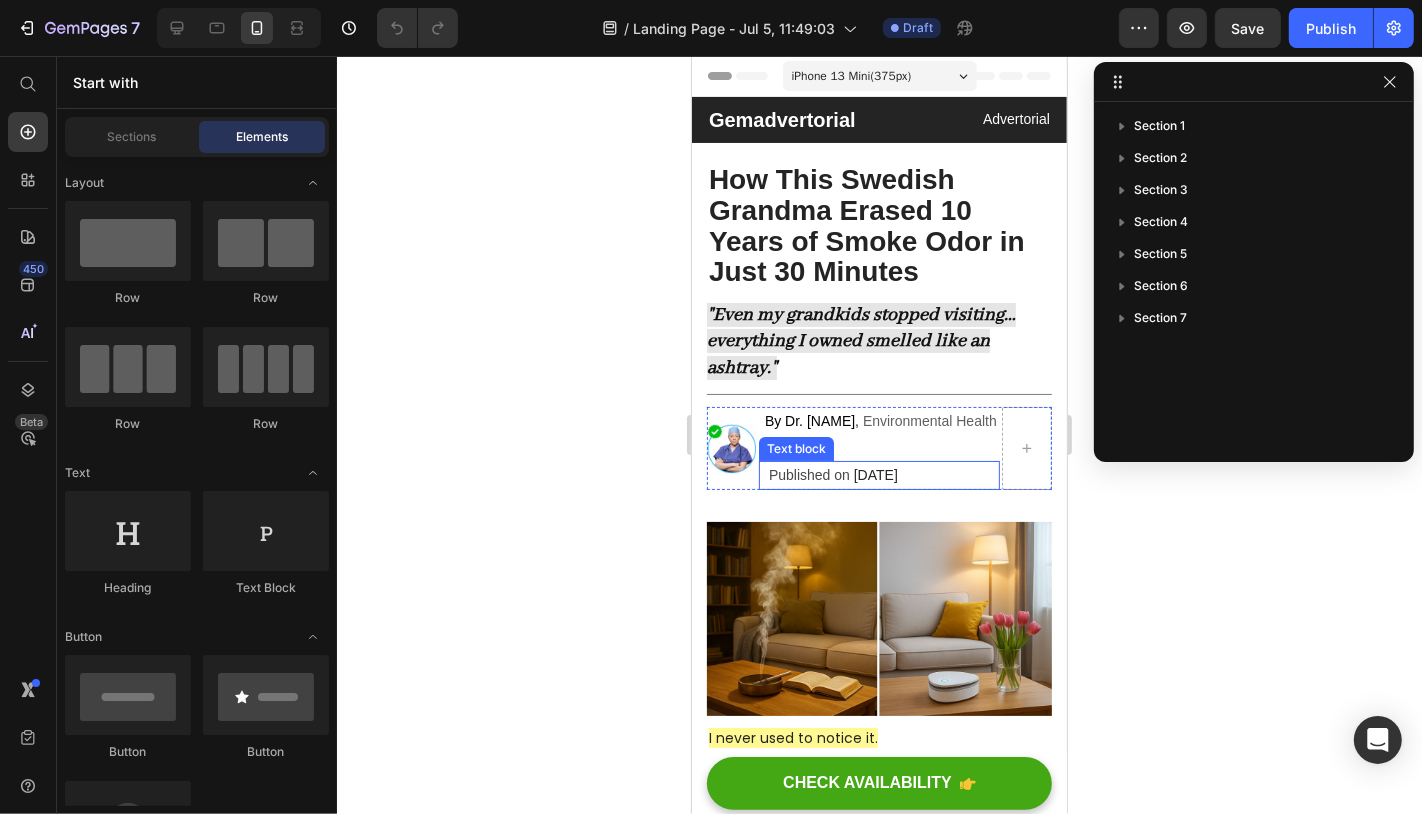 click on "Published on" at bounding box center [808, 474] 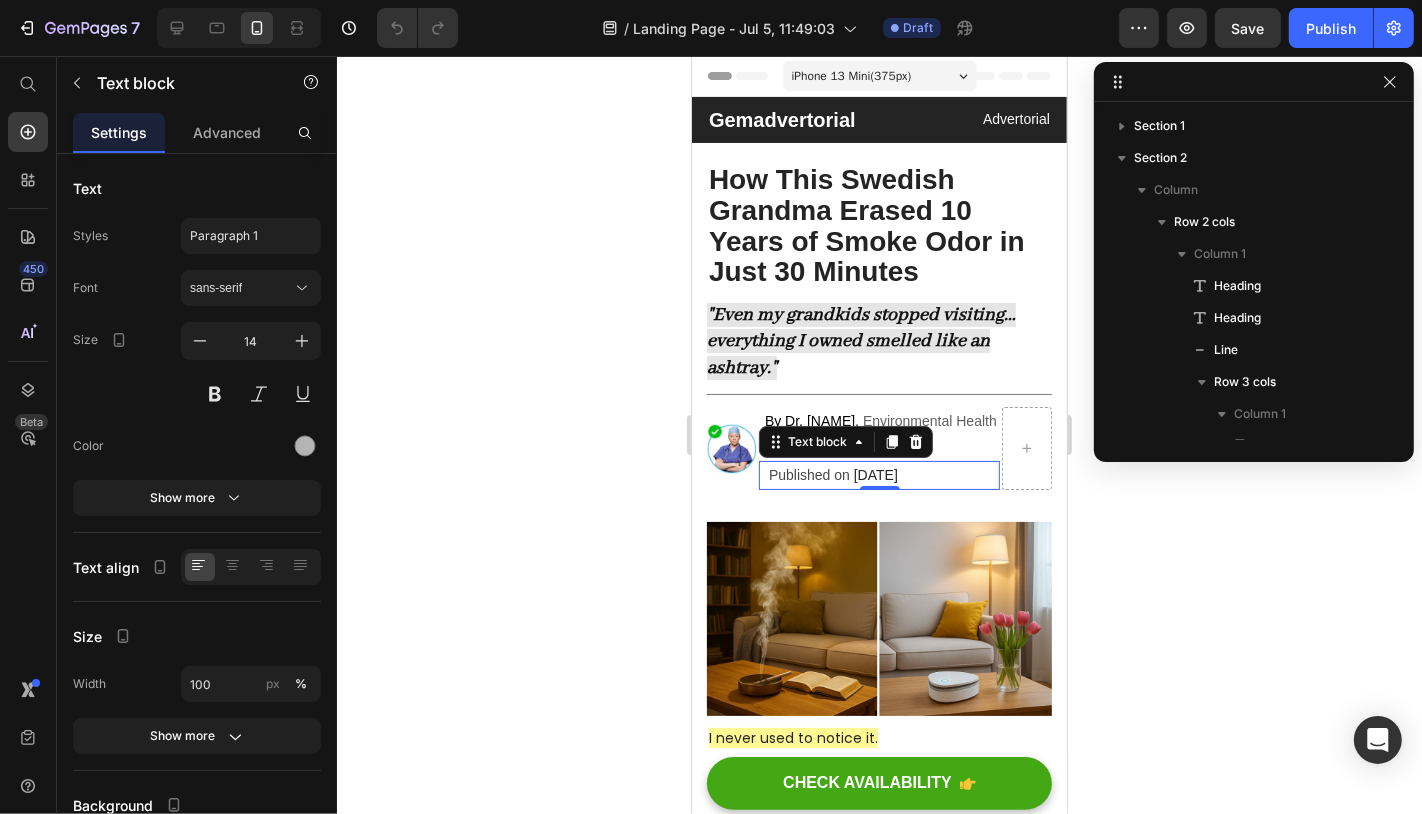 scroll, scrollTop: 282, scrollLeft: 0, axis: vertical 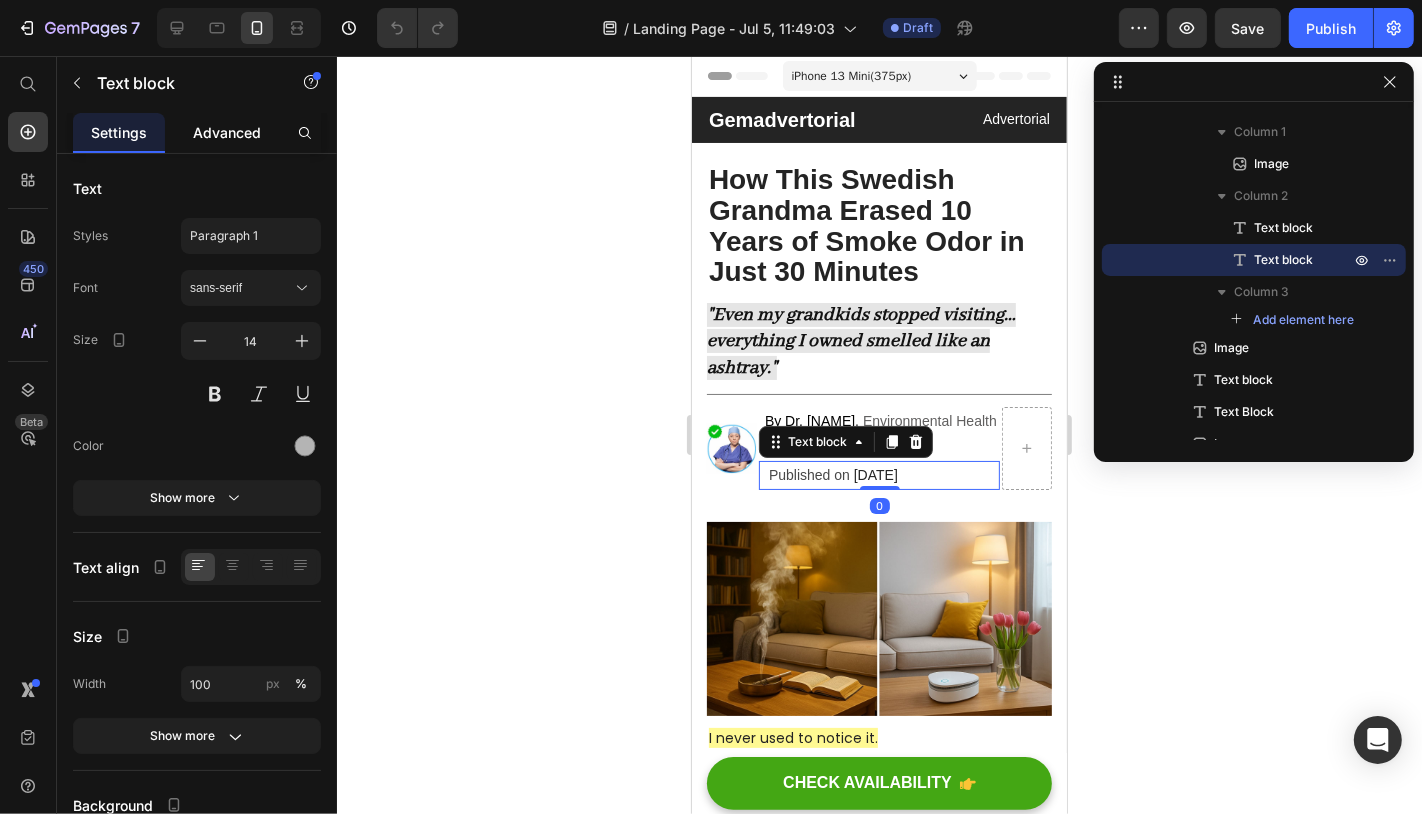 click on "Advanced" at bounding box center [227, 132] 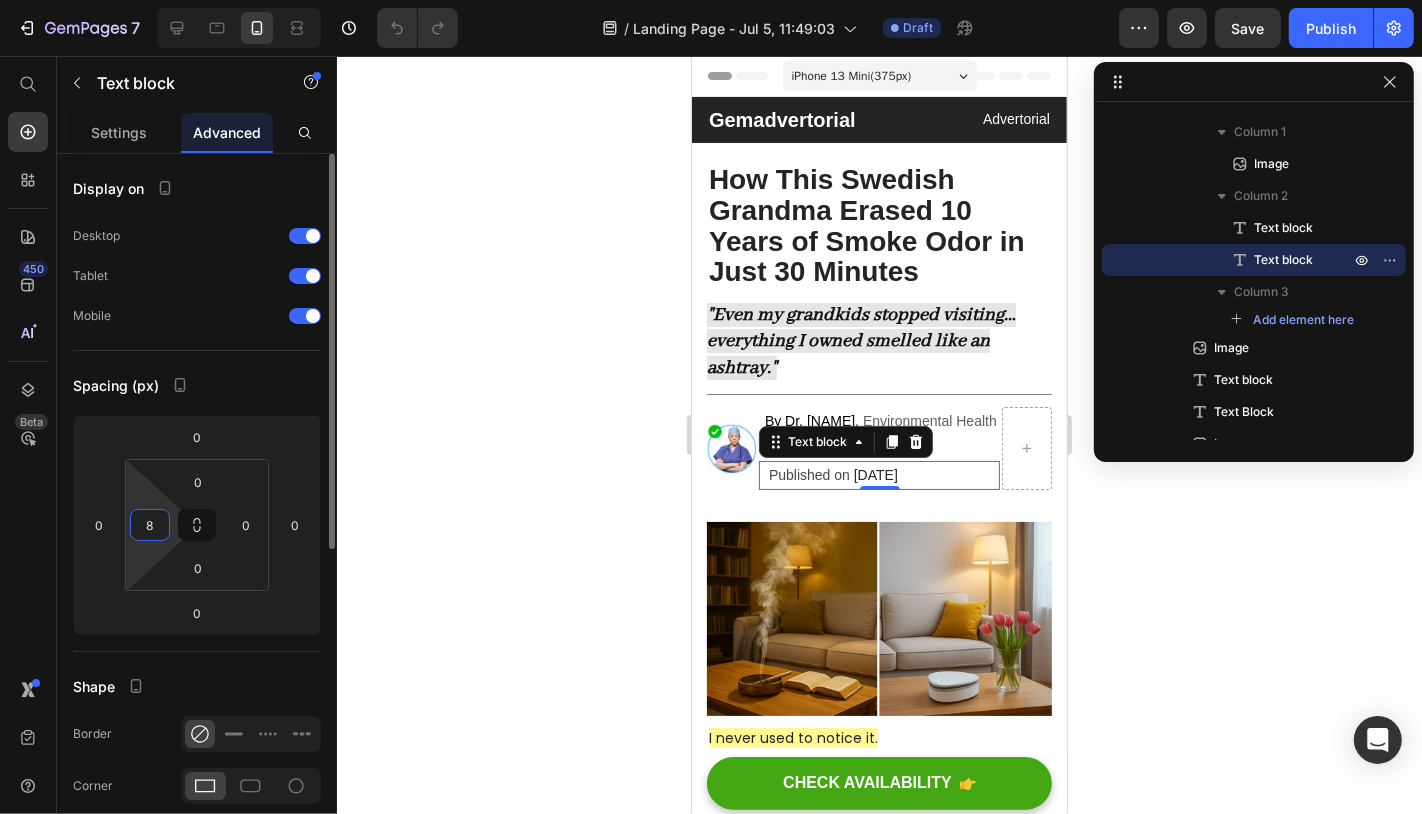 click on "8" at bounding box center (150, 525) 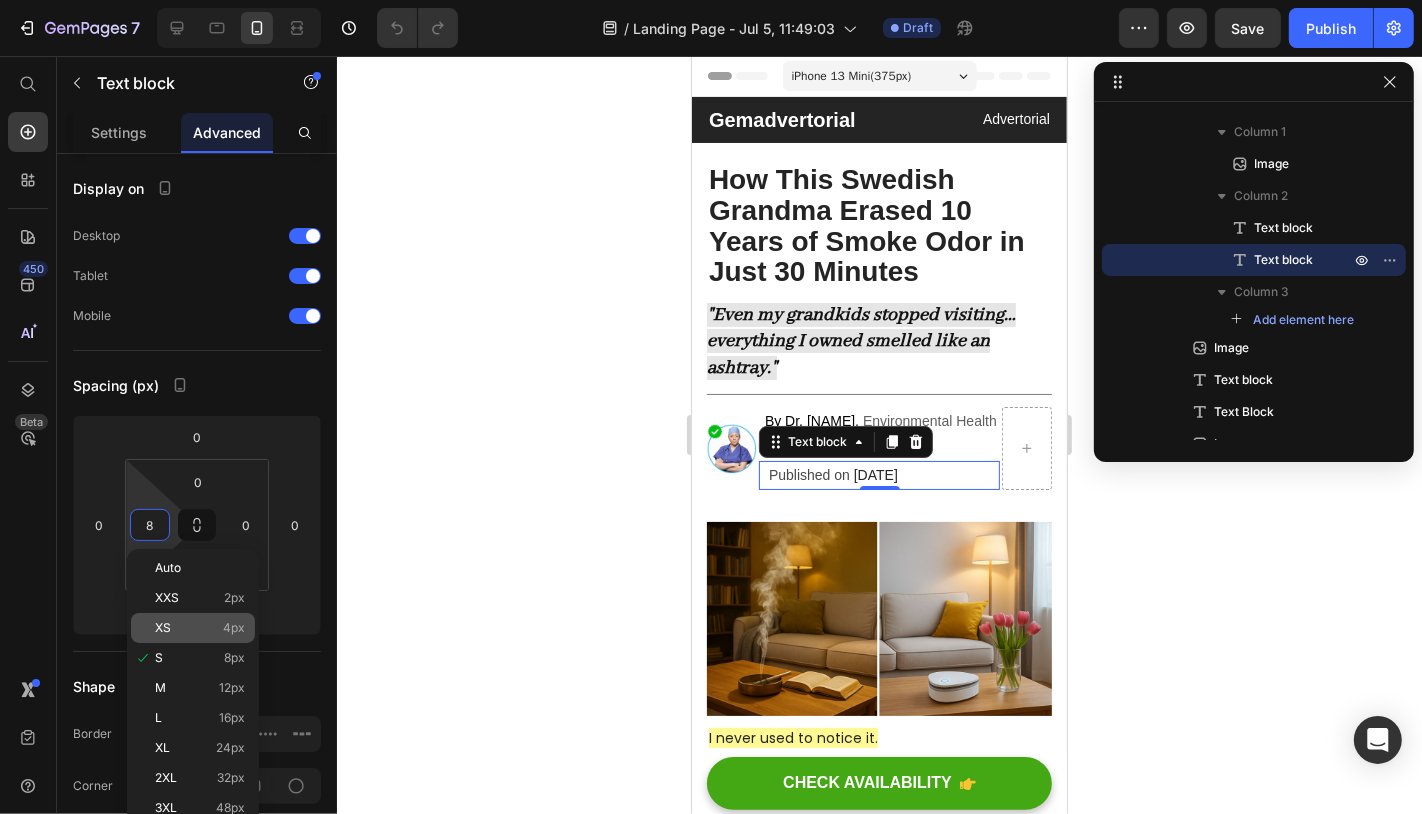 click on "XS" at bounding box center (163, 628) 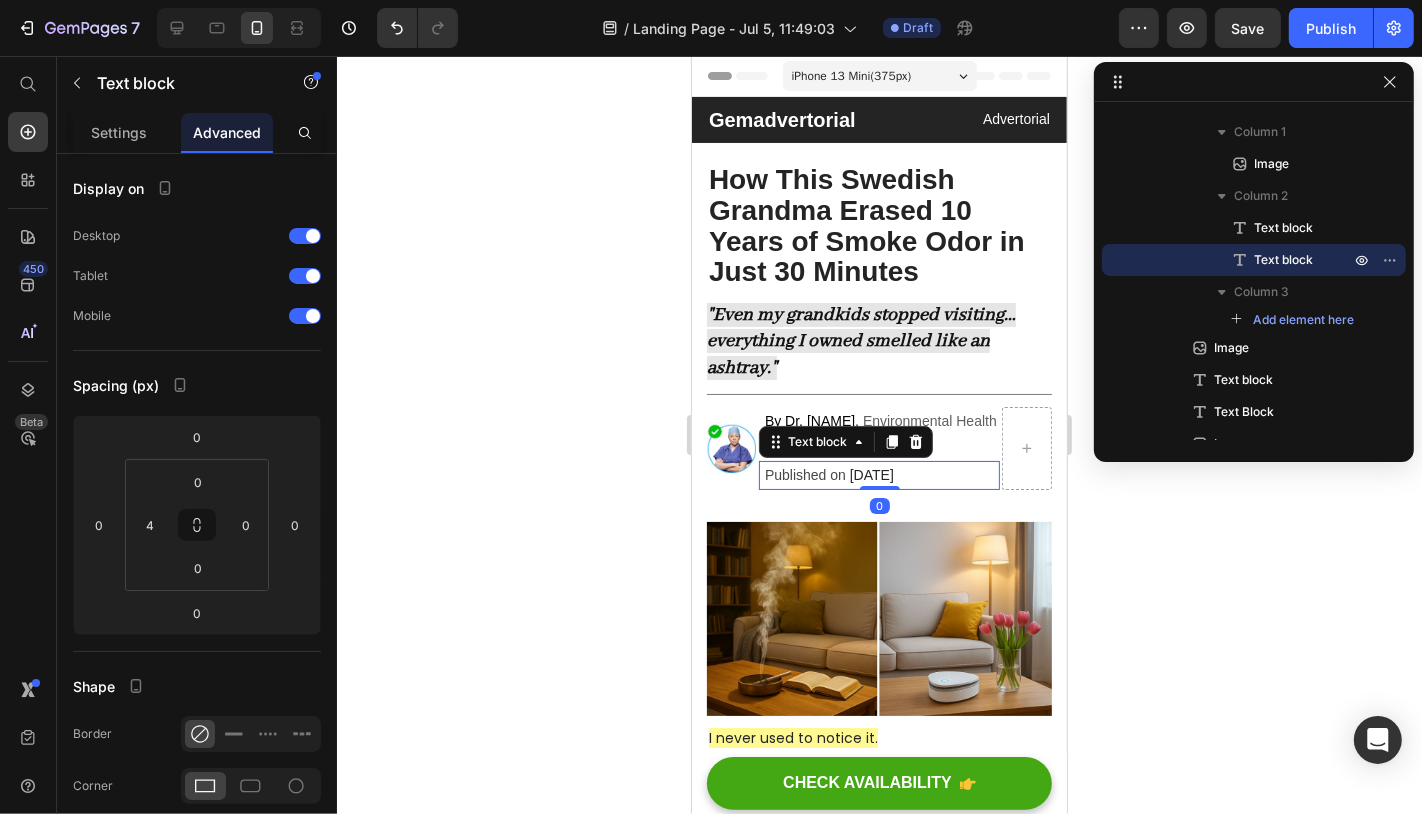 click 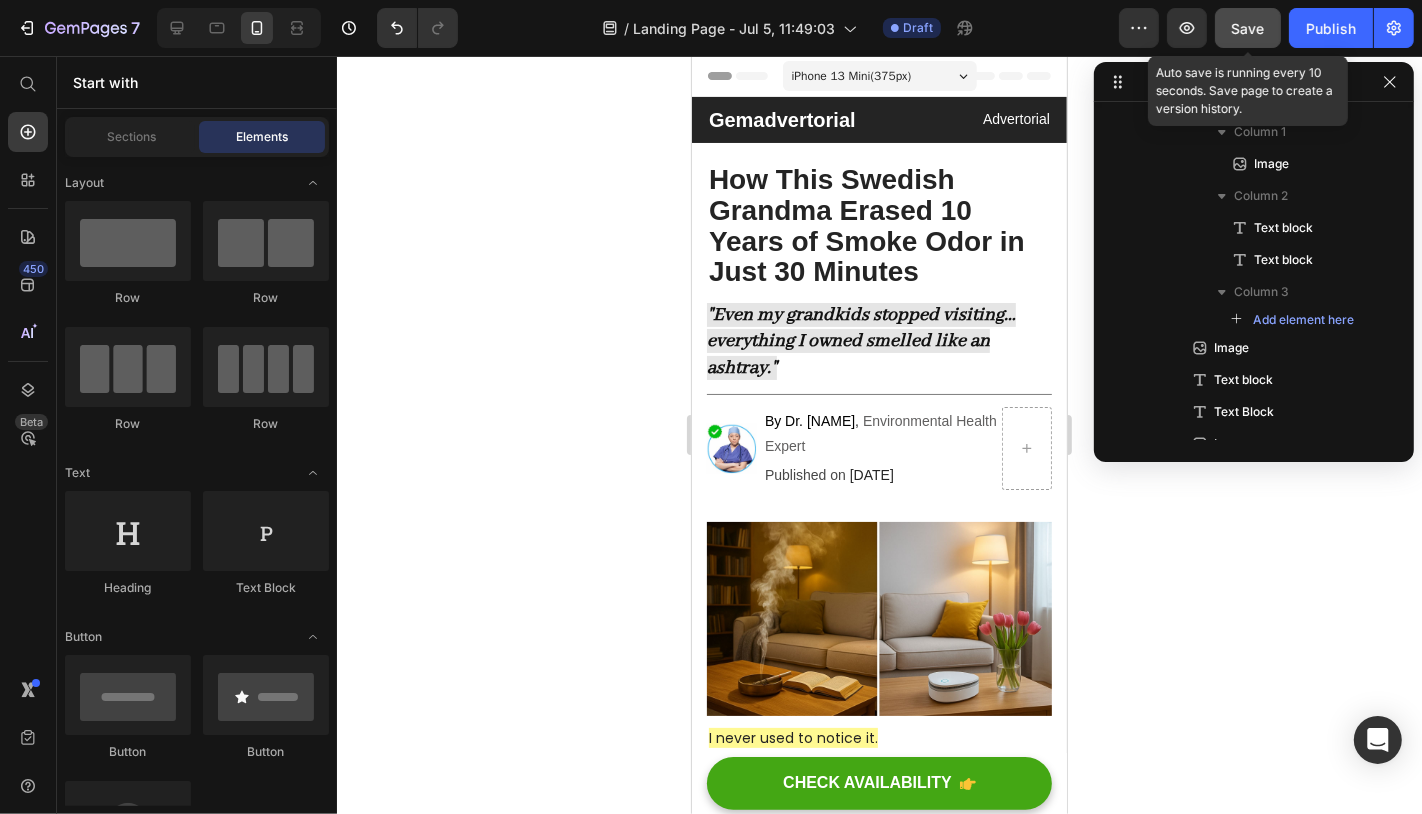 click on "Save" at bounding box center (1248, 28) 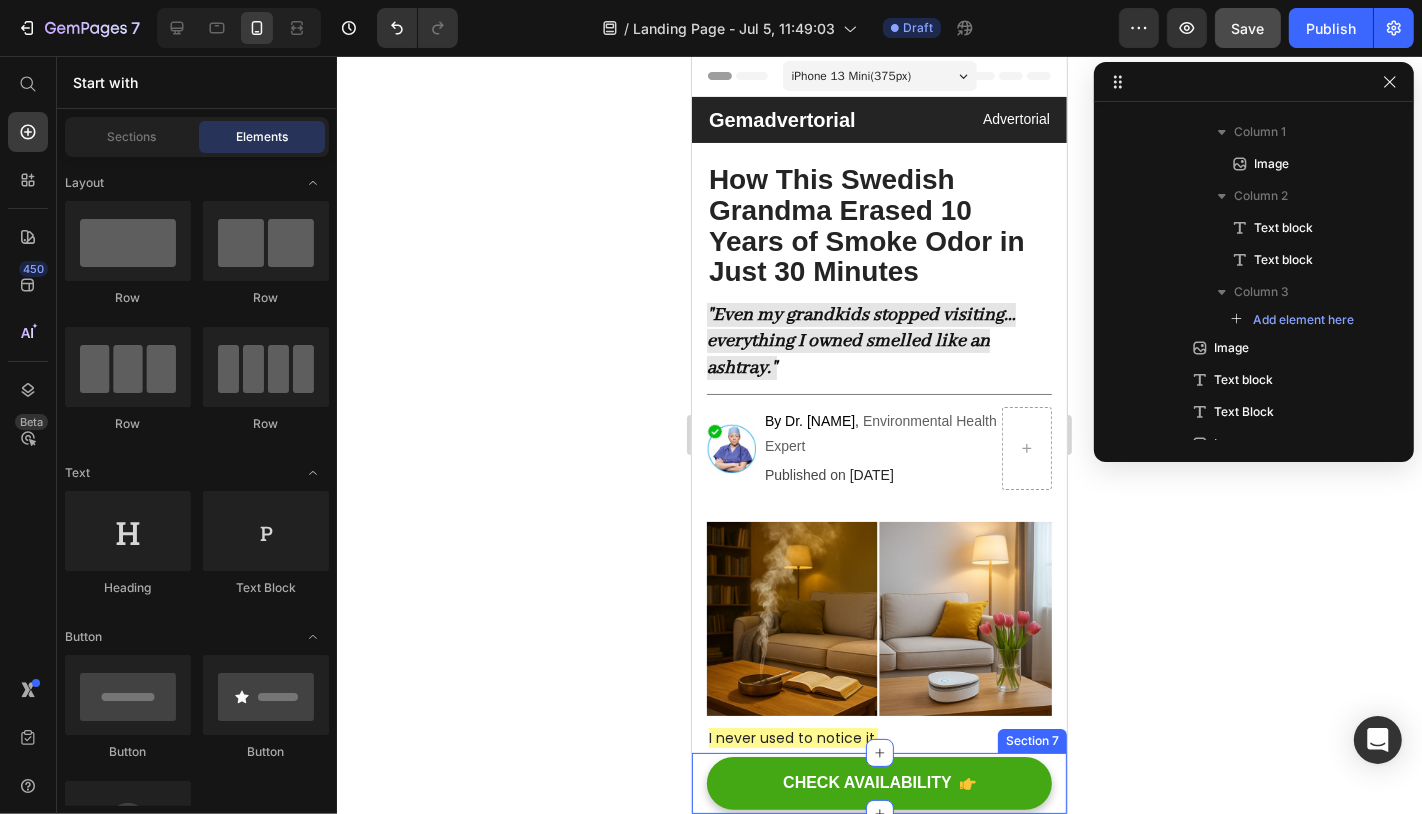 click on "CHECK AVAILABILITY Button Section 7" at bounding box center [878, 782] 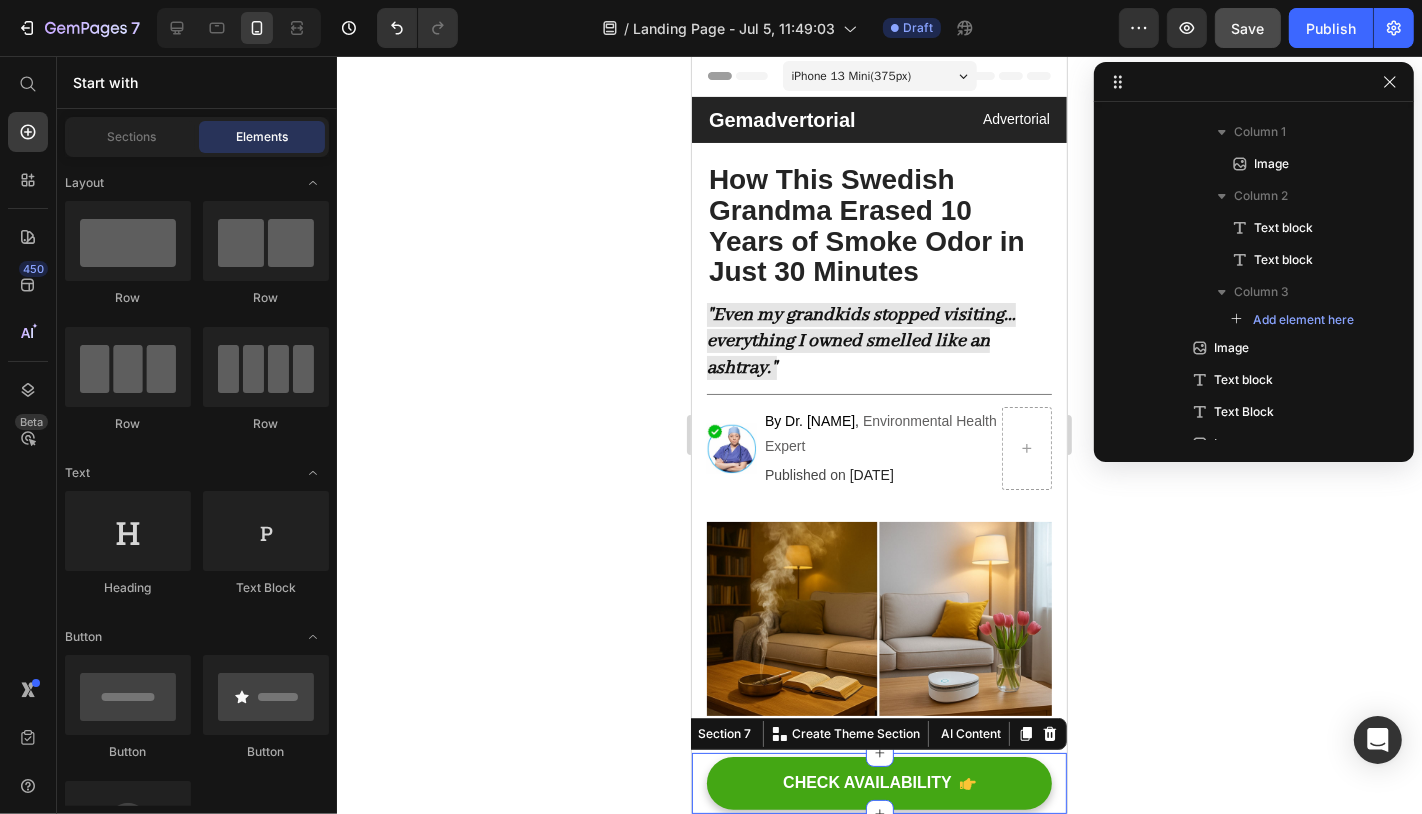 scroll, scrollTop: 1645, scrollLeft: 0, axis: vertical 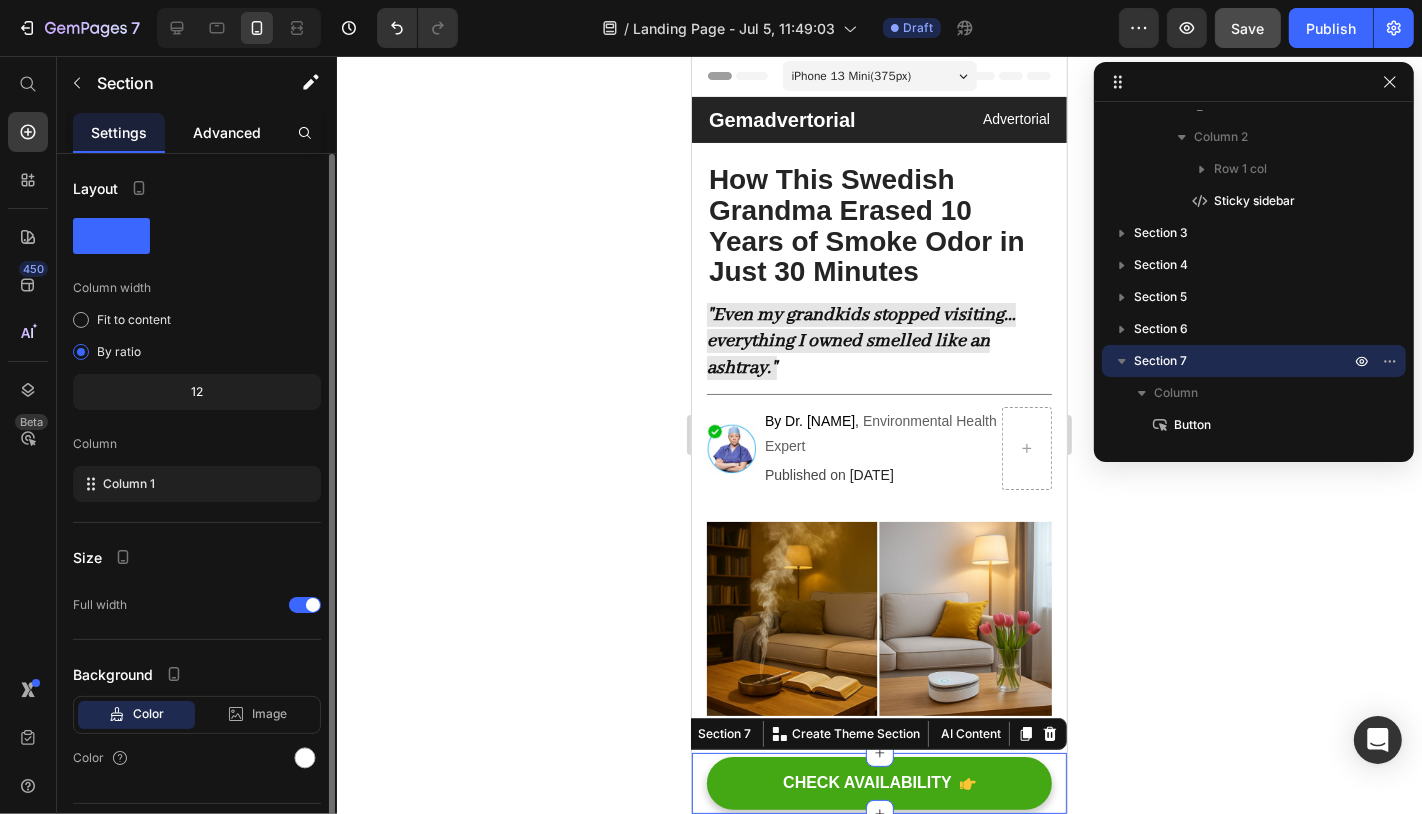 click on "Advanced" 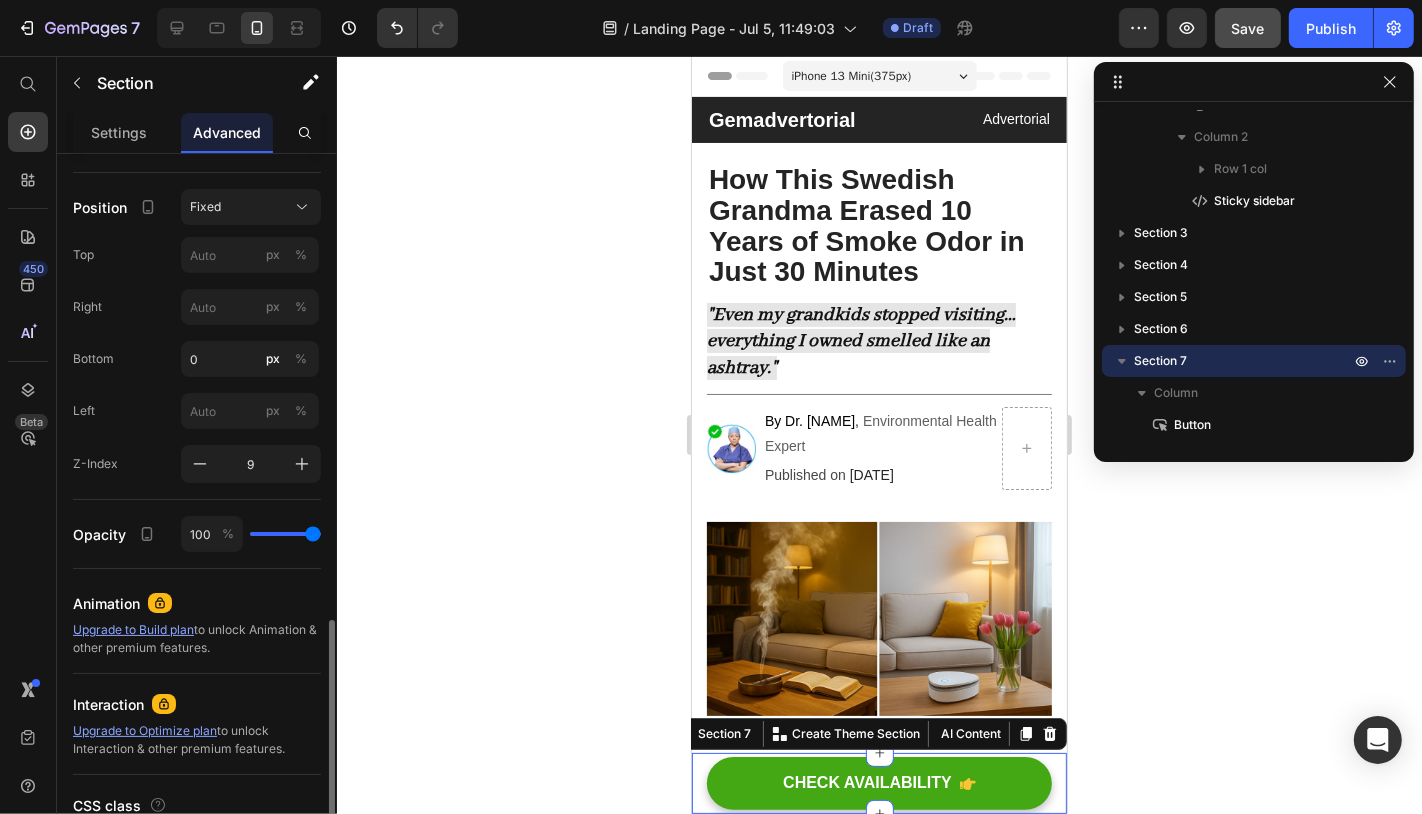 scroll, scrollTop: 800, scrollLeft: 0, axis: vertical 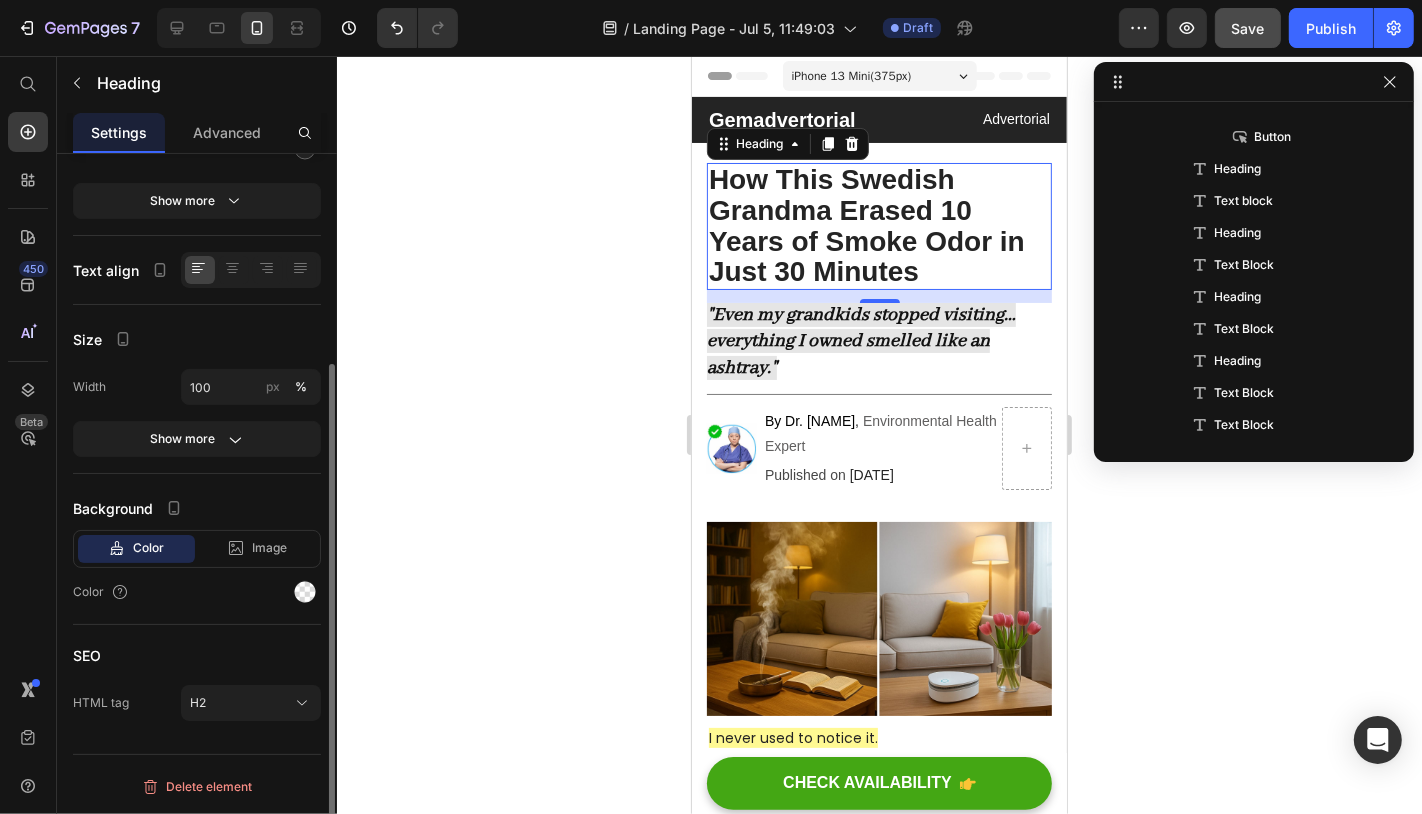 click on "How This Swedish Grandma Erased 10 Years of Smoke Odor in Just 30 Minutes" at bounding box center (878, 225) 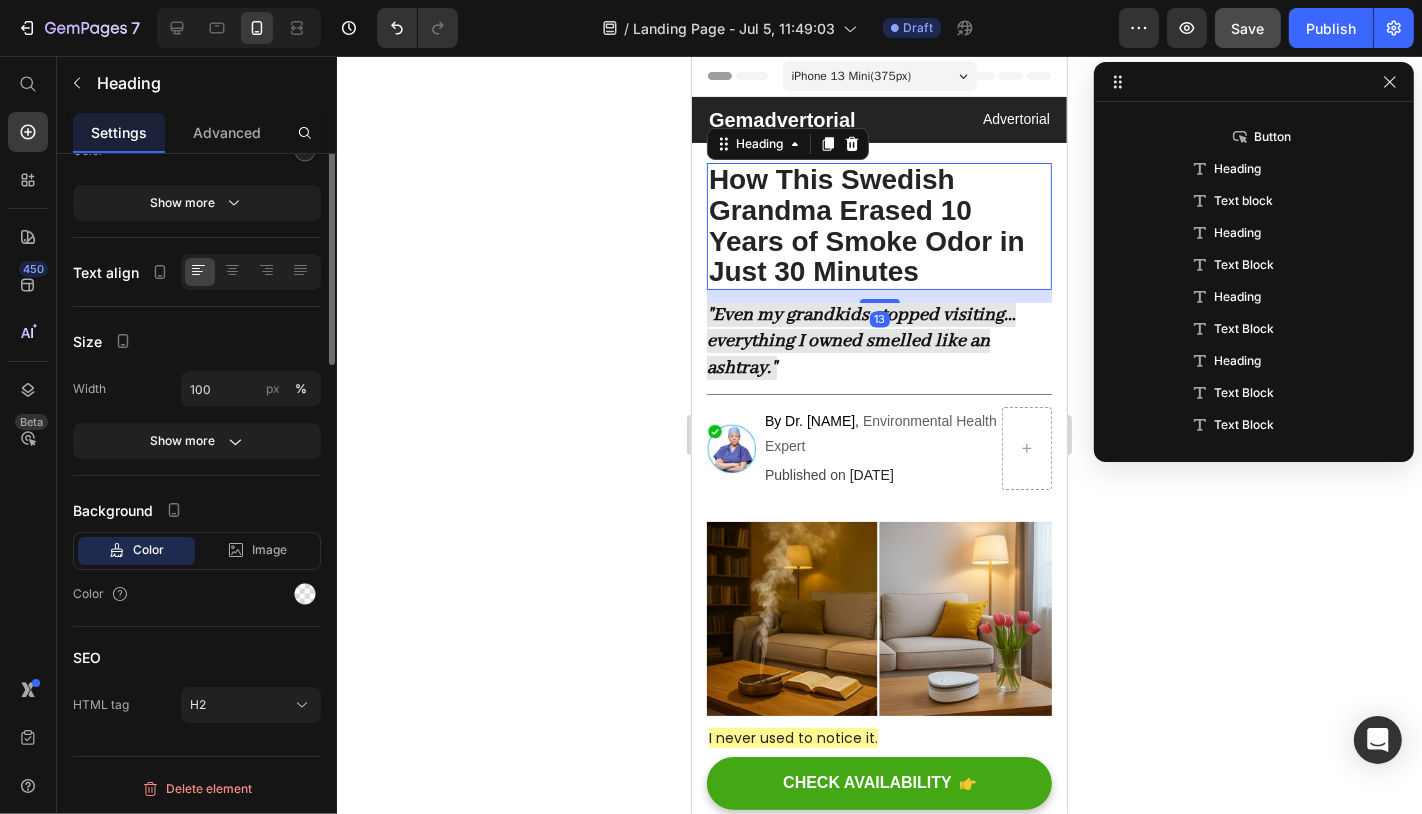 click on "How This Swedish Grandma Erased 10 Years of Smoke Odor in Just 30 Minutes" at bounding box center [878, 225] 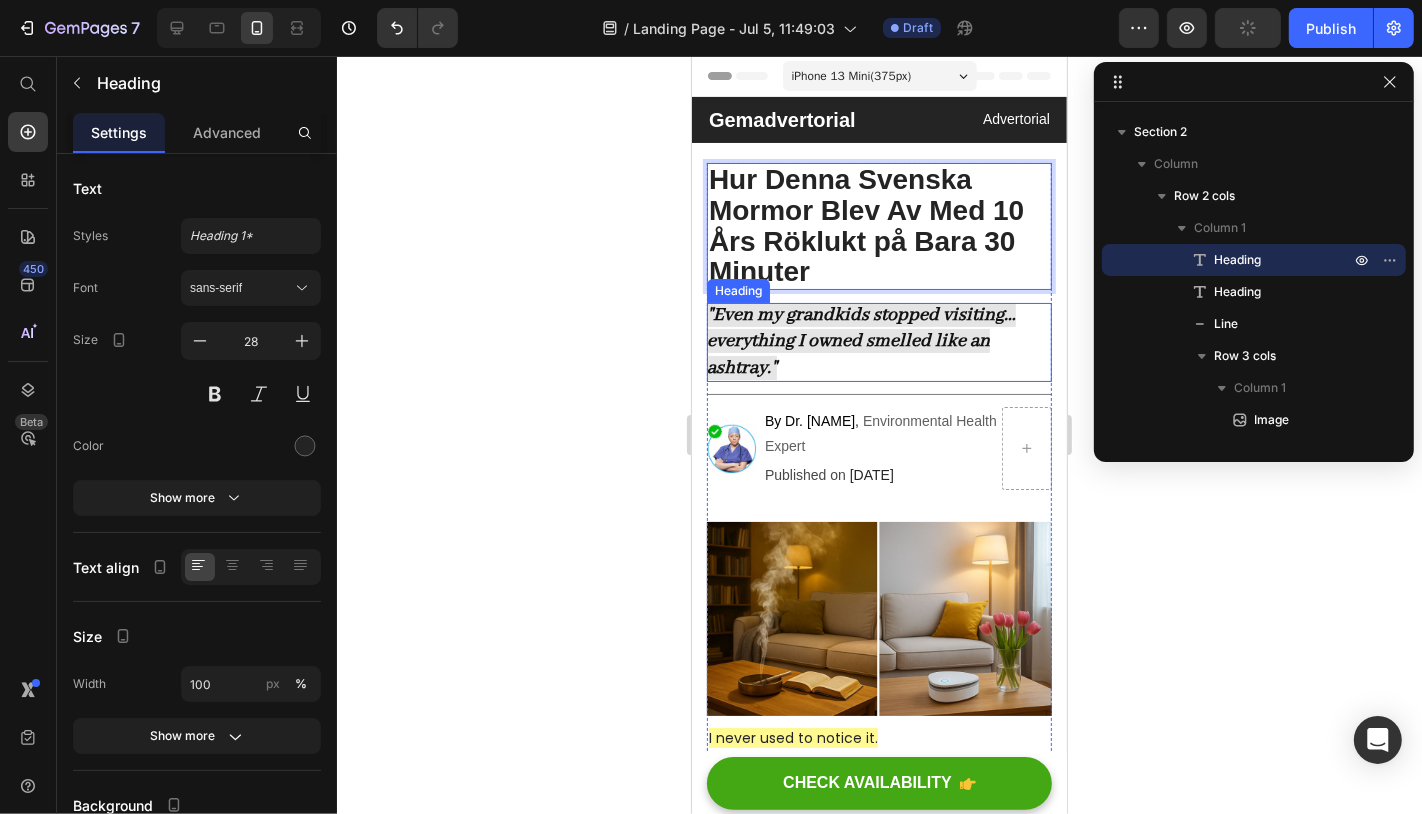 click on ""Even my grandkids stopped visiting… everything I owned smelled like an ashtray."" at bounding box center [860, 340] 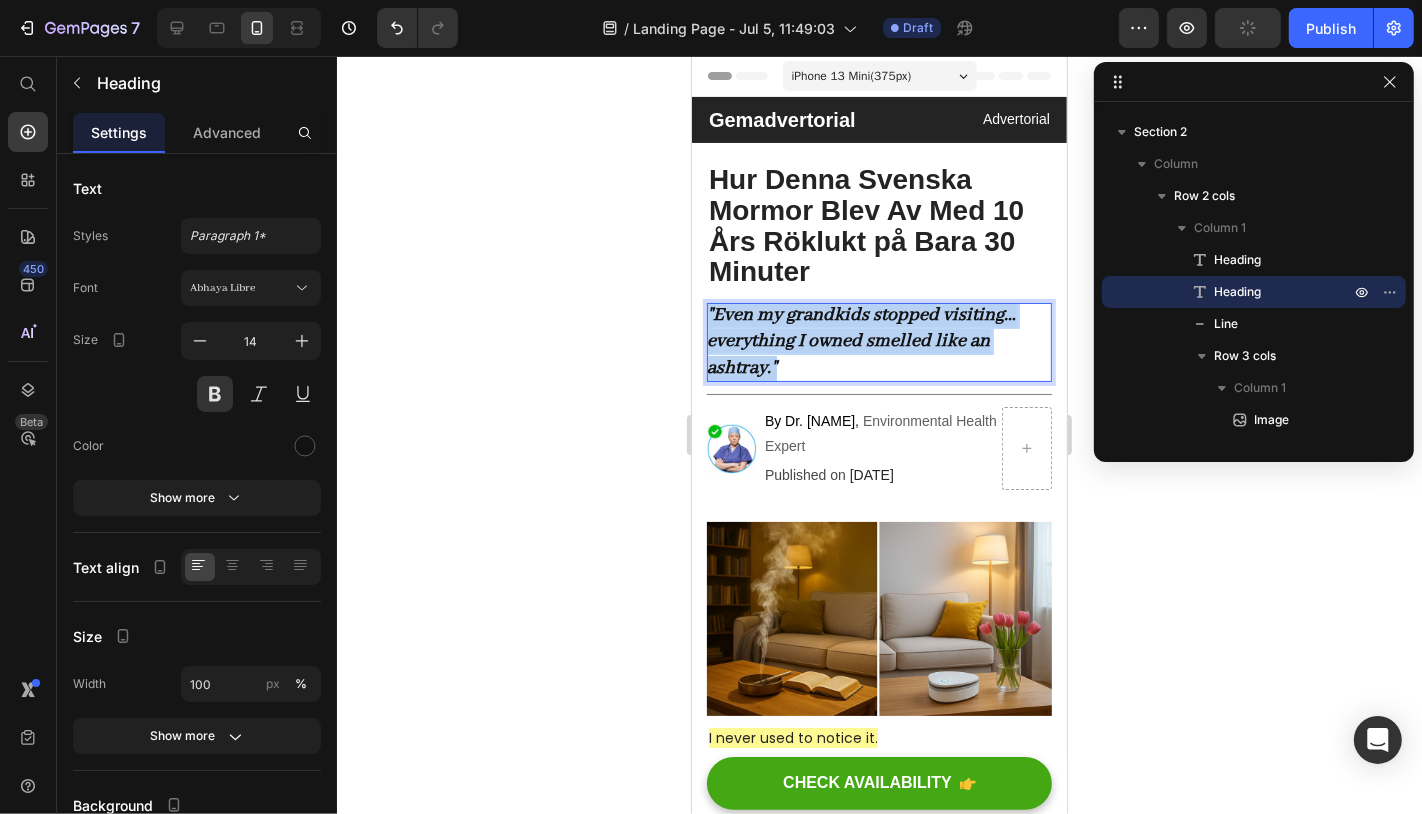 click on ""Even my grandkids stopped visiting… everything I owned smelled like an ashtray."" at bounding box center (860, 340) 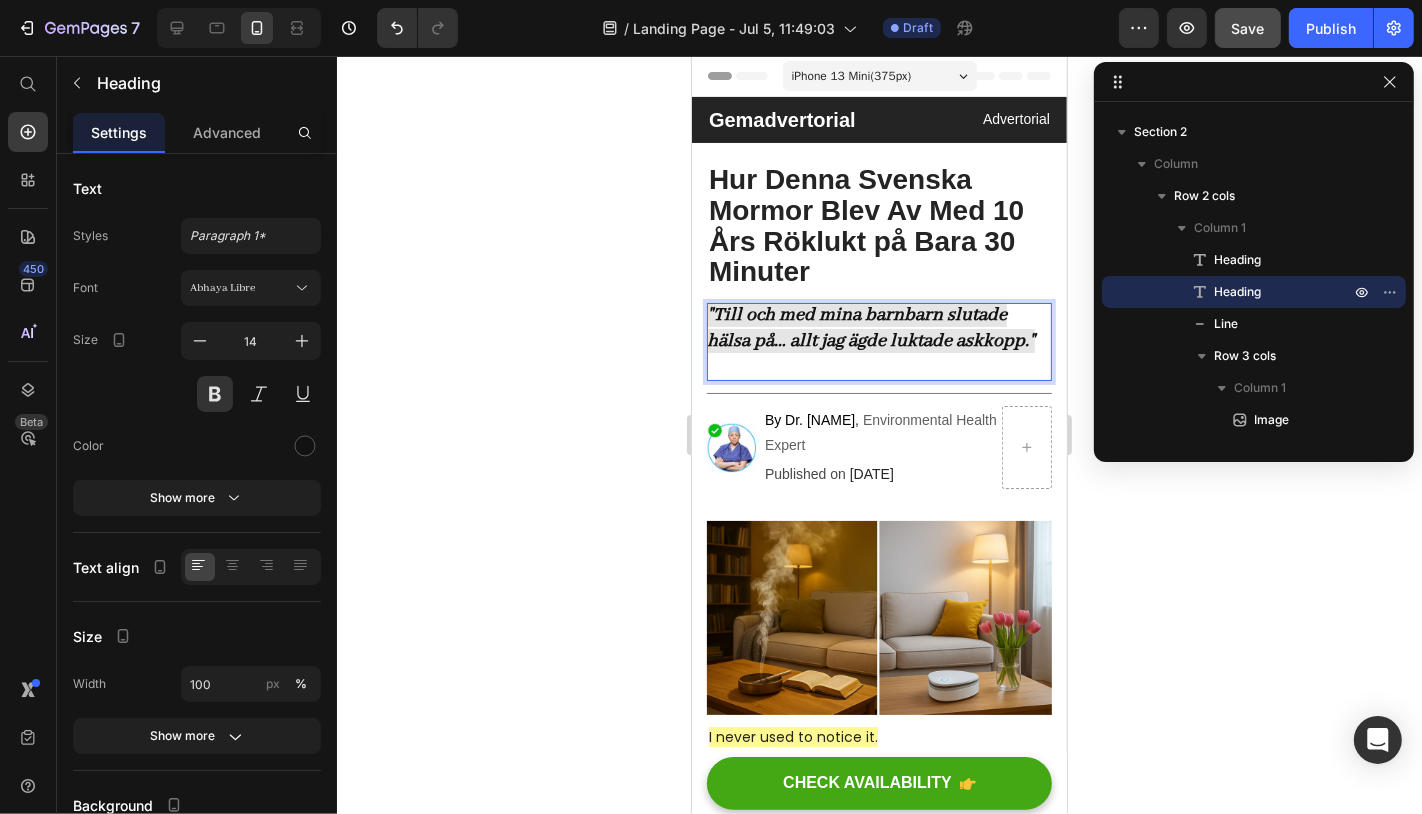 click at bounding box center (878, 367) 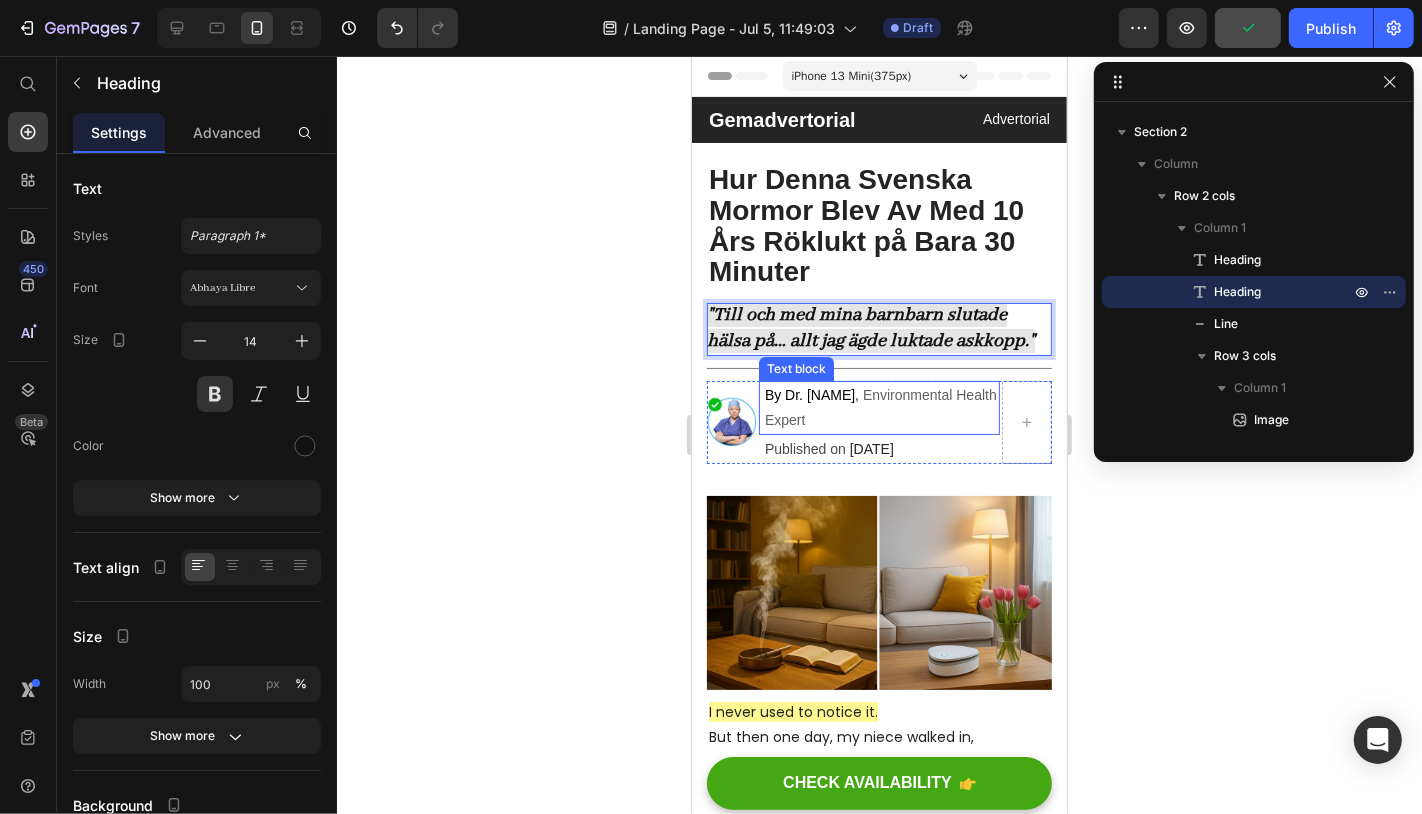 click on "By Dr. [LAST]" at bounding box center (809, 394) 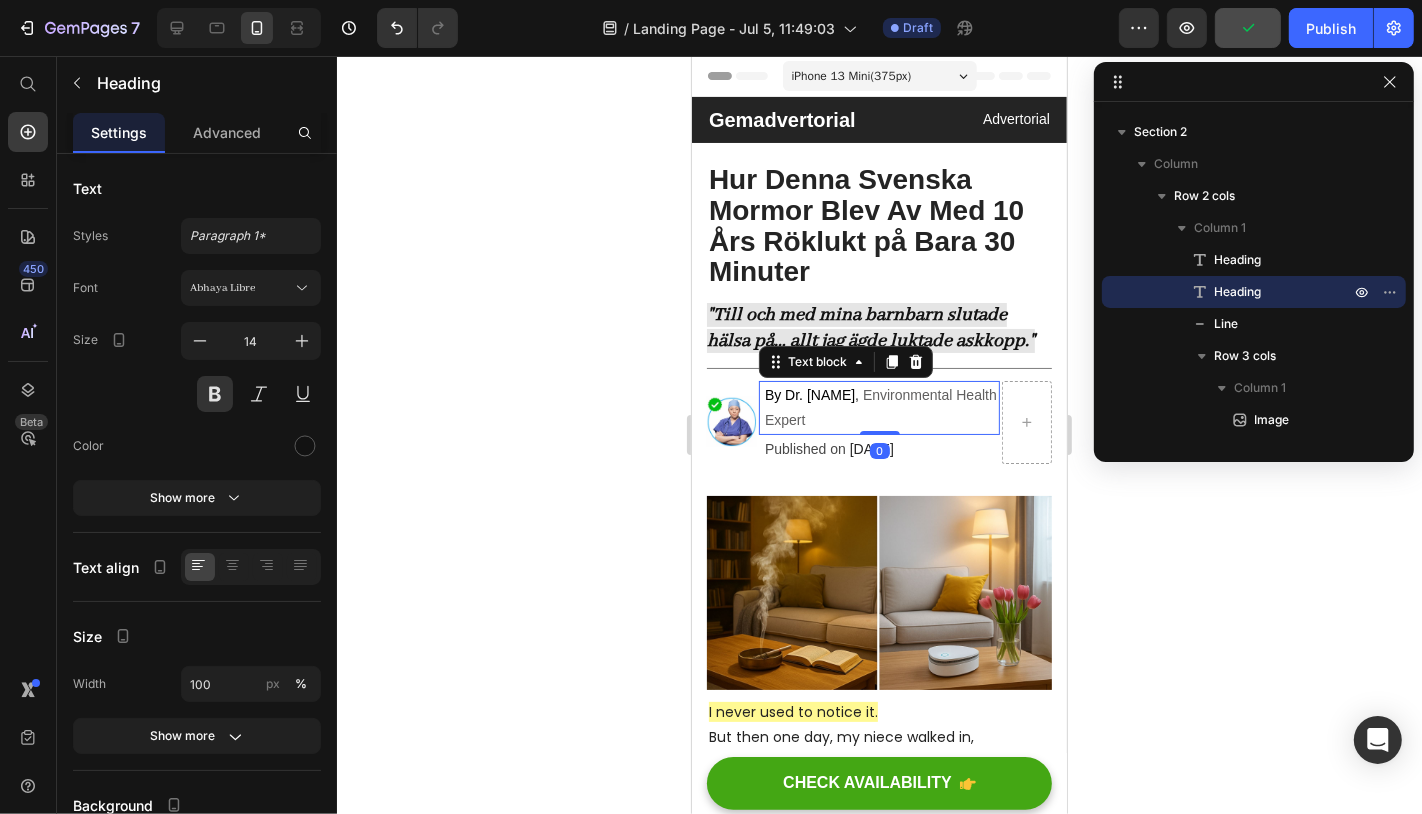 scroll, scrollTop: 250, scrollLeft: 0, axis: vertical 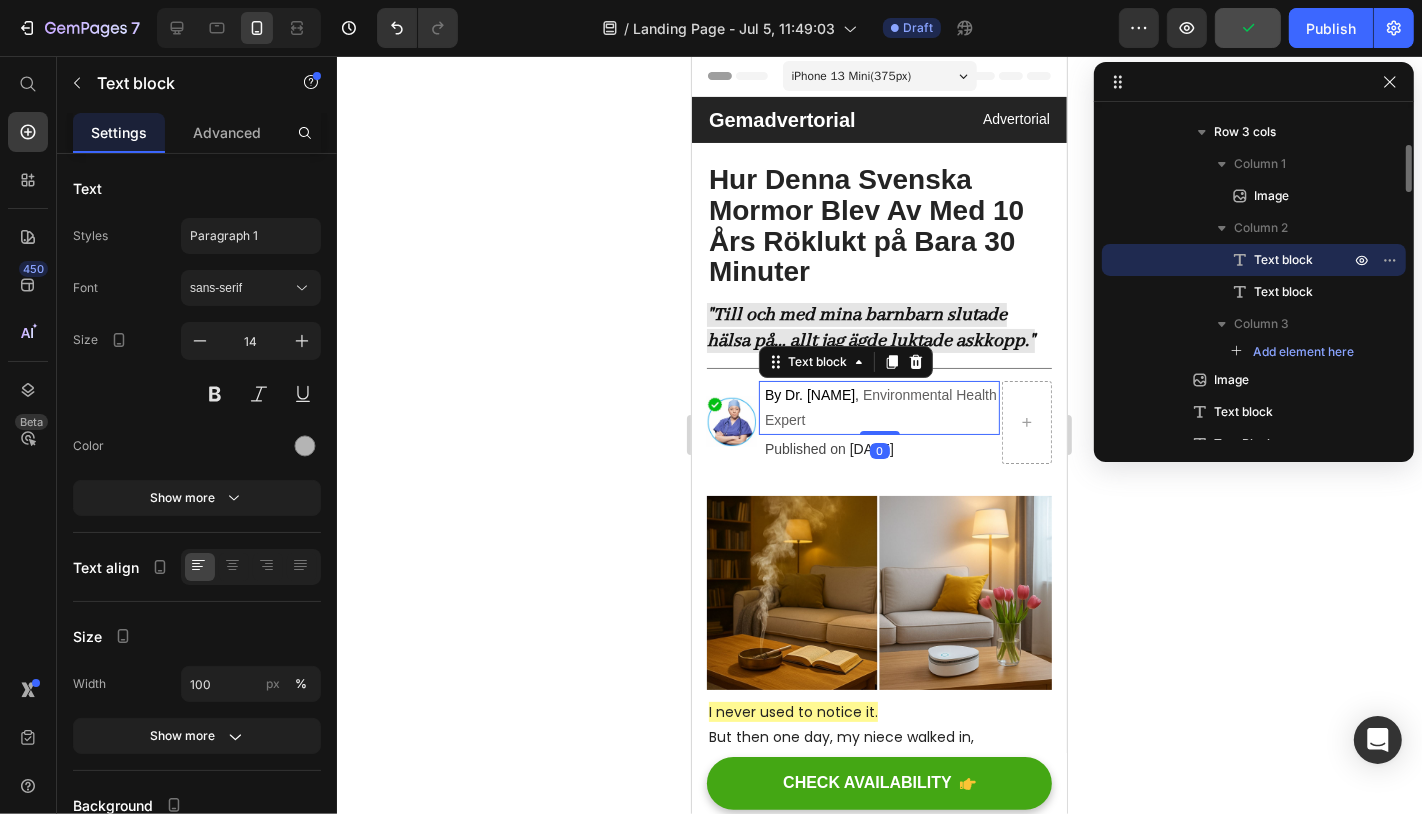 click on "By Dr. [LAST]" at bounding box center (809, 394) 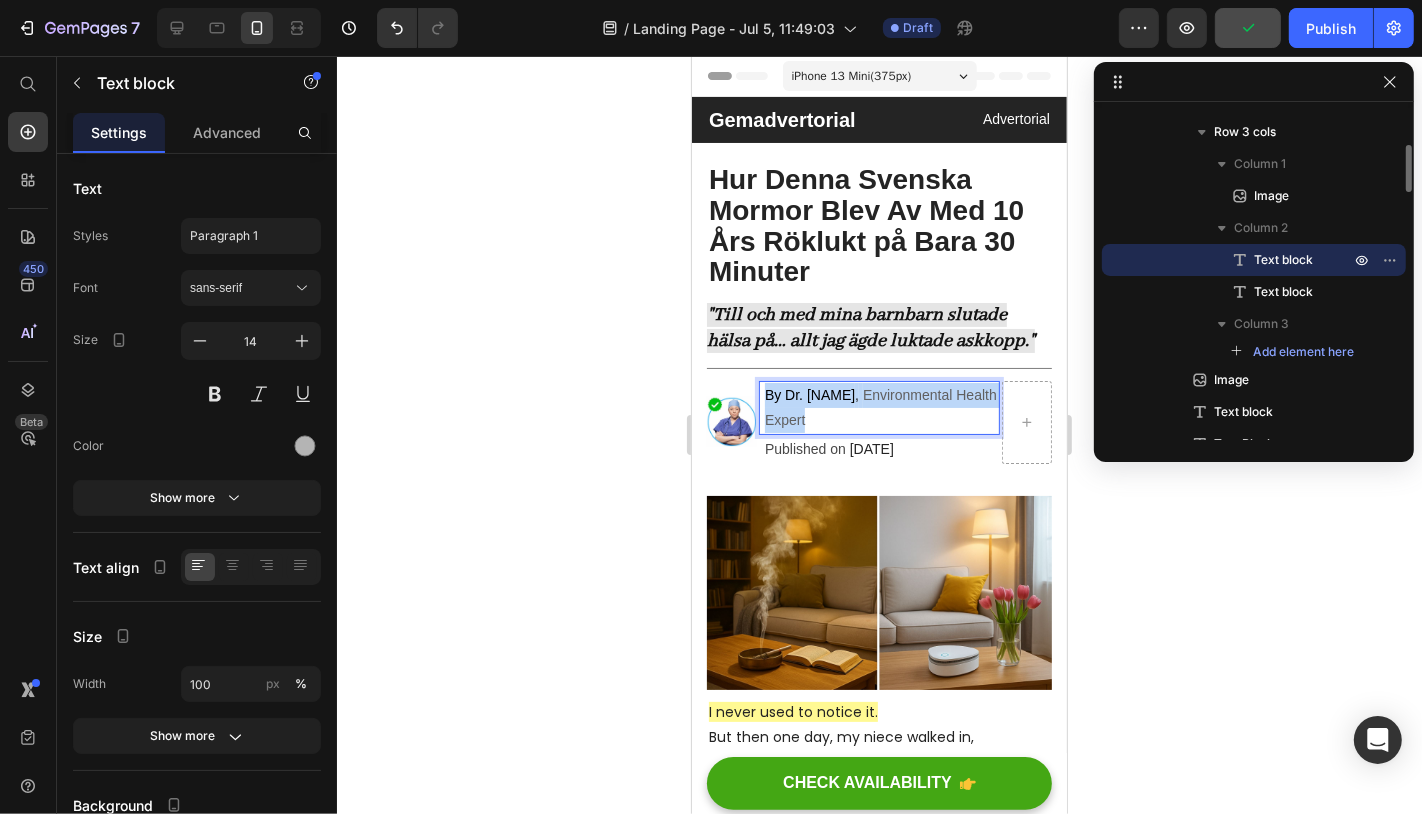 click on "By Dr. [LAST]" at bounding box center (809, 394) 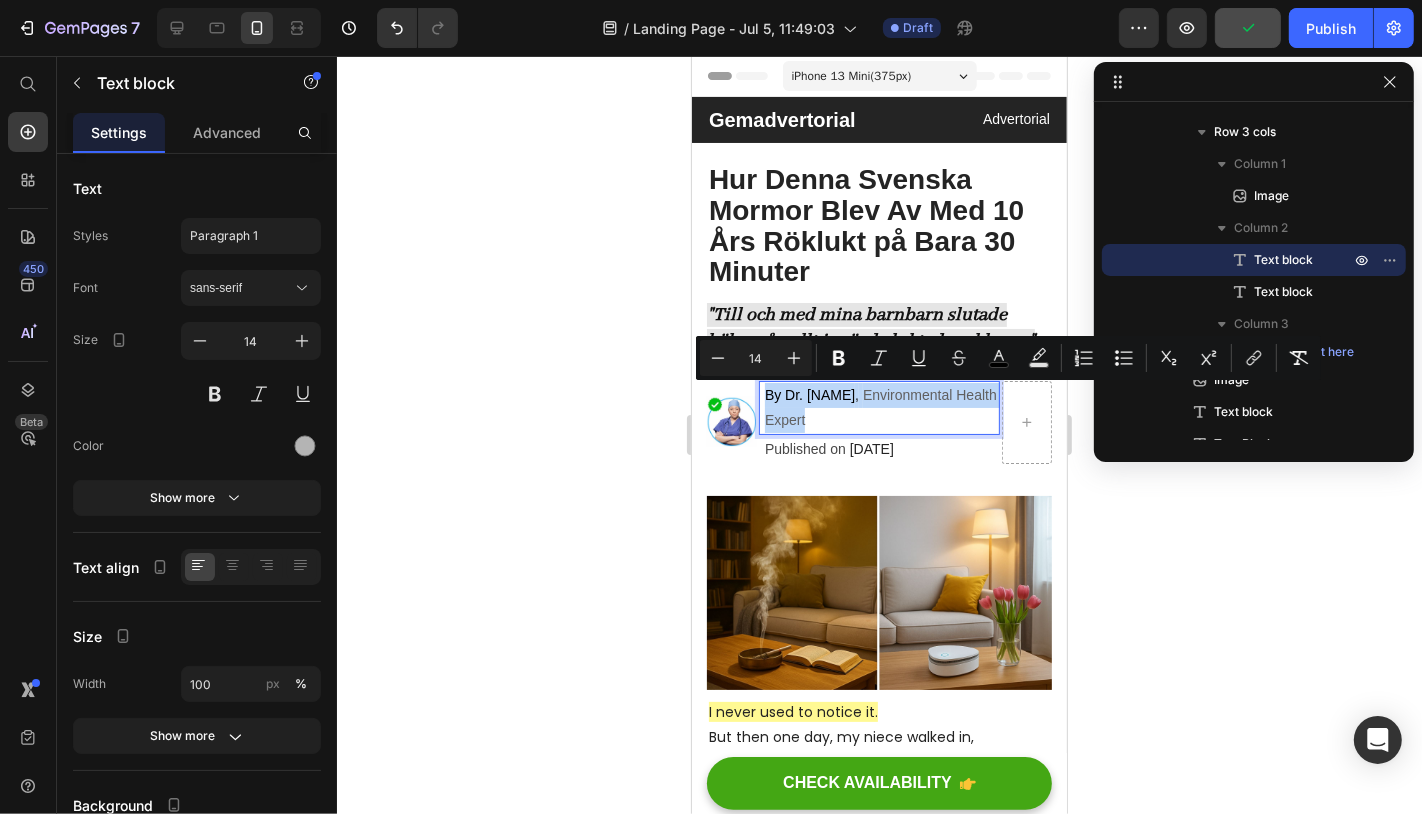 click on "By Dr. [LAST]" at bounding box center [809, 394] 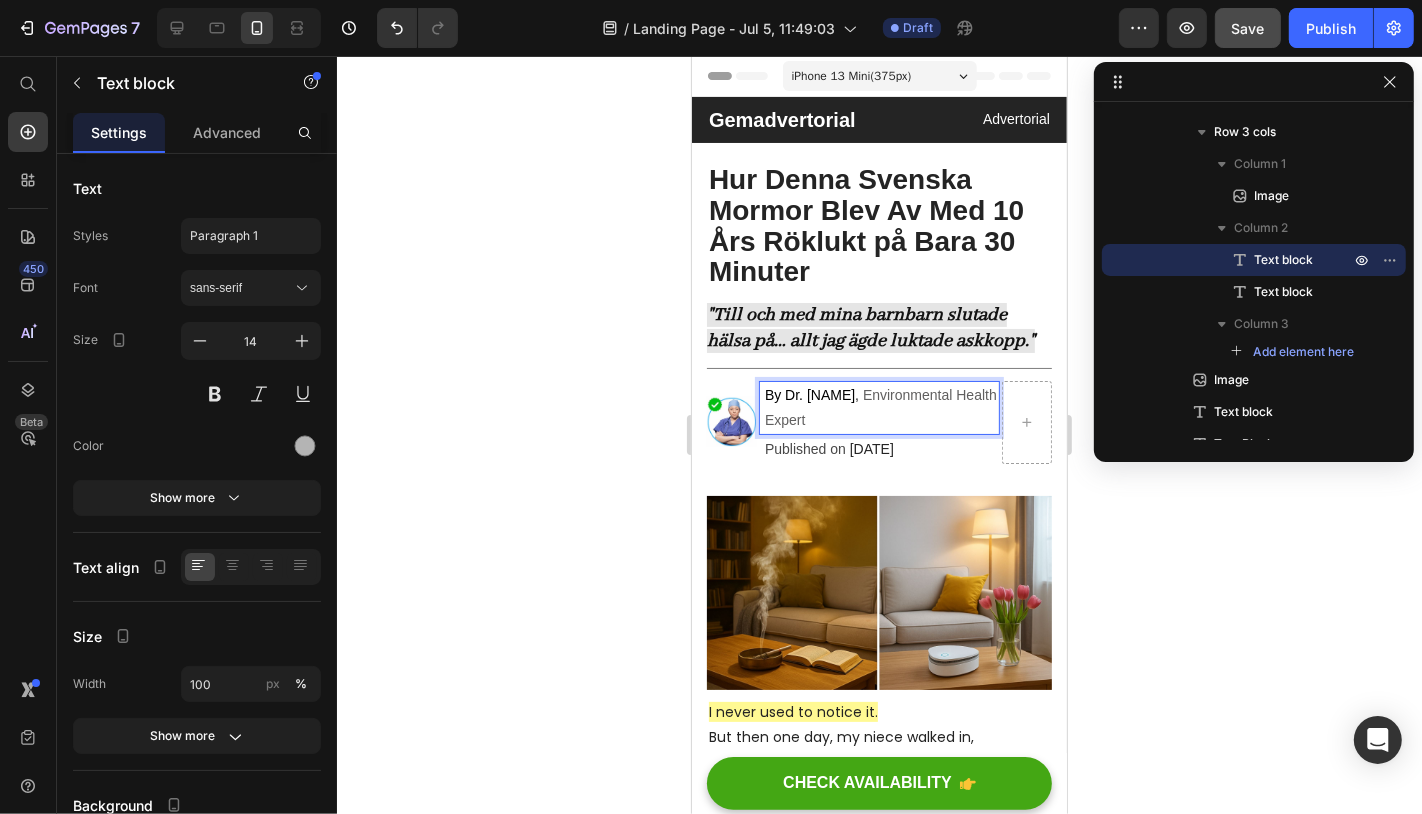 click on "By Dr. [LAST]" at bounding box center [809, 394] 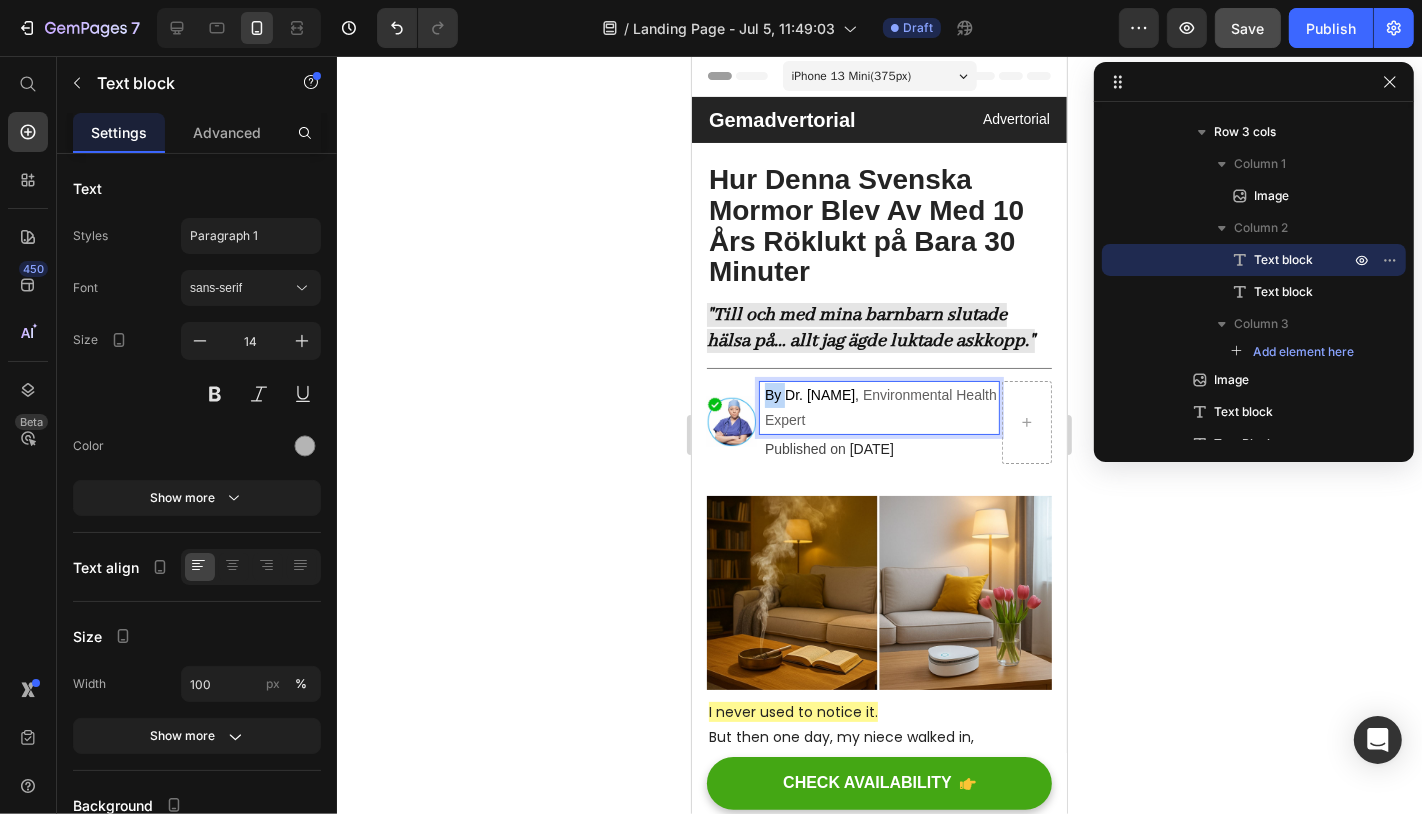 click on "By Dr. [LAST]" at bounding box center (809, 394) 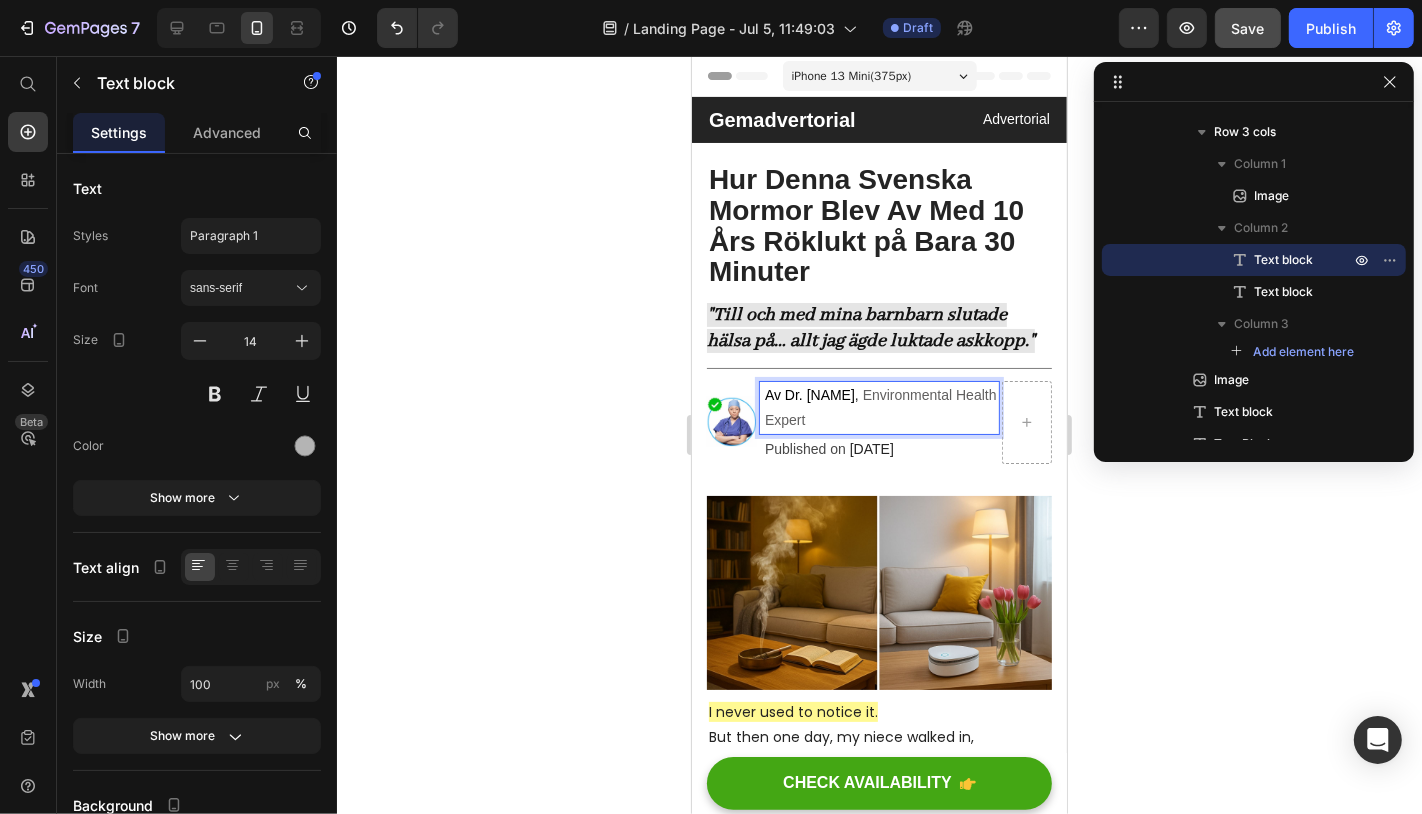 click on "Environmental Health Expert" at bounding box center (880, 406) 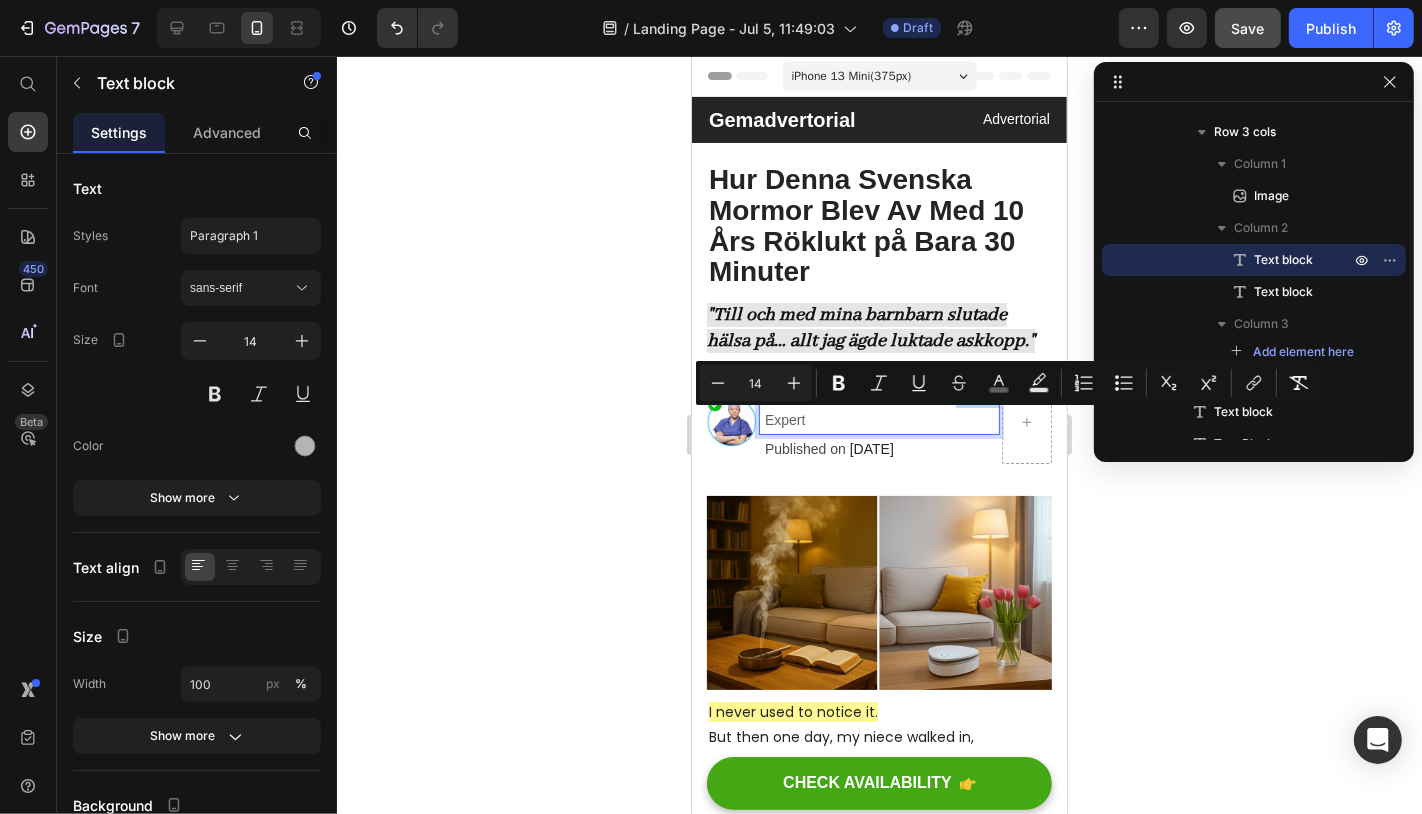 click on "Environmental Health Expert" at bounding box center (880, 406) 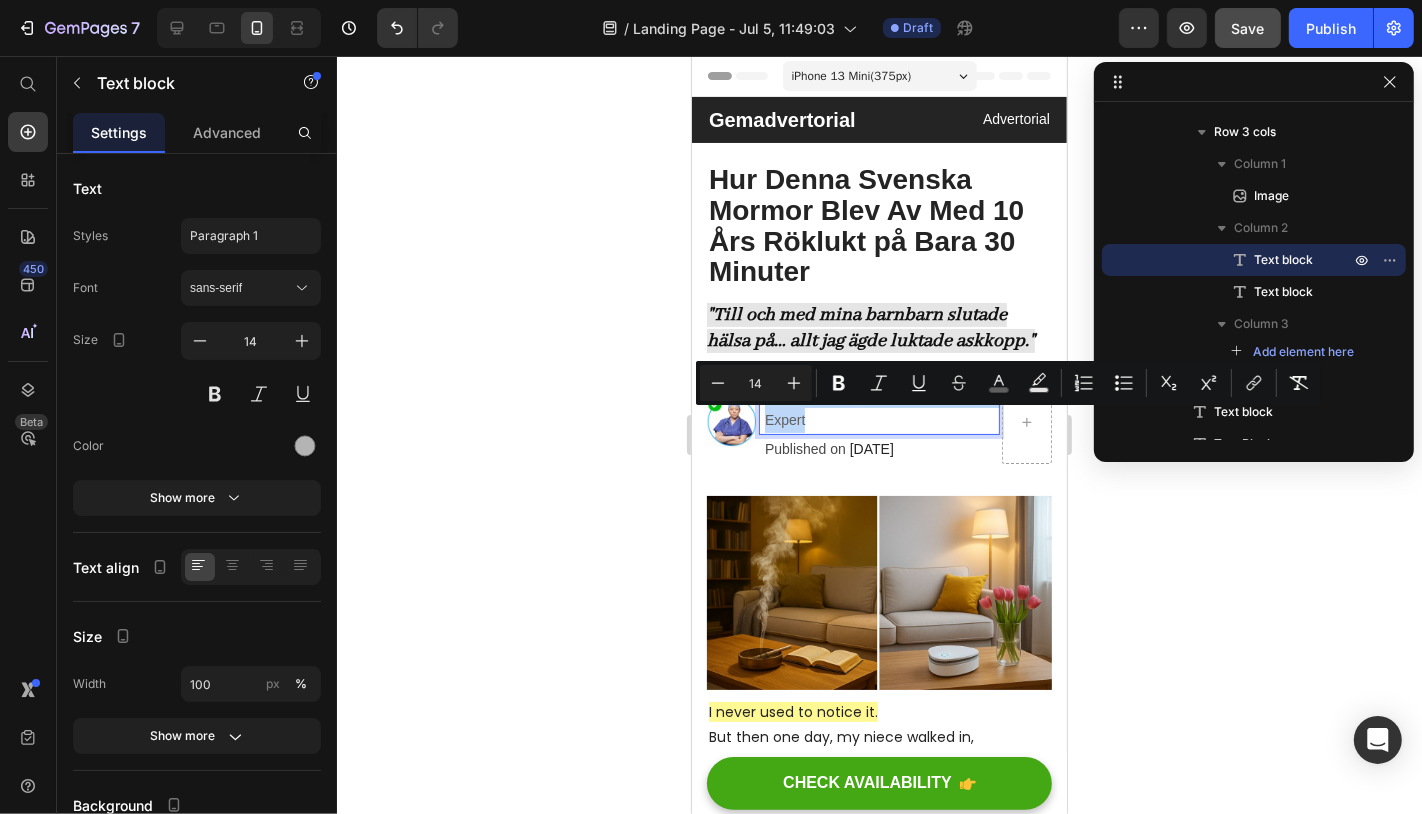 click on "Environmental Health Expert" at bounding box center (880, 406) 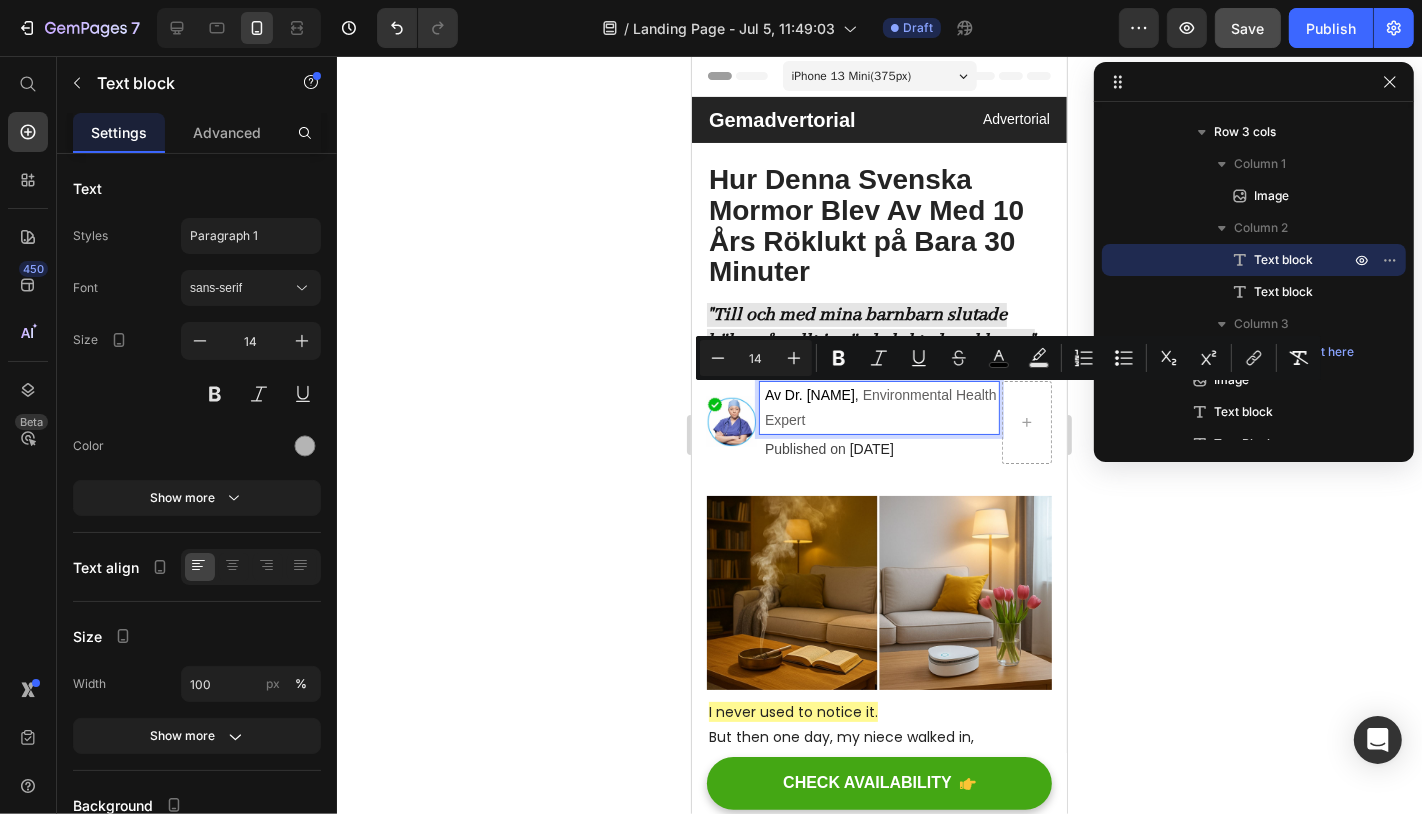 click on "Environmental Health Expert" at bounding box center [880, 406] 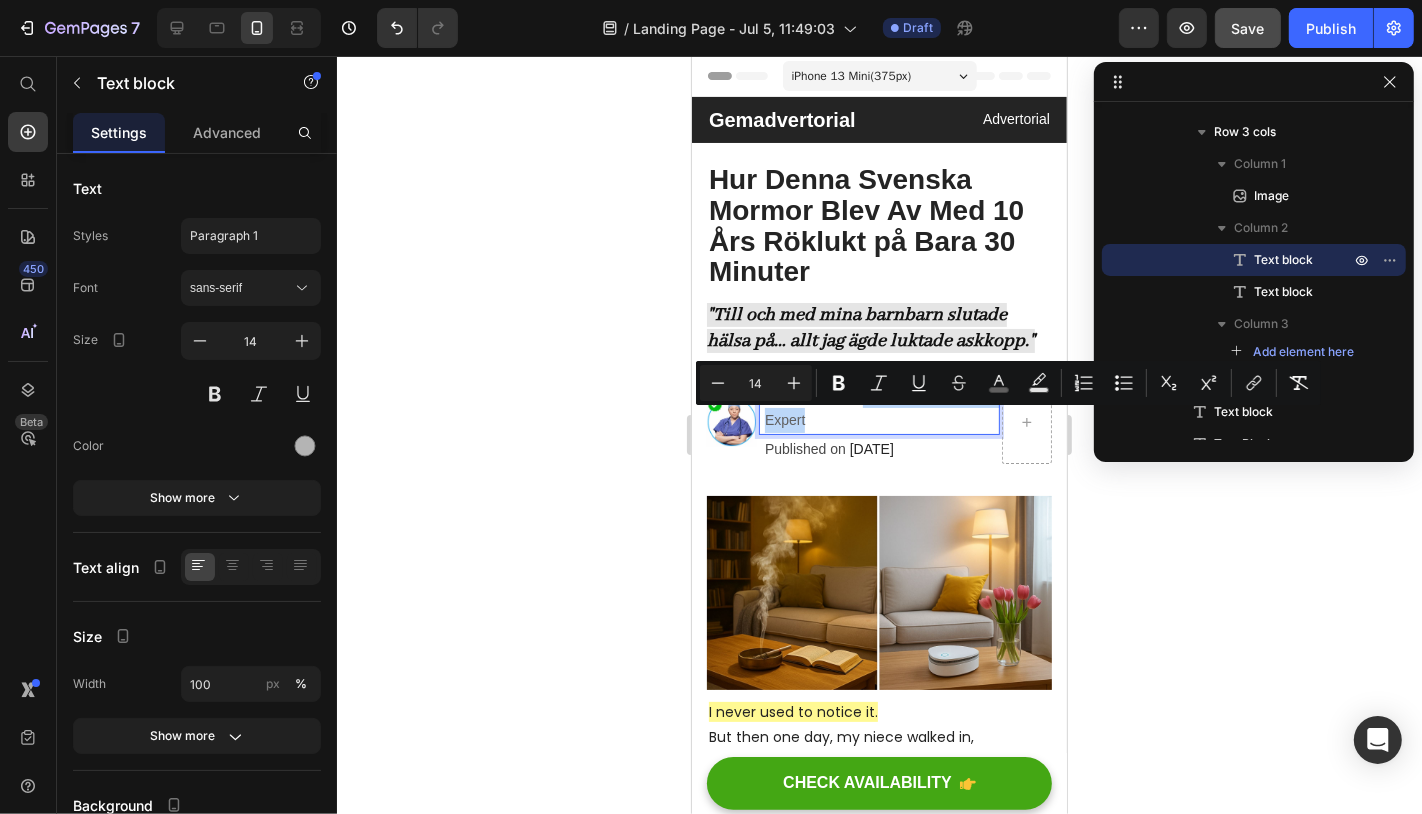 drag, startPoint x: 957, startPoint y: 417, endPoint x: 768, endPoint y: 417, distance: 189 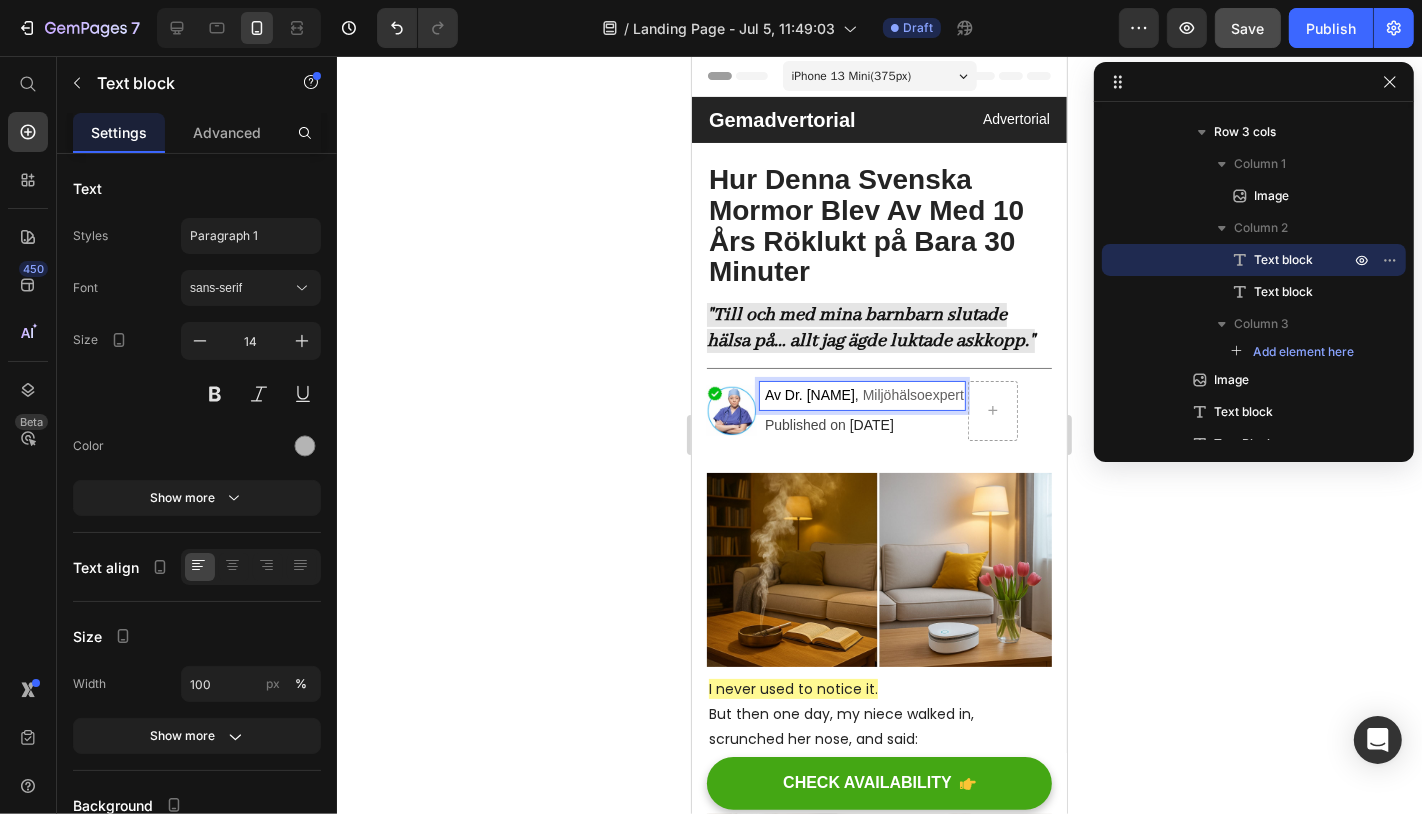 click on "Av Dr. Ingrid Sjöberg ,   Miljöhälsoexpert" at bounding box center (863, 394) 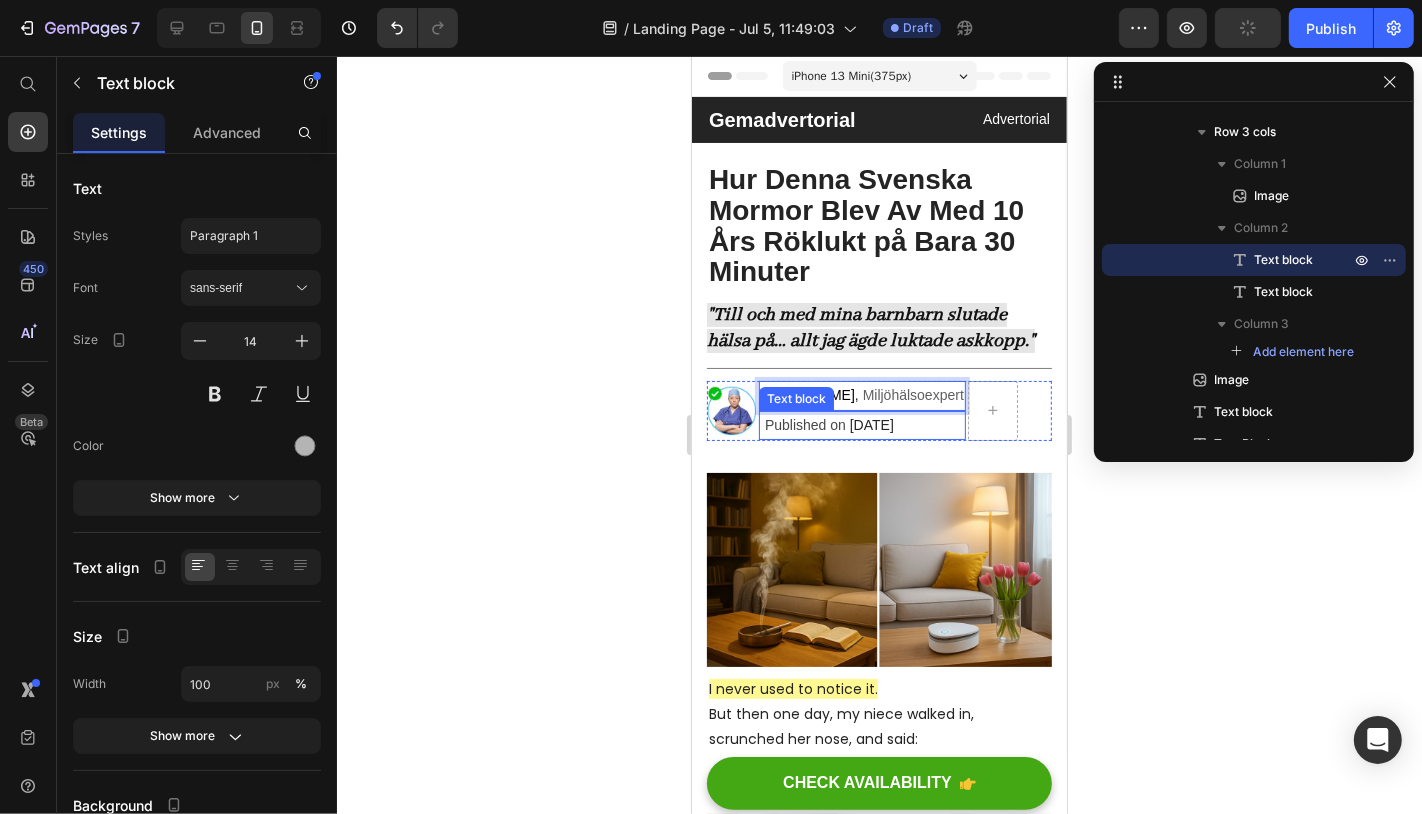 click on "Published on" at bounding box center (804, 424) 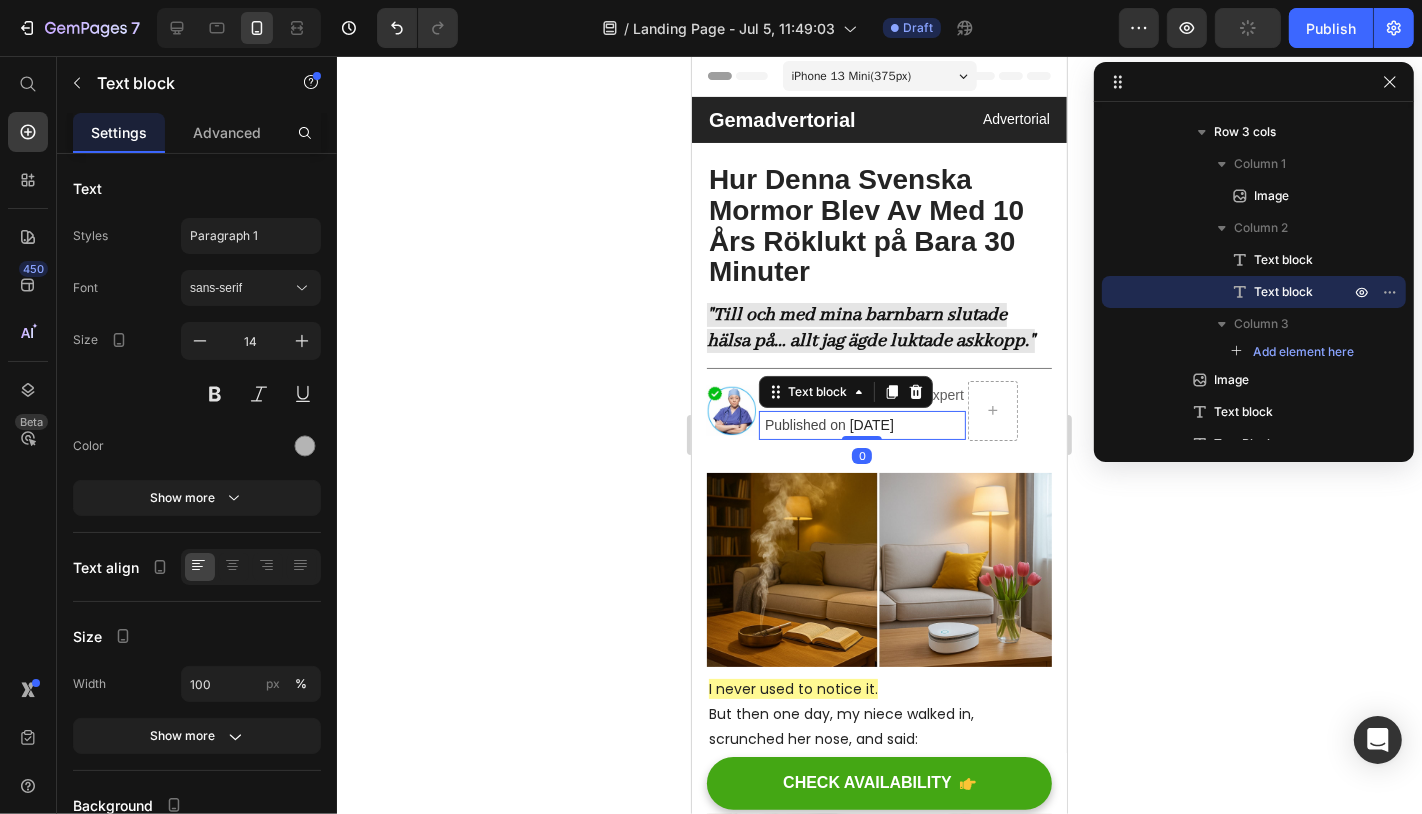 click on "Published on" at bounding box center (804, 424) 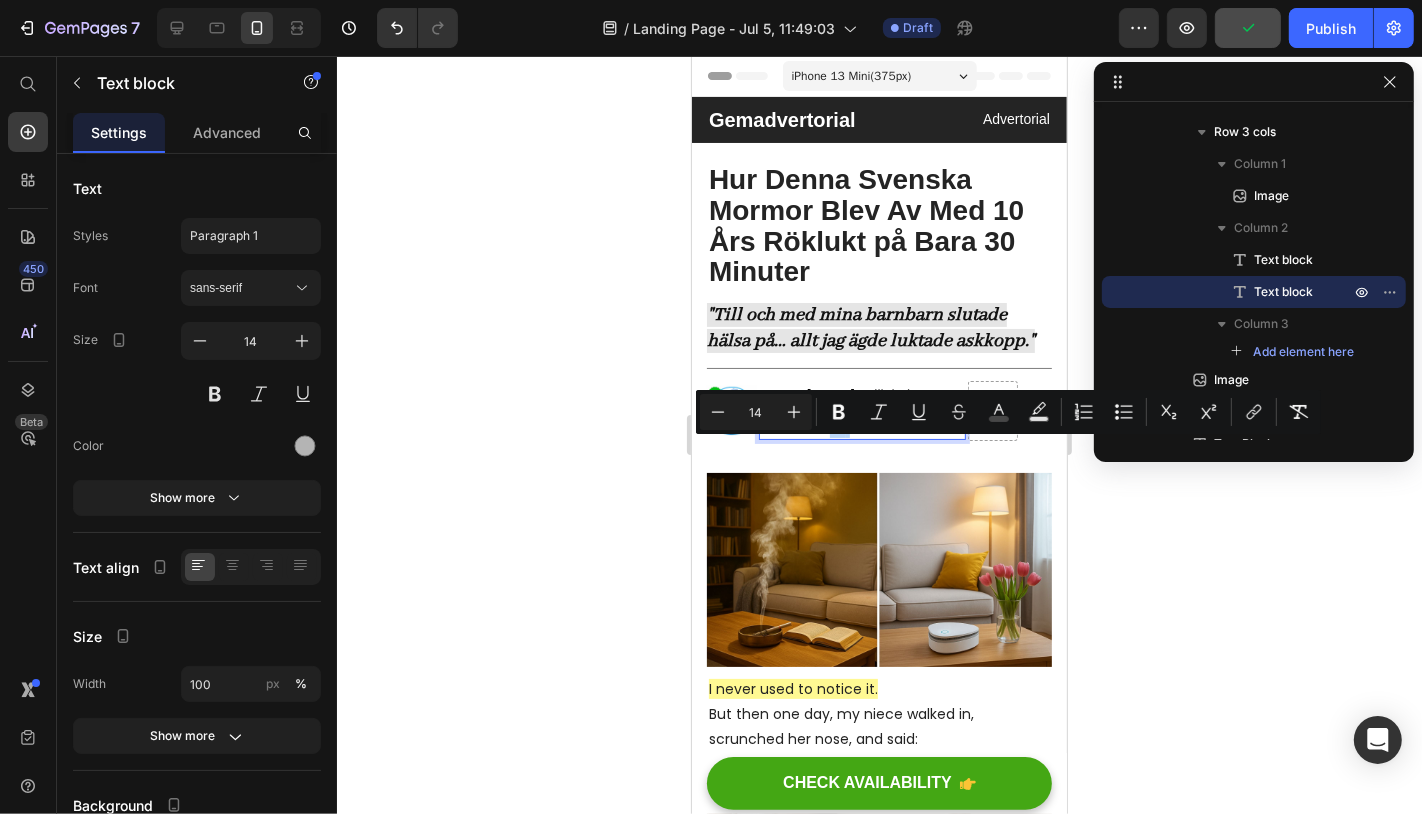 click on "Published on" at bounding box center (804, 424) 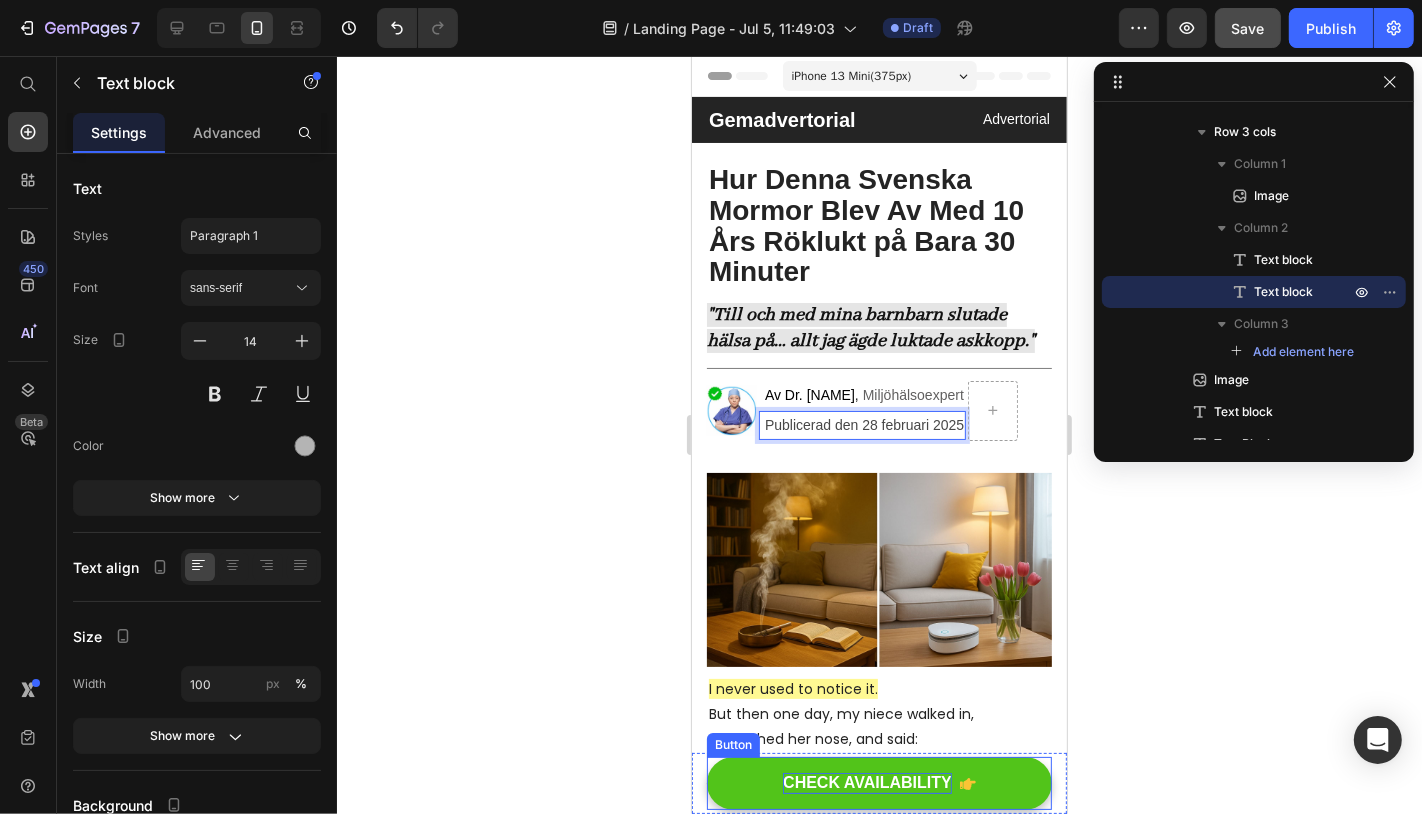 click on "CHECK AVAILABILITY" at bounding box center (866, 782) 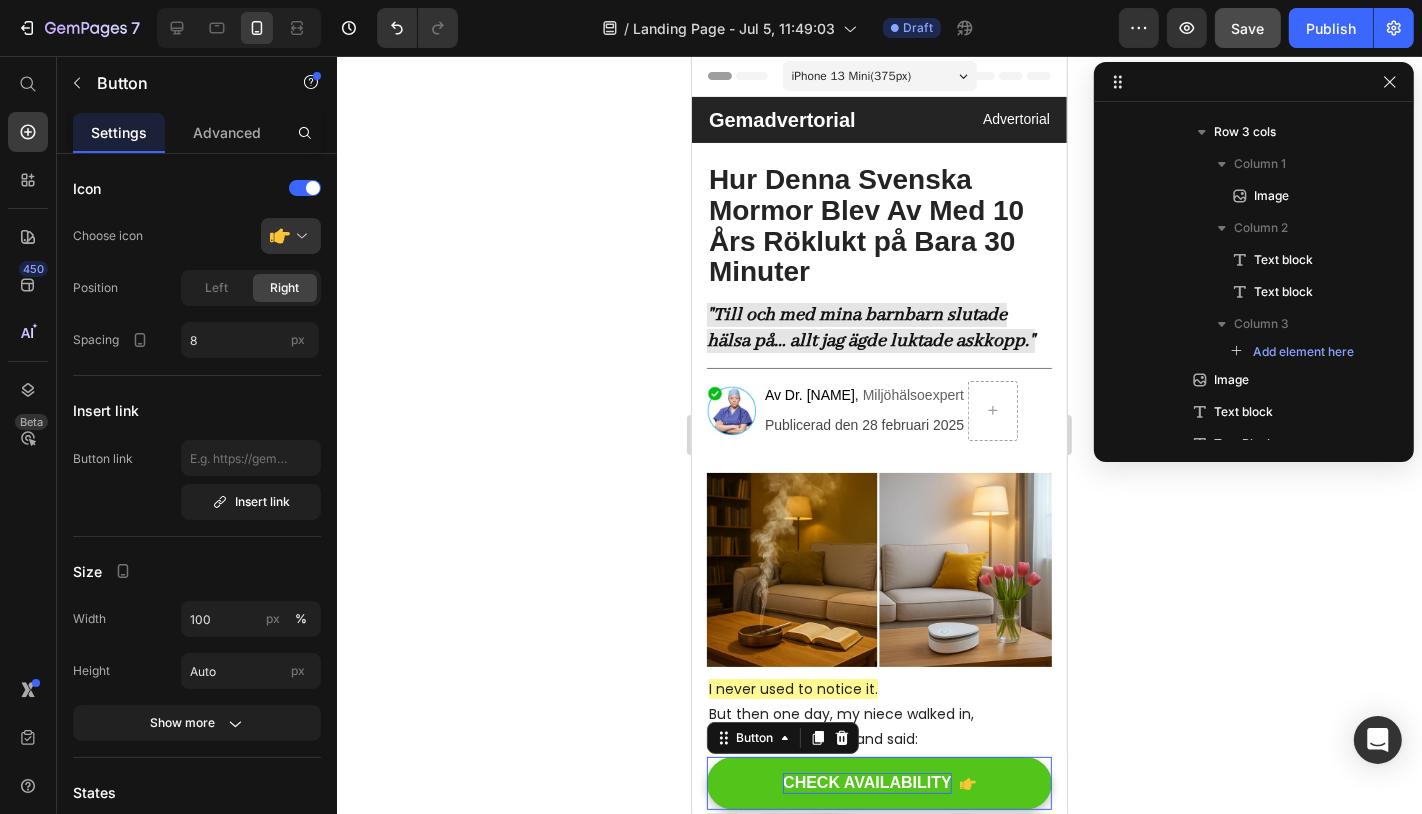 scroll, scrollTop: 1965, scrollLeft: 0, axis: vertical 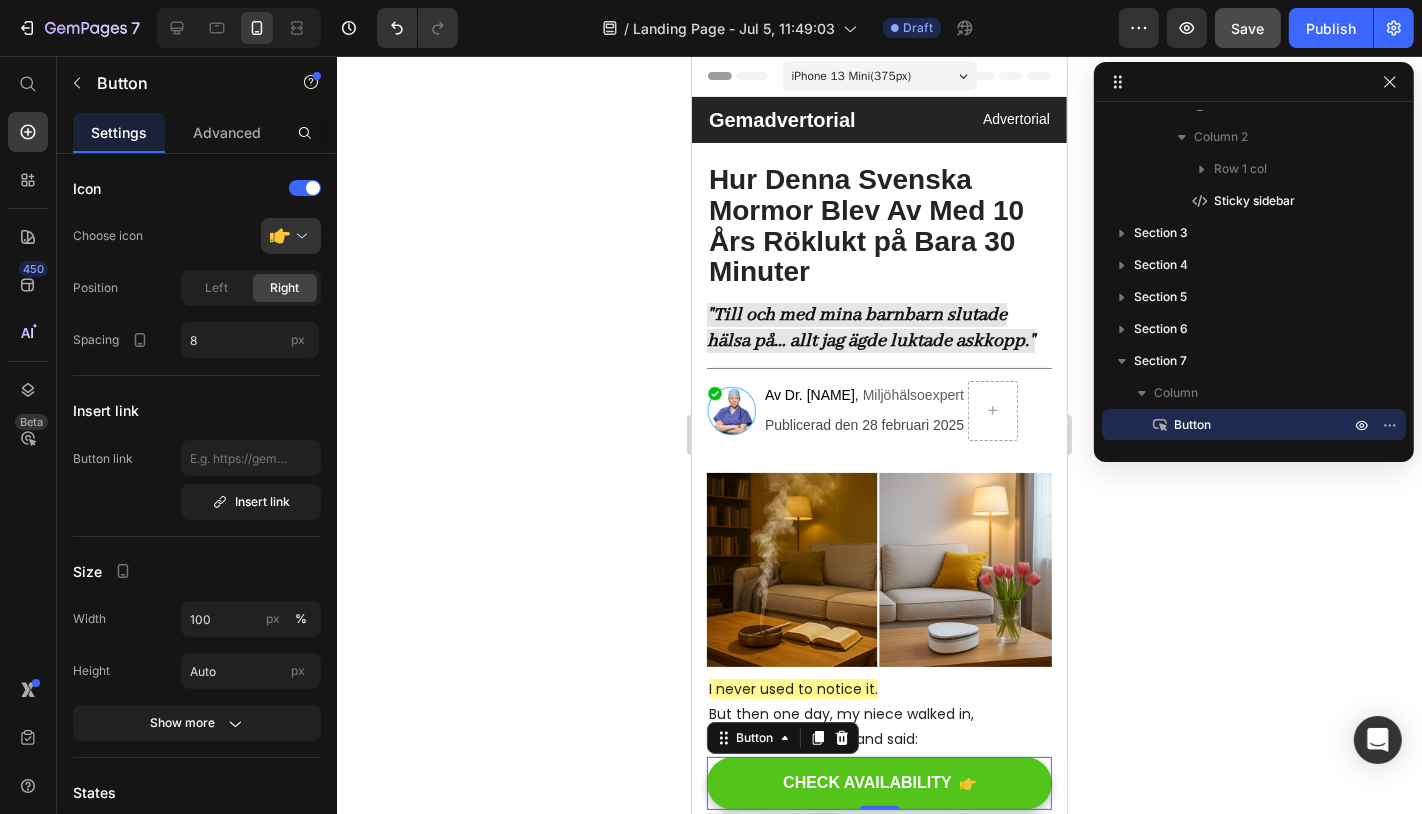 drag, startPoint x: 922, startPoint y: 765, endPoint x: 945, endPoint y: 765, distance: 23 